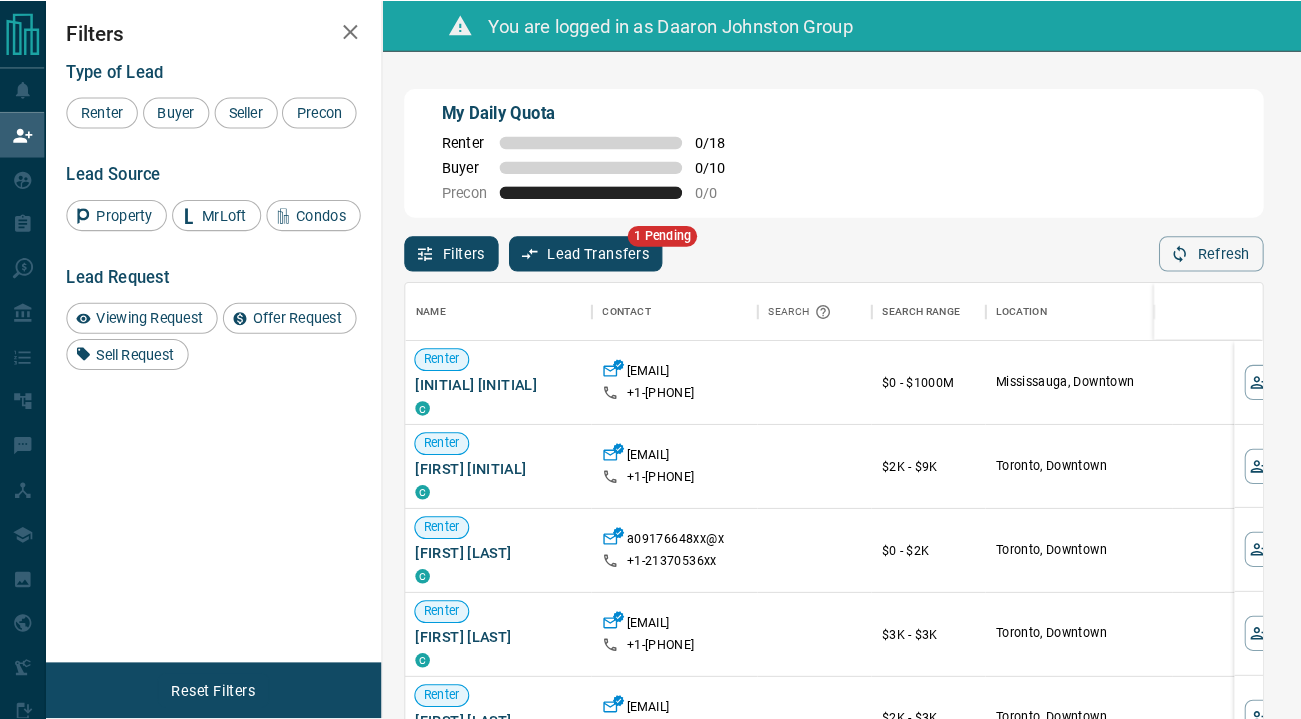 scroll, scrollTop: 0, scrollLeft: 0, axis: both 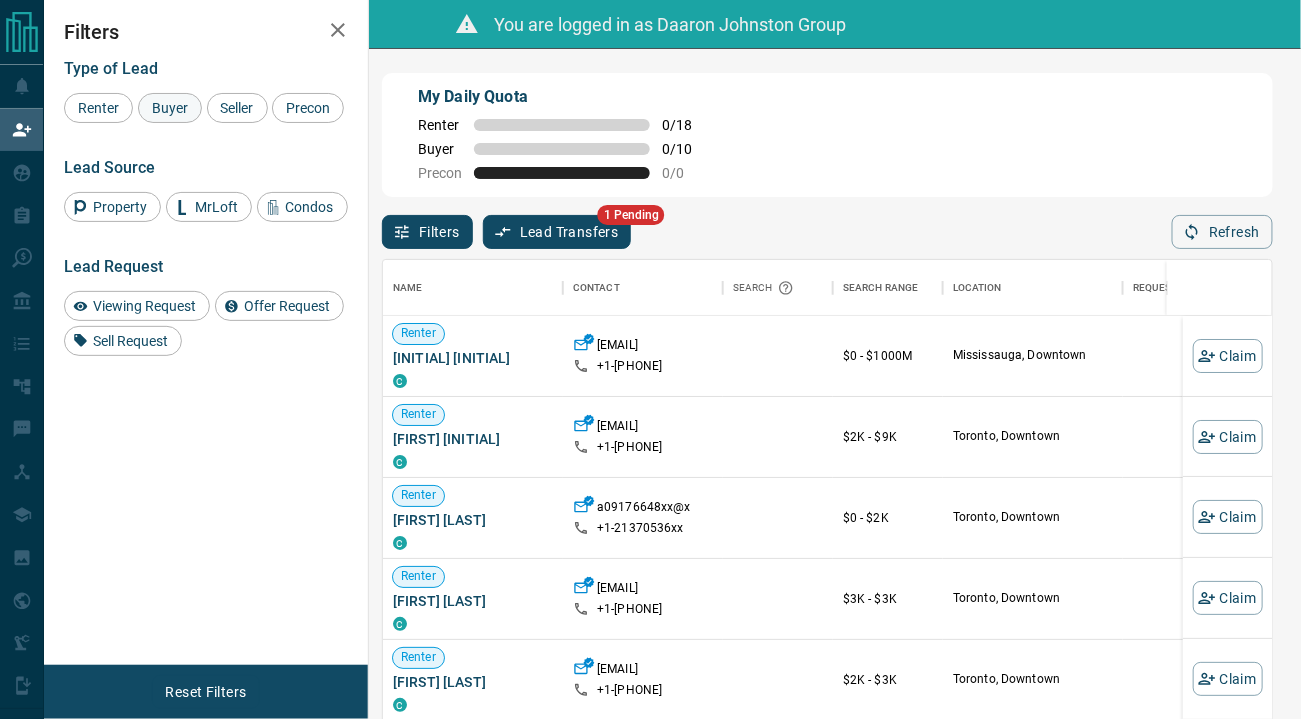 click on "Buyer" at bounding box center [170, 108] 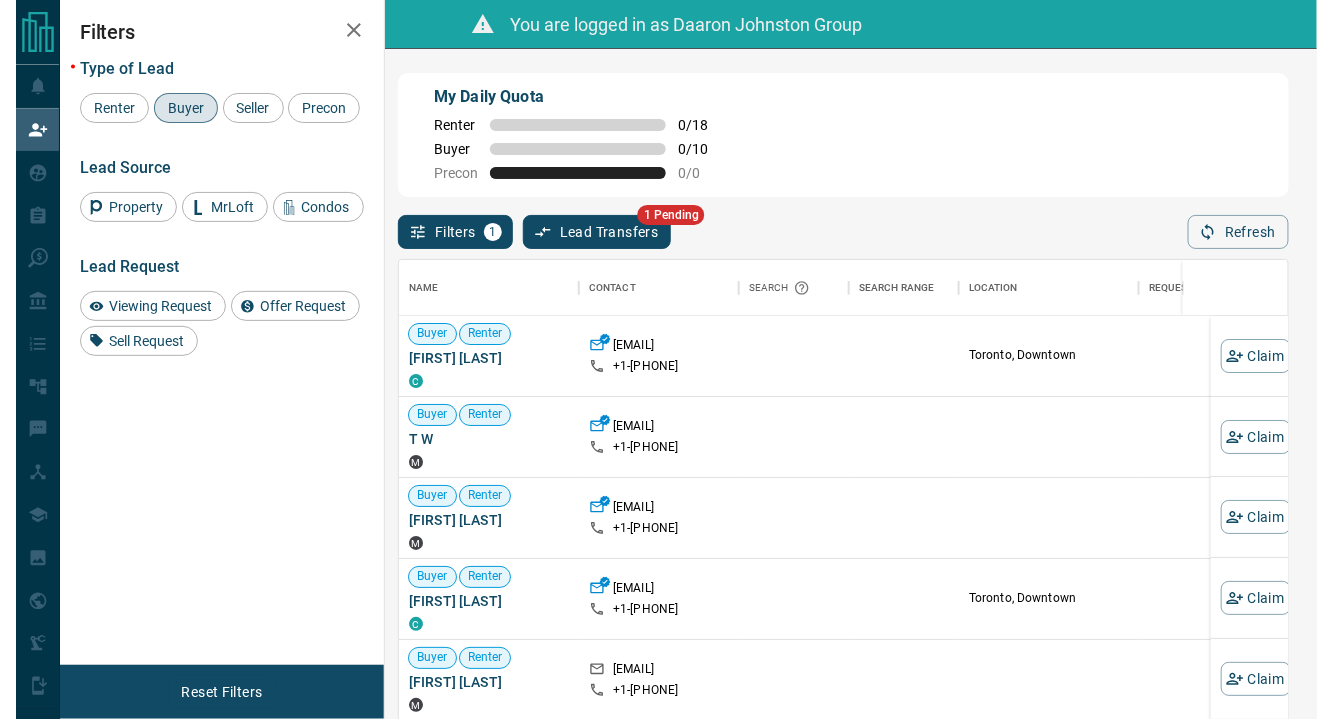 scroll, scrollTop: 1, scrollLeft: 0, axis: vertical 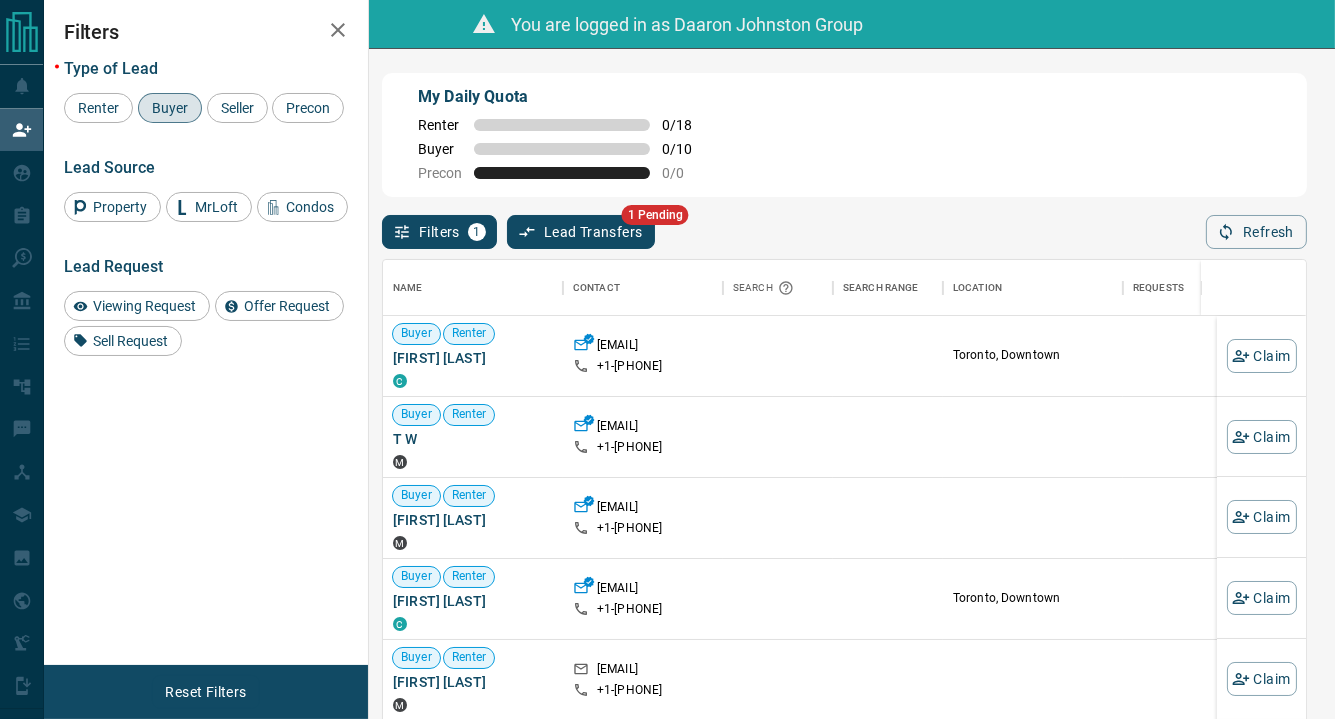 click on "My Daily Quota Renter 0 / 18 Buyer 0 / 10 Precon 0 / 0" at bounding box center (844, 135) 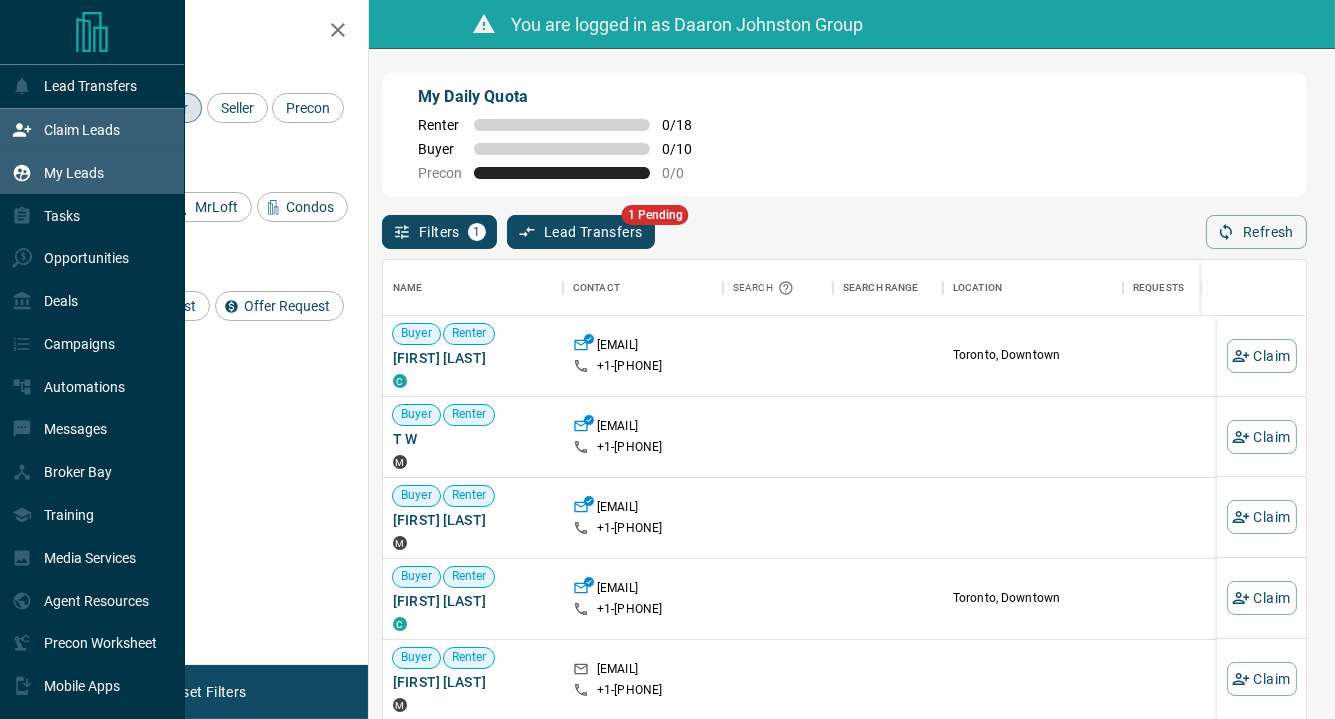 click on "My Leads" at bounding box center (74, 173) 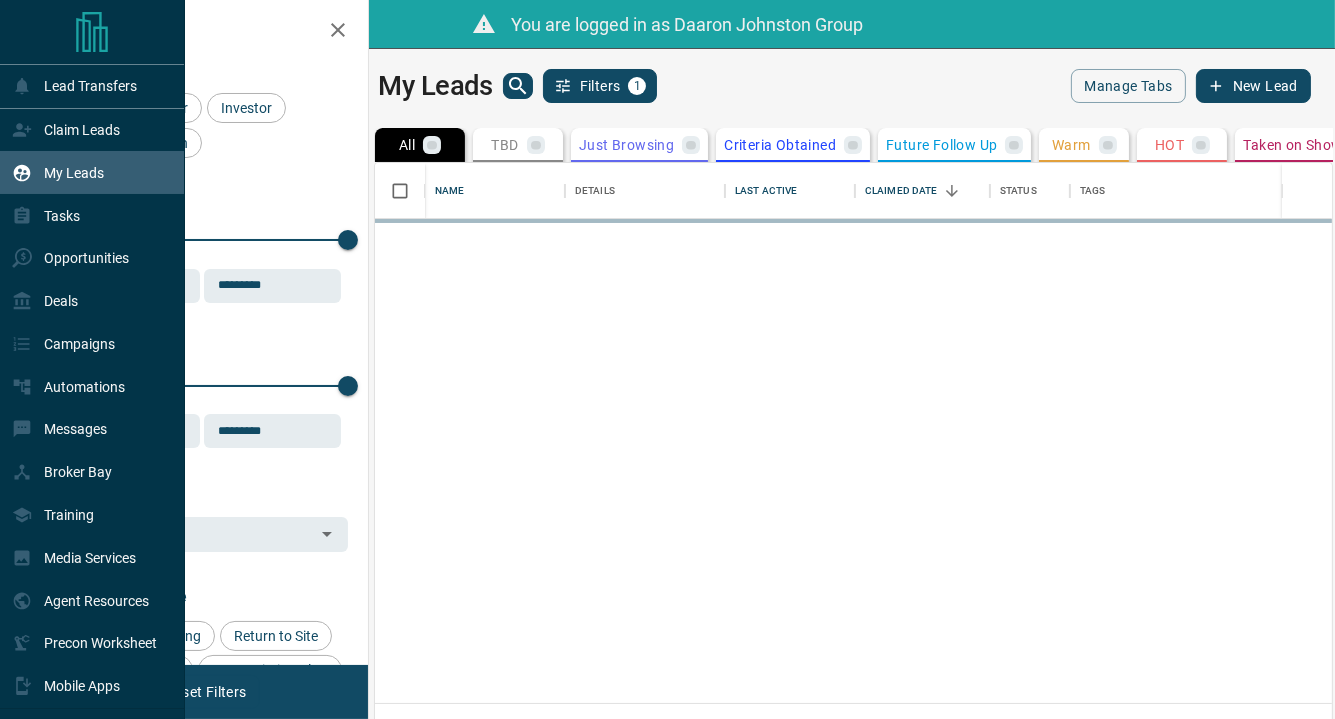 scroll, scrollTop: 15, scrollLeft: 16, axis: both 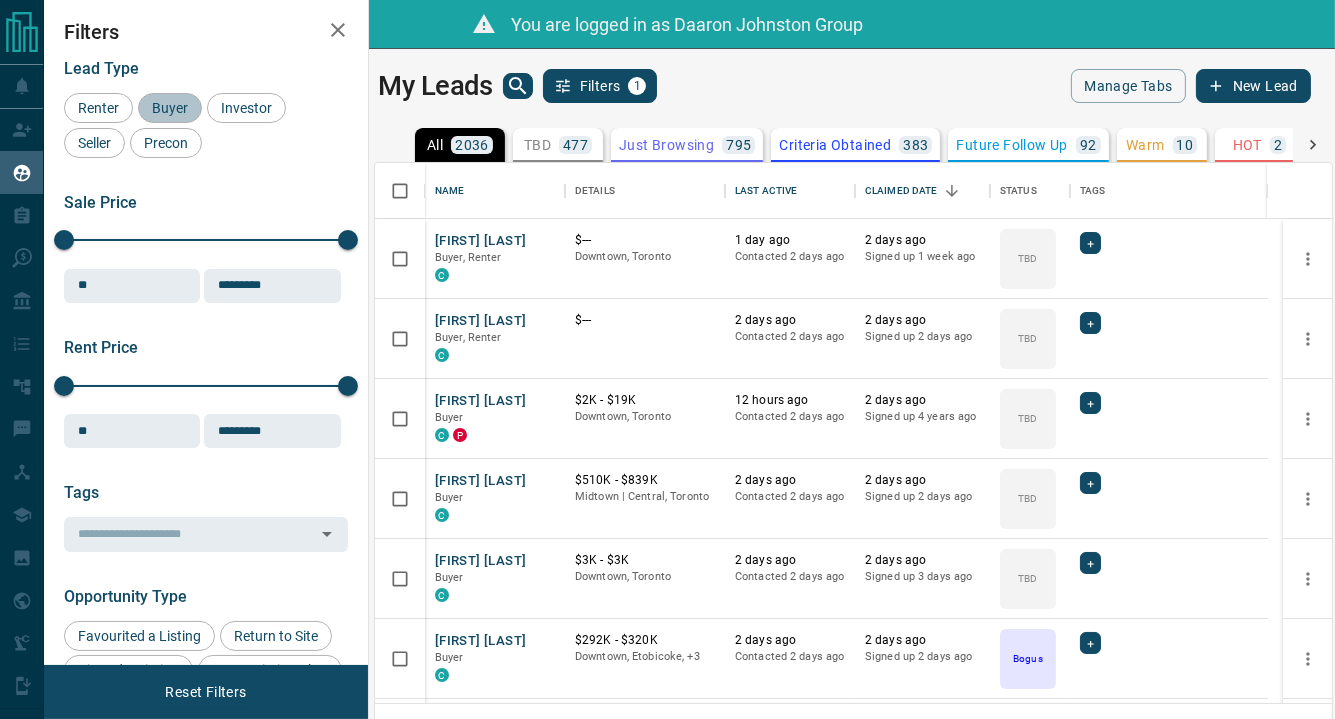 click on "Buyer" at bounding box center (170, 108) 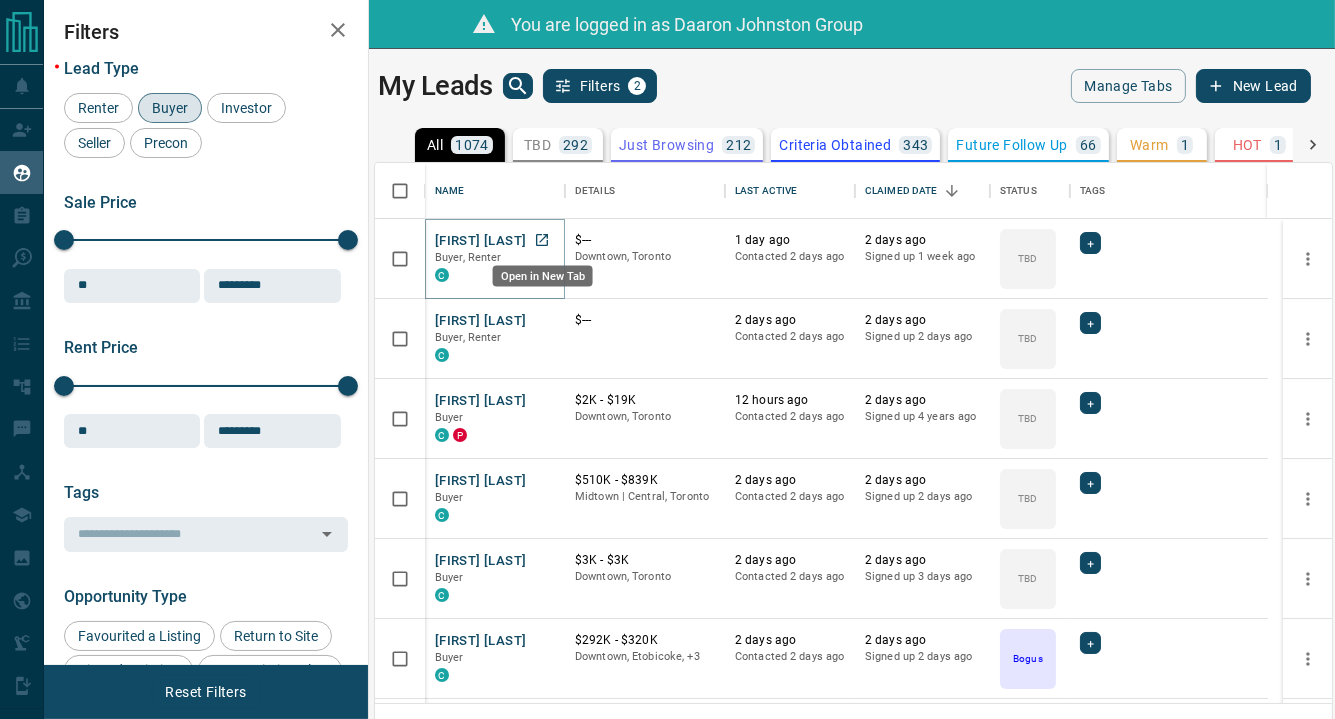 click 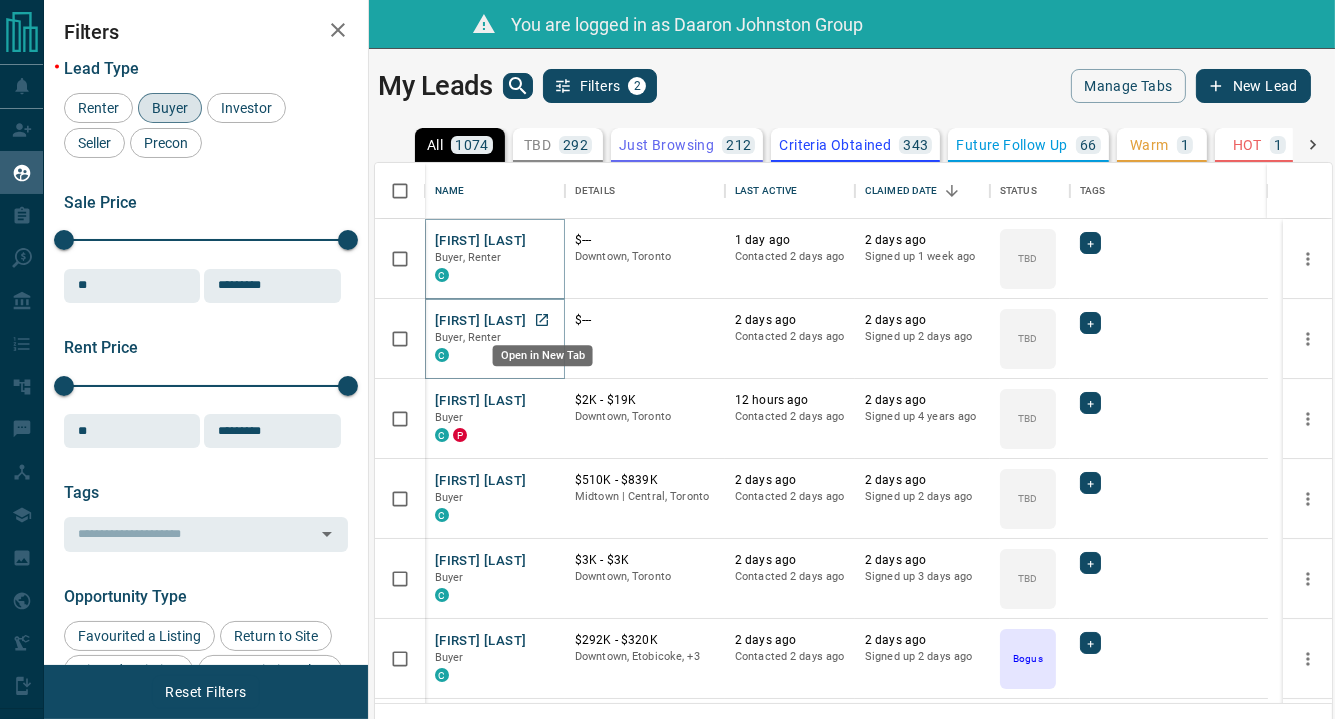 click 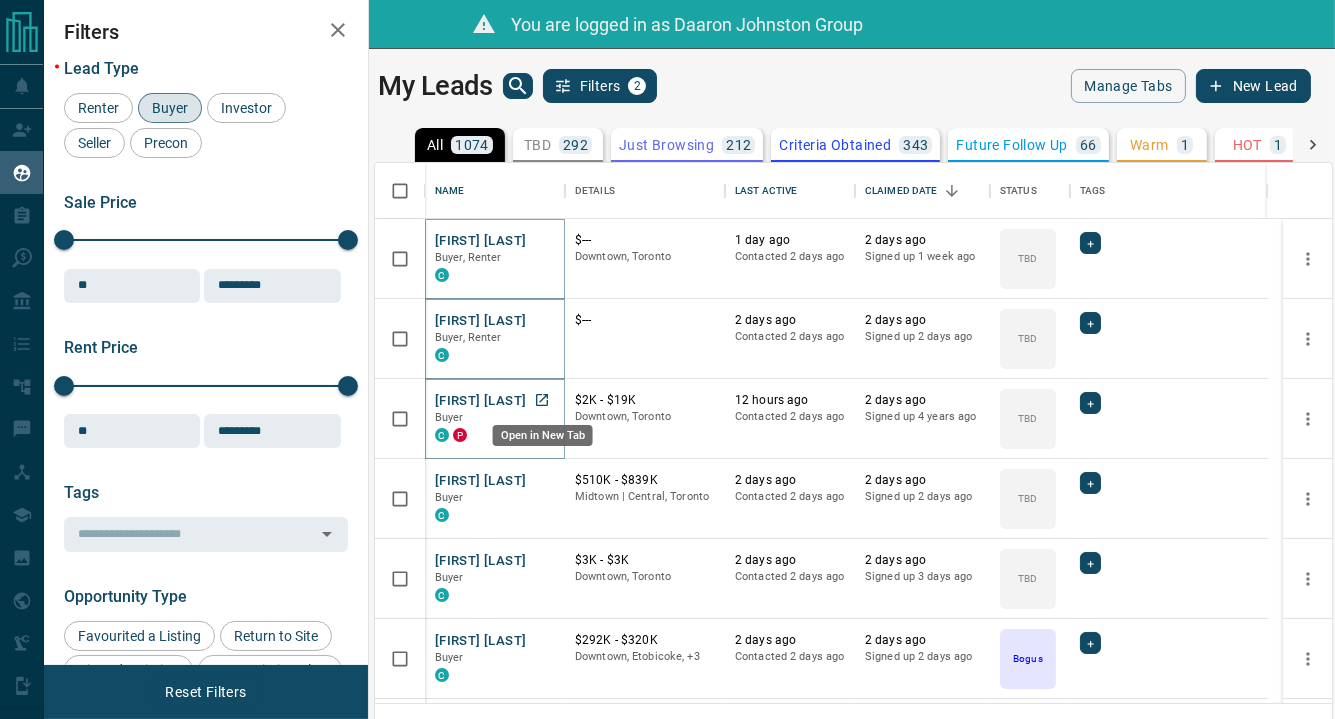 click 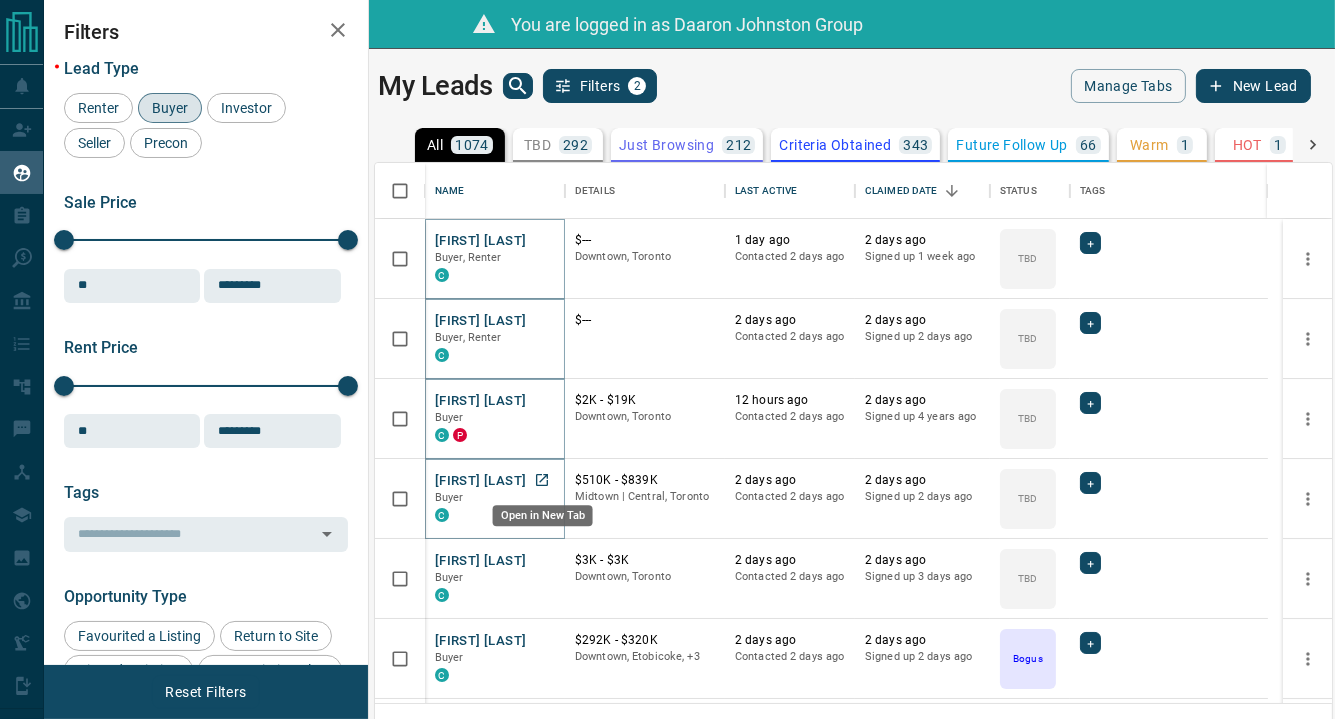 click 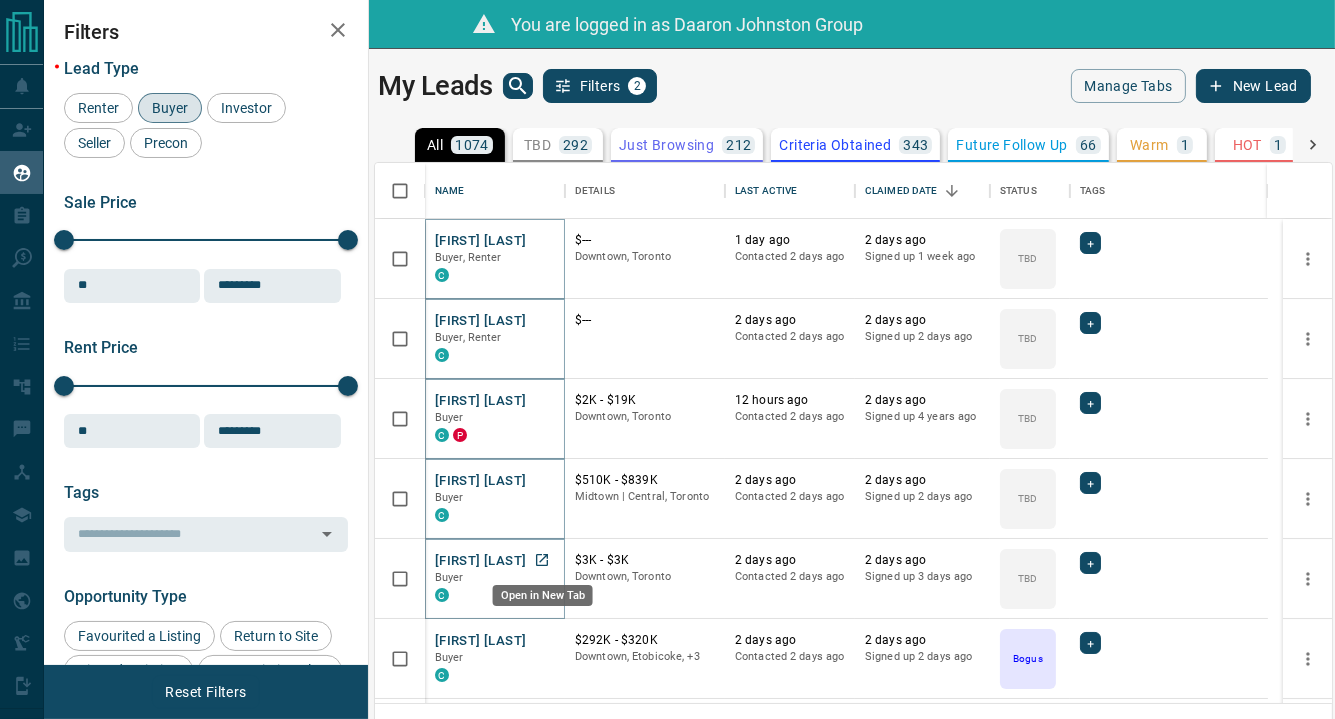 drag, startPoint x: 544, startPoint y: 549, endPoint x: 546, endPoint y: 565, distance: 16.124516 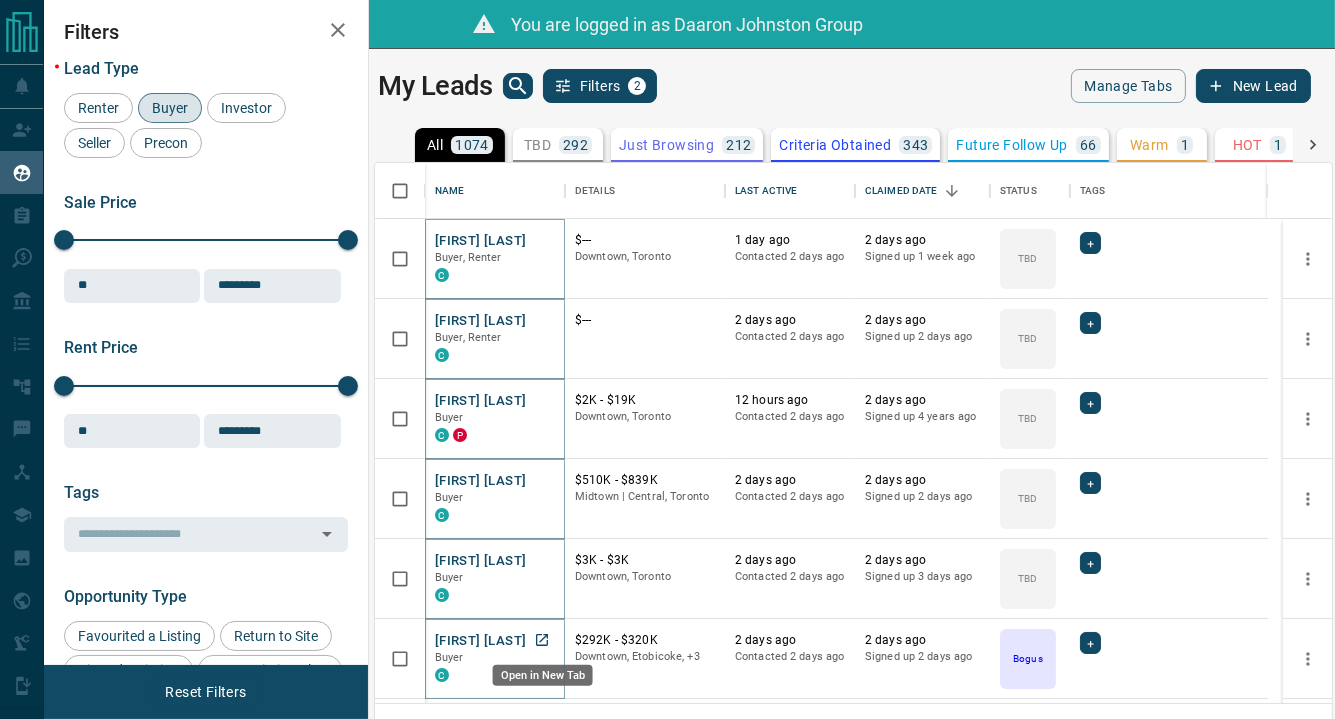 click 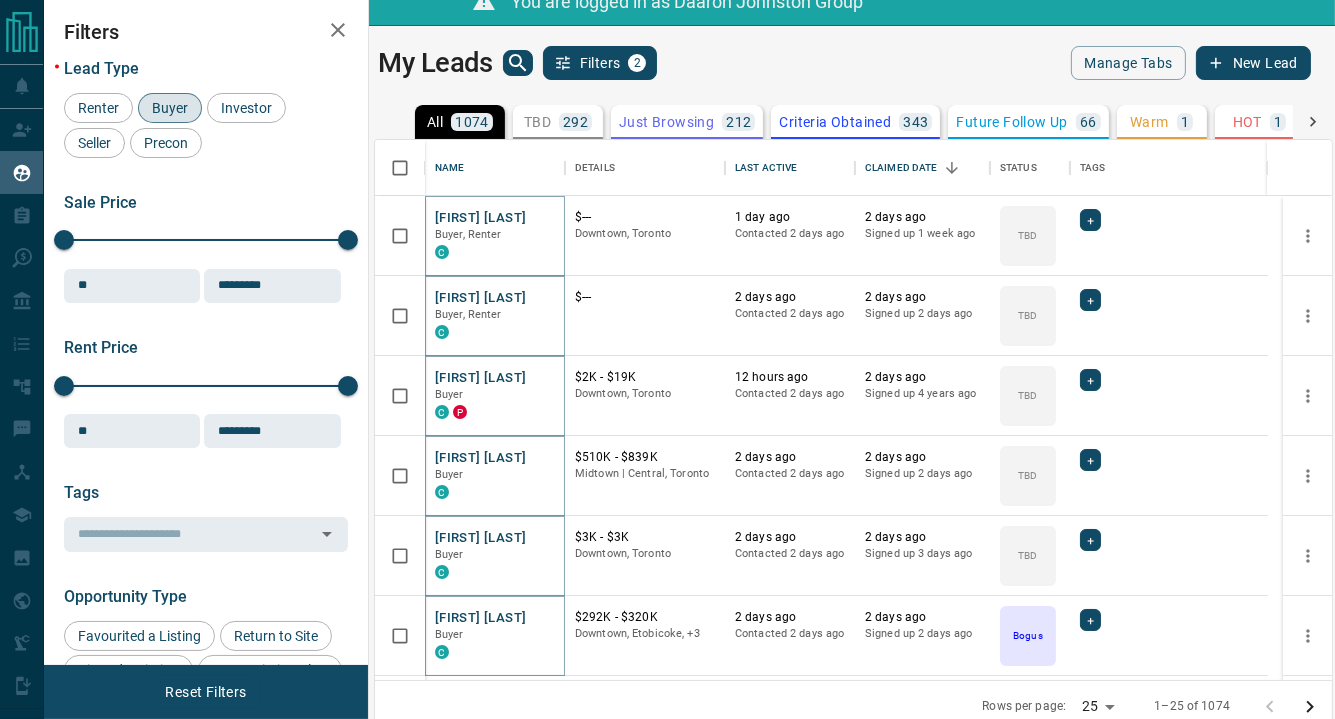 scroll, scrollTop: 36, scrollLeft: 0, axis: vertical 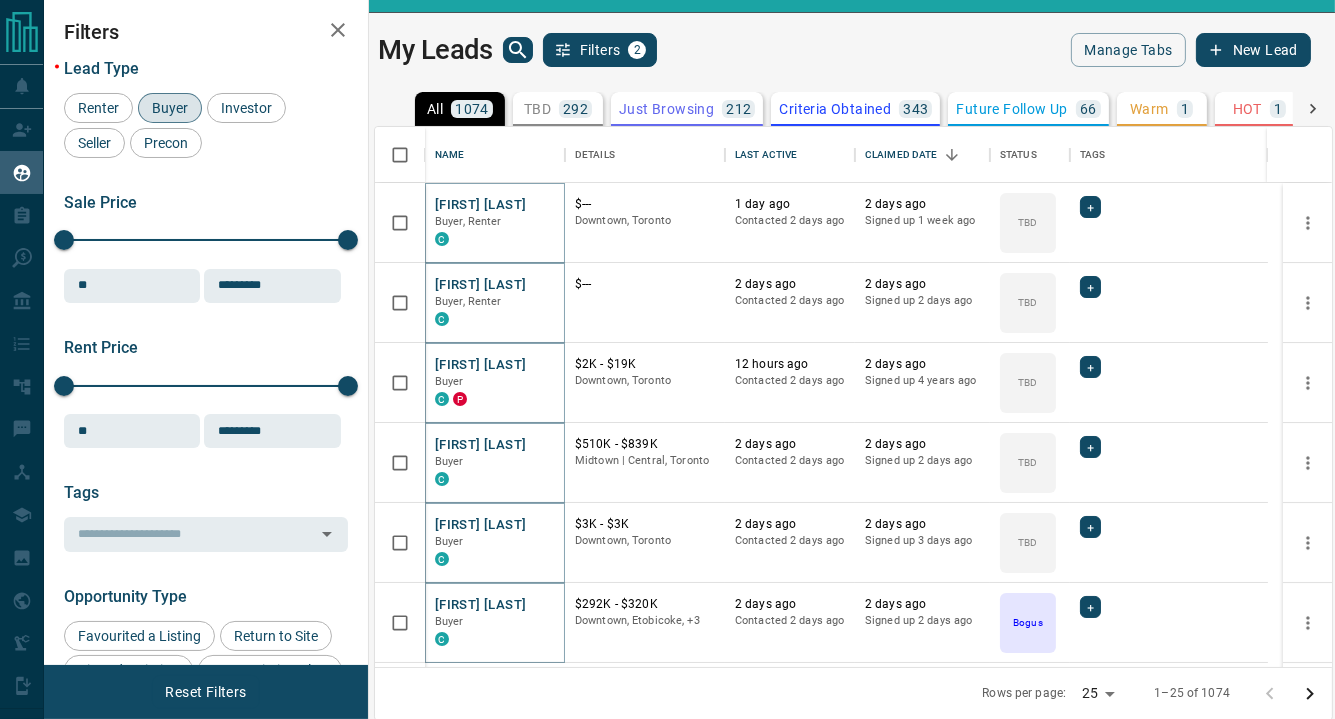 click on "Lead Transfers Claim Leads My Leads Tasks Opportunities Deals Campaigns Automations Messages Broker Bay Training Media Services Agent Resources Precon Worksheet Mobile Apps Disclosure Logout You are logged in as [FIRST] [LAST] My Leads Filters 2 Manage Tabs New Lead All 1074 TBD 292 Do Not Contact - Not Responsive 4 Bogus 155 Just Browsing 212 Criteria Obtained 343 Future Follow Up 66 Warm 1 HOT 1 Taken on Showings - Submitted Offer - Client - Name Details Last Active Claimed Date Status Tags [FIRST] [LAST] Buyer, Renter C $--- [CITY], [CITY] 1 day ago Contacted 2 days ago 2 days ago Signed up 1 week ago TBD + [FIRST] [LAST] Buyer, Renter C $--- 2 days ago Contacted 2 days ago 2 days ago Signed up 2 days ago TBD + [FIRST] [LAST] Buyer C P $2K - $19K [CITY], [CITY] 12 hours ago Contacted 2 days ago 2 days ago Signed up 4 years ago TBD + [FIRST] [LAST] Buyer C $510K - $839K [CITY] | [CITY], [CITY] 2 days ago Contacted 2 days ago 2 days ago Signed up 2 days ago TBD + [FIRST] [LAST] Buyer C TBD" at bounding box center [667, 335] 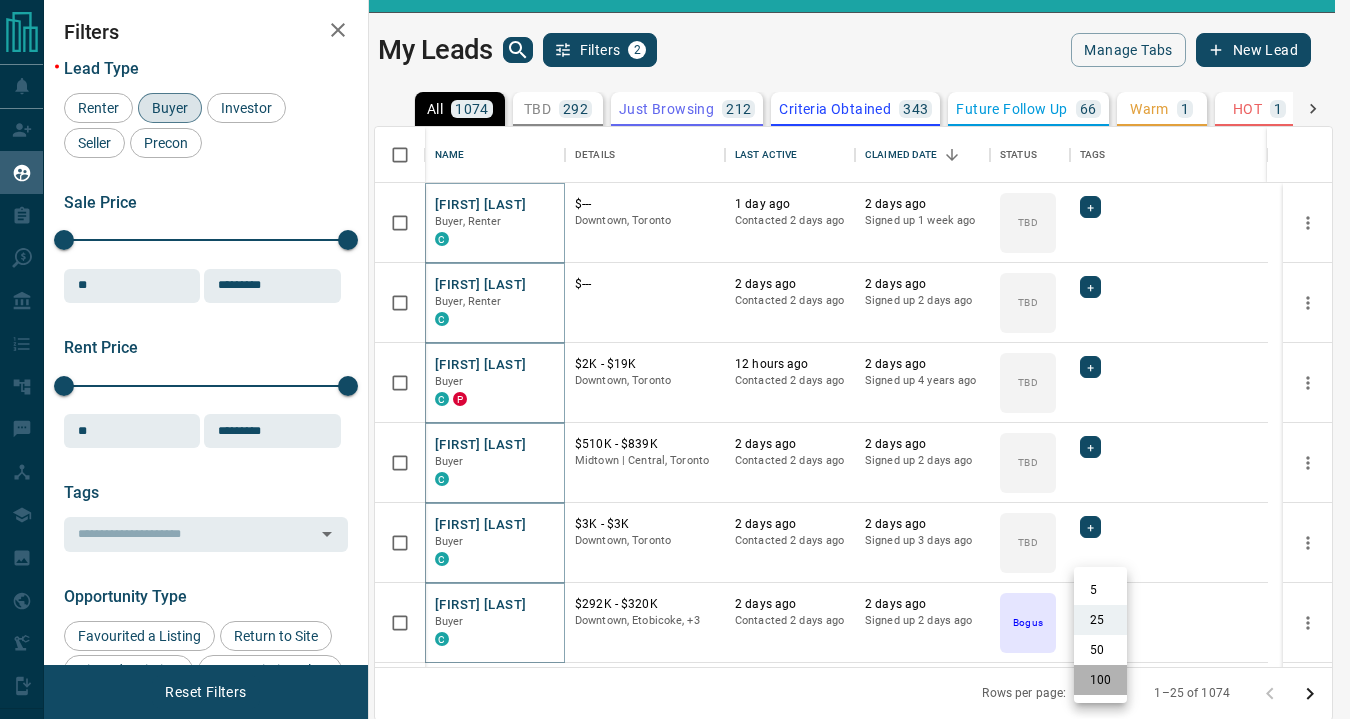 drag, startPoint x: 1108, startPoint y: 683, endPoint x: 864, endPoint y: 452, distance: 336.0015 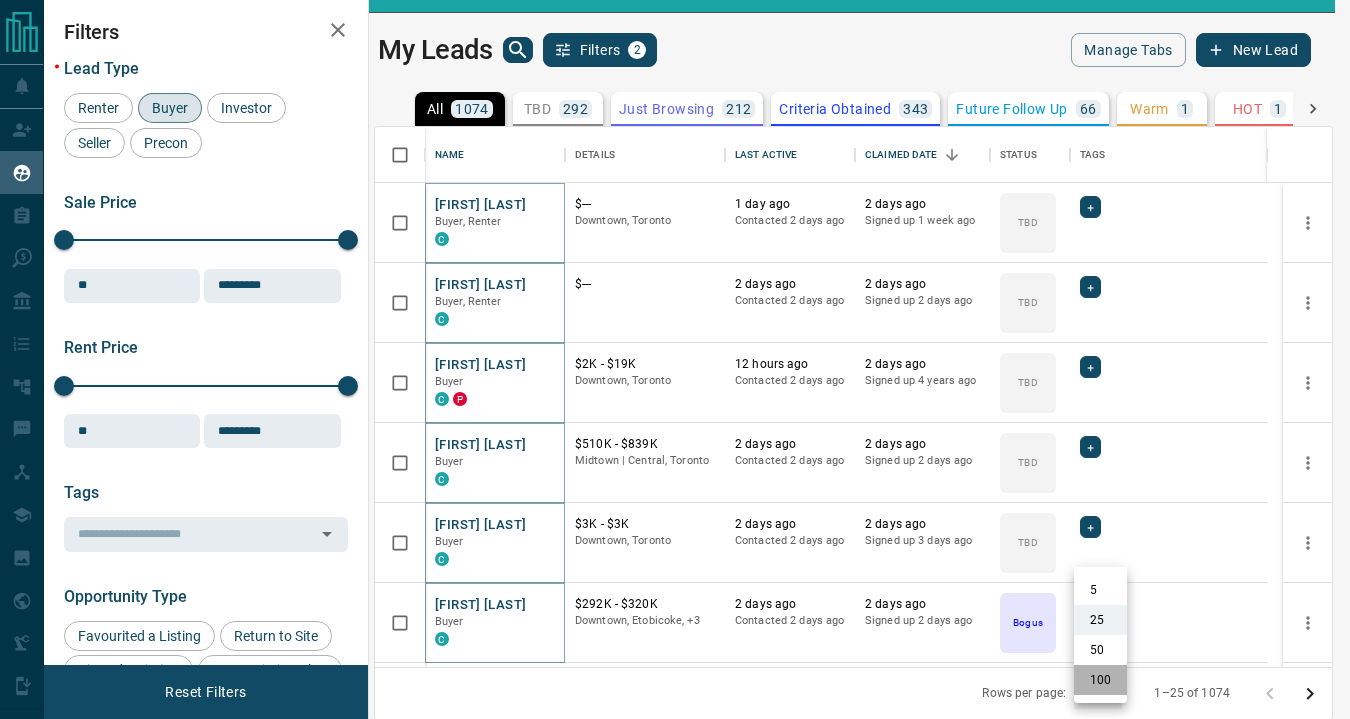 type on "***" 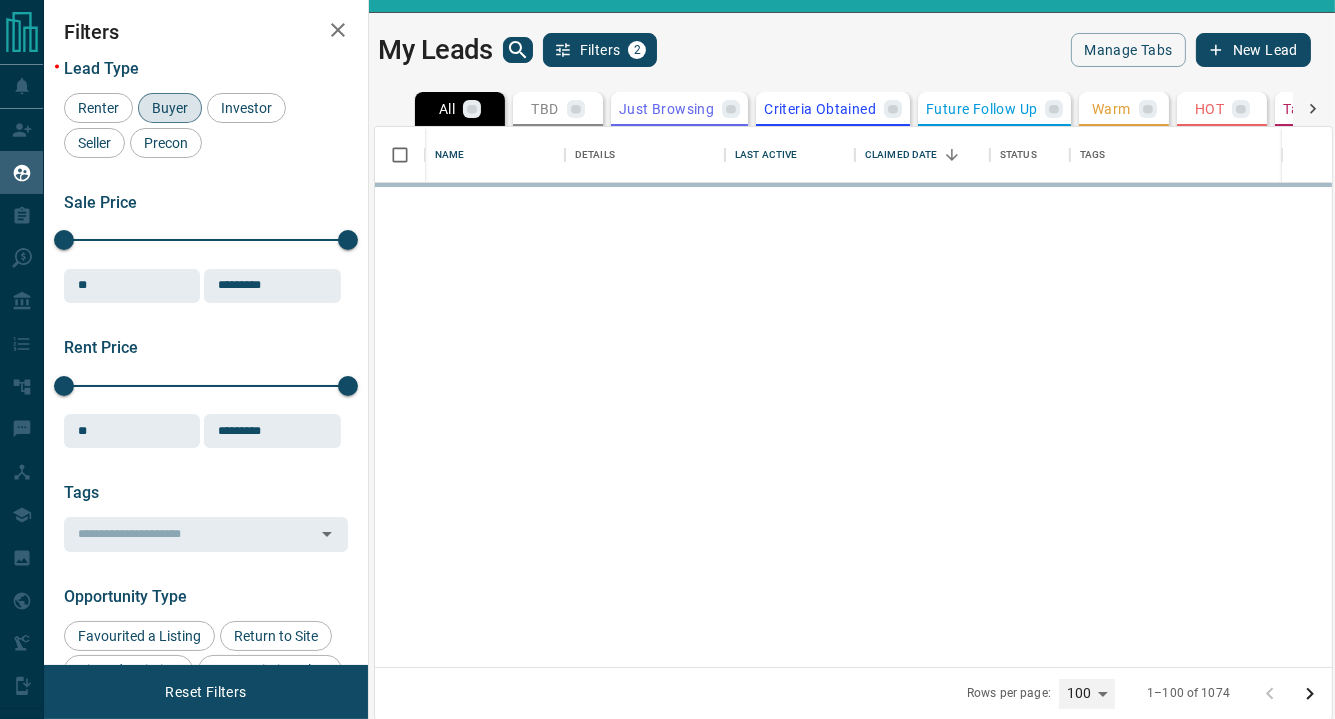 scroll, scrollTop: 15, scrollLeft: 16, axis: both 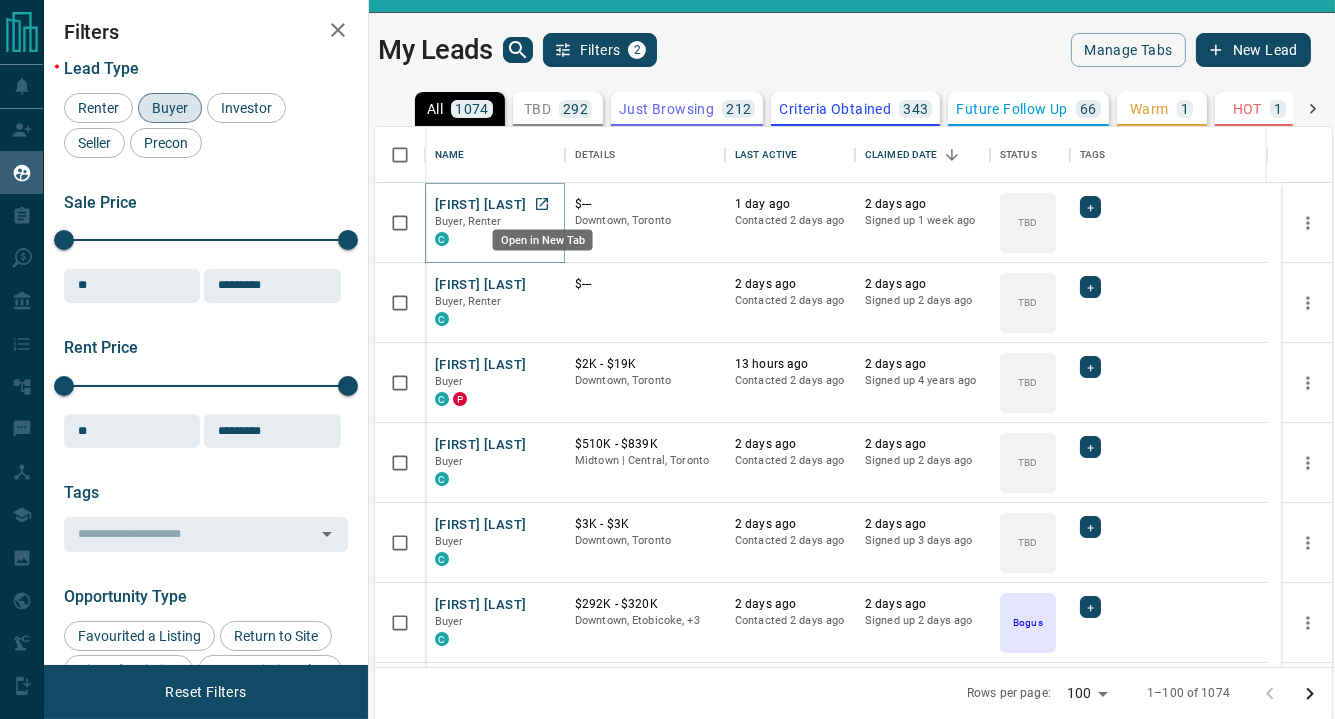 click 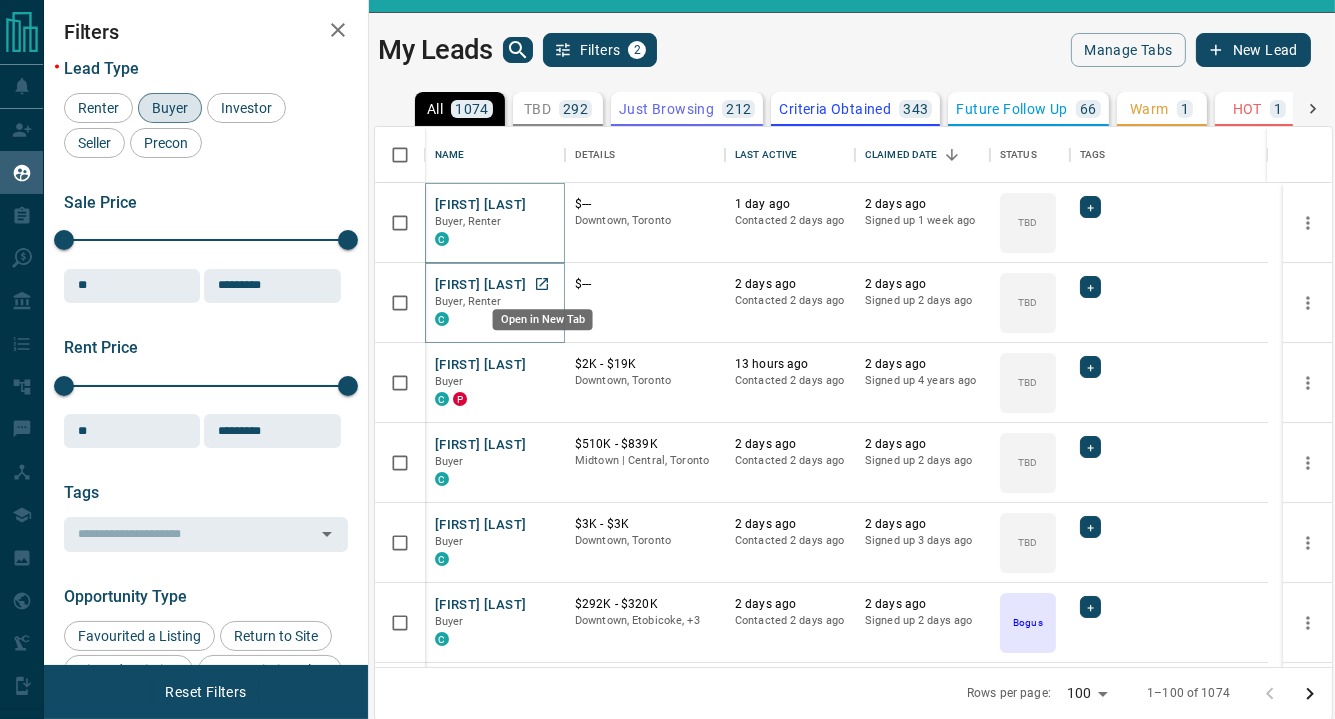 click 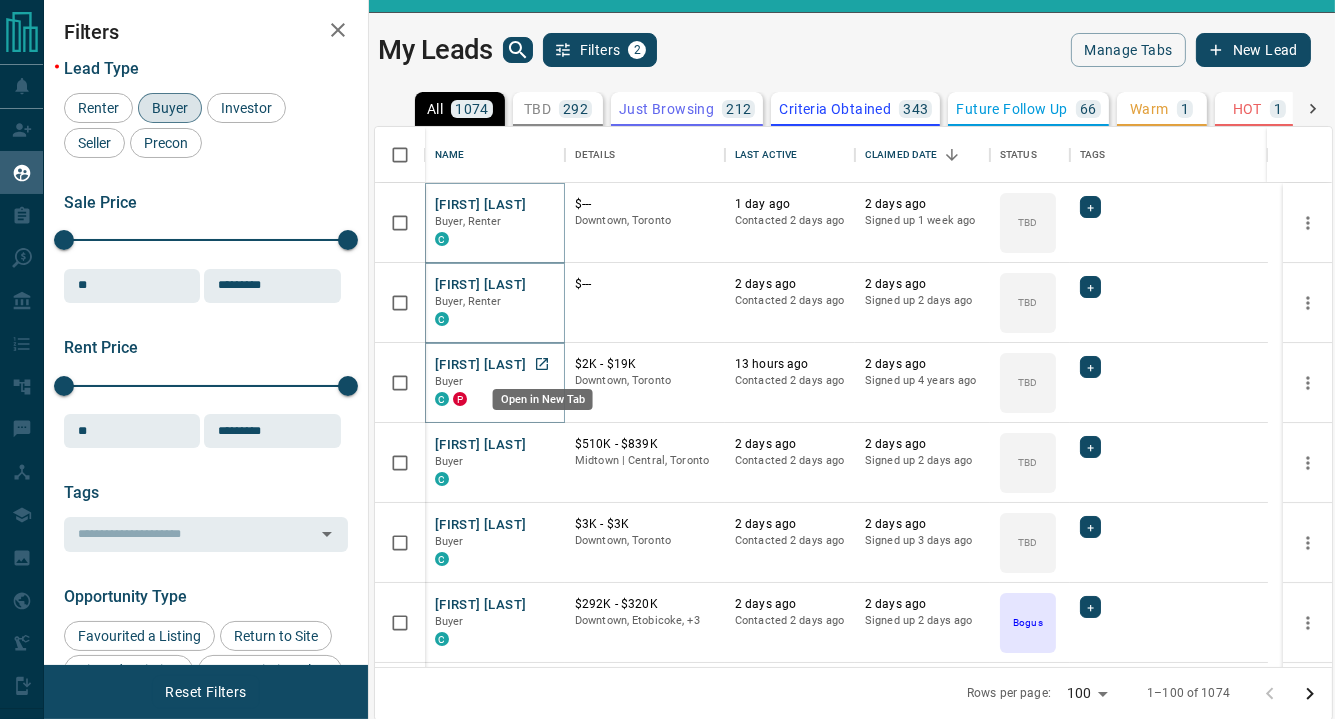 click 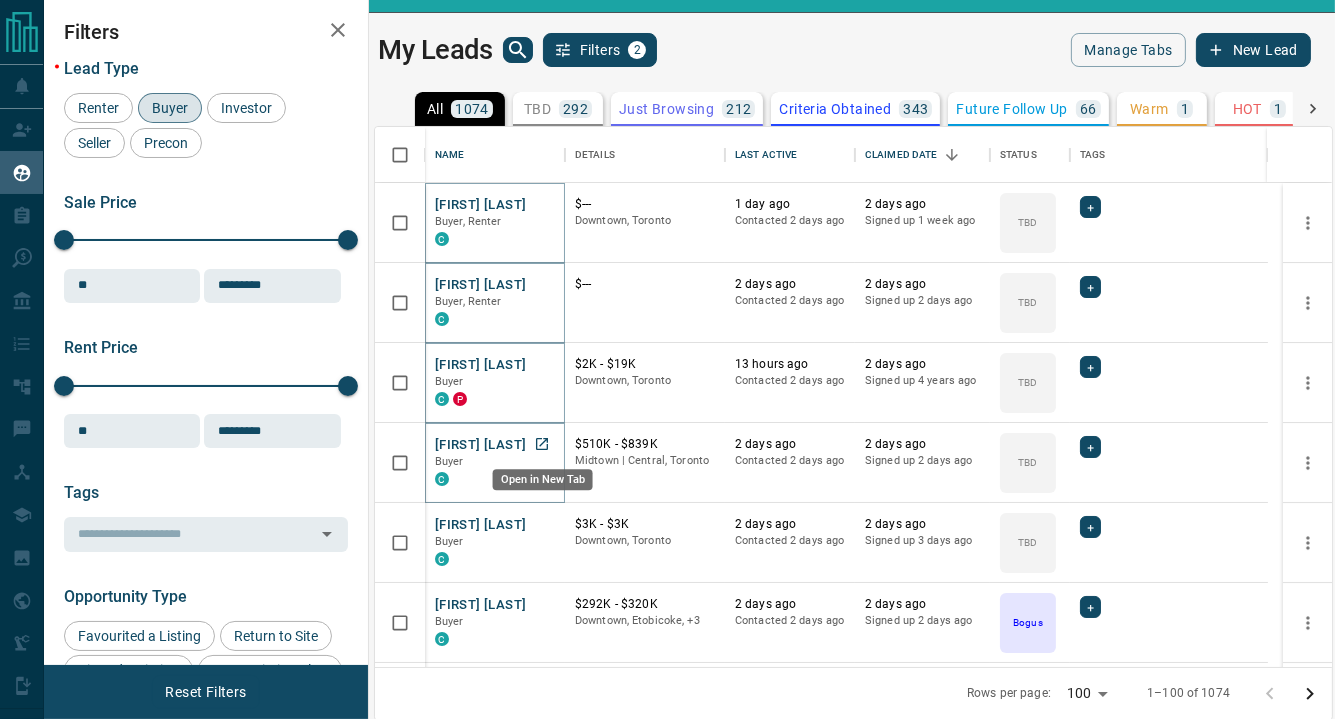 click 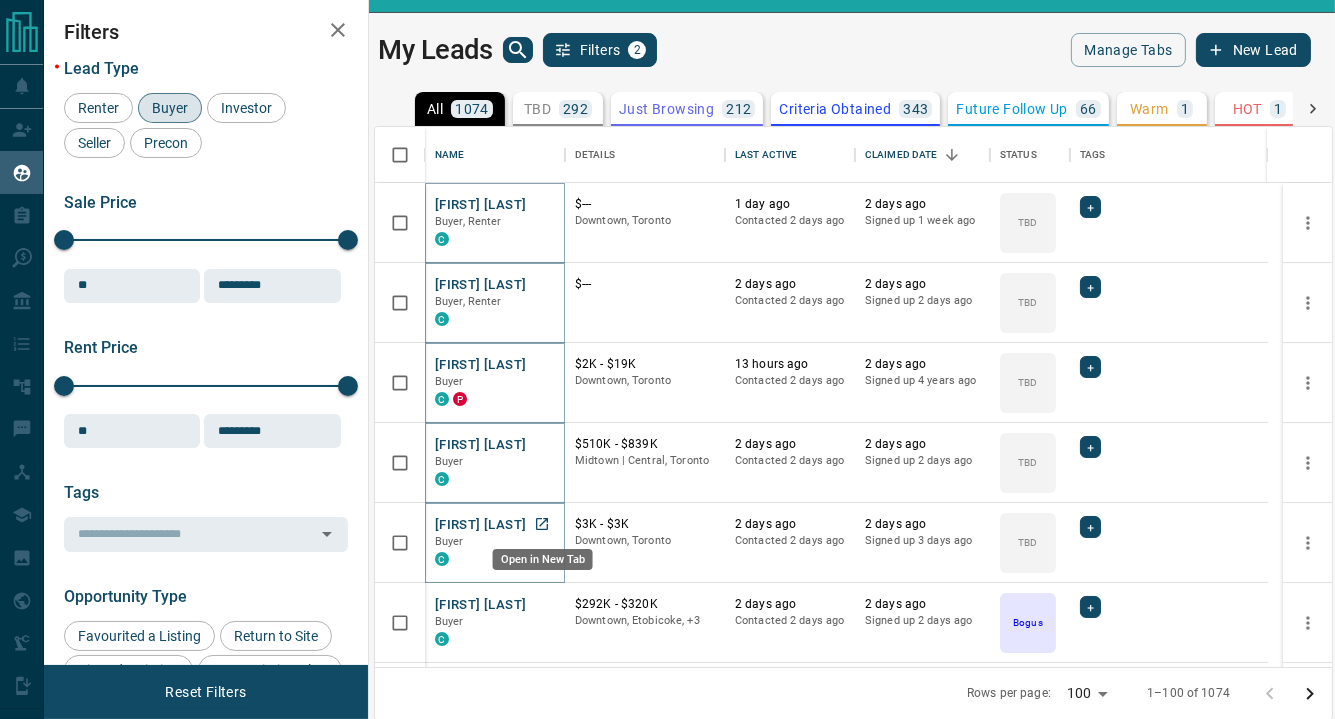 click 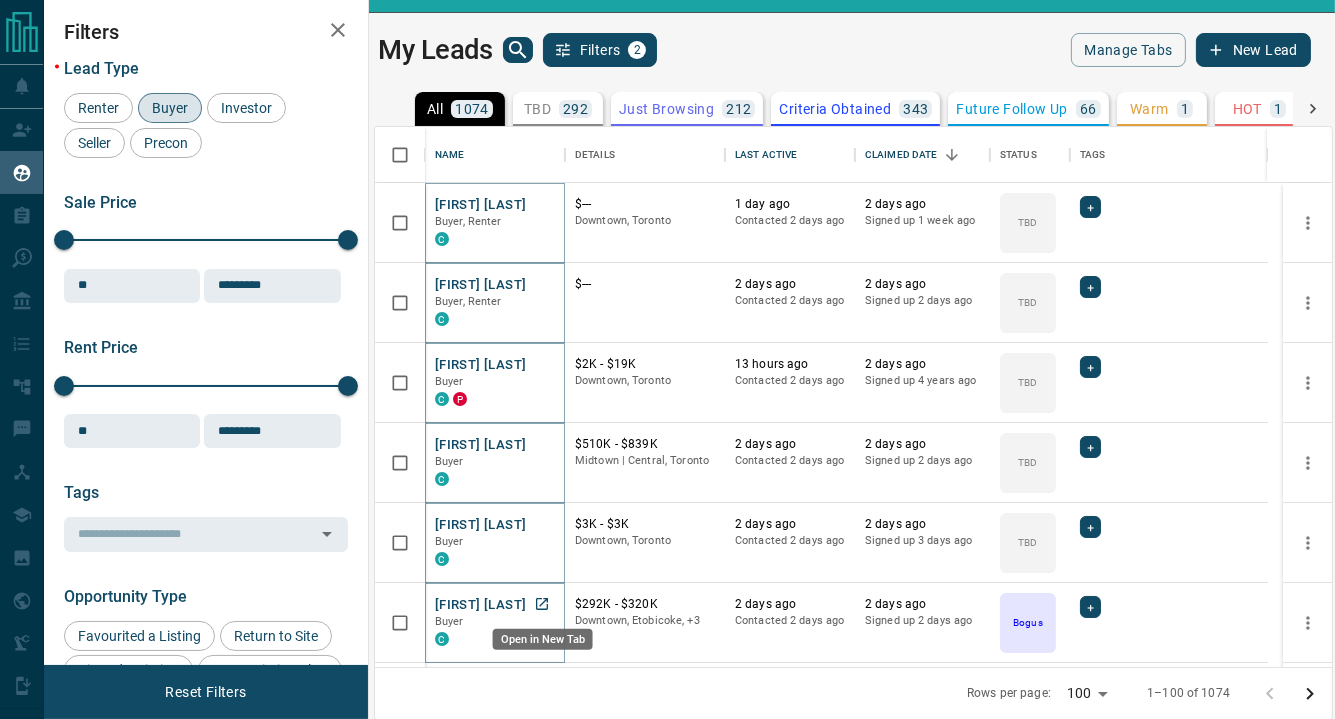 click 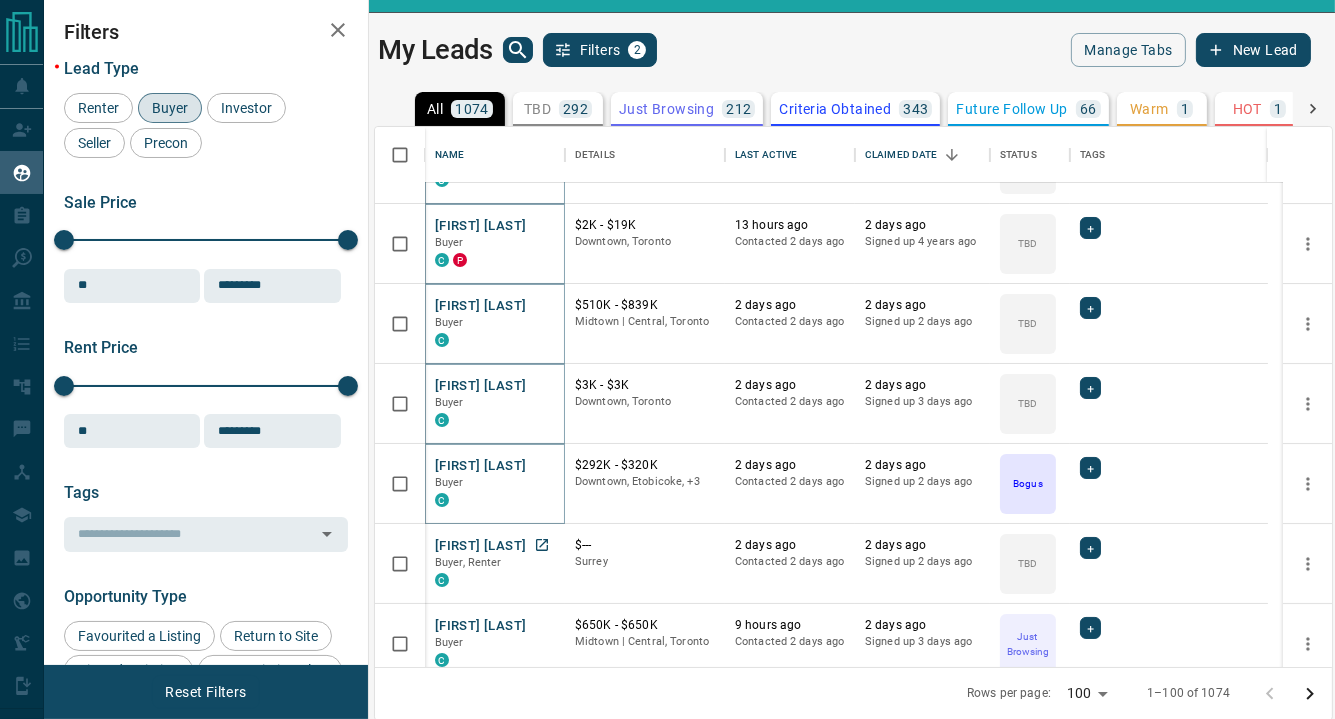 scroll, scrollTop: 333, scrollLeft: 0, axis: vertical 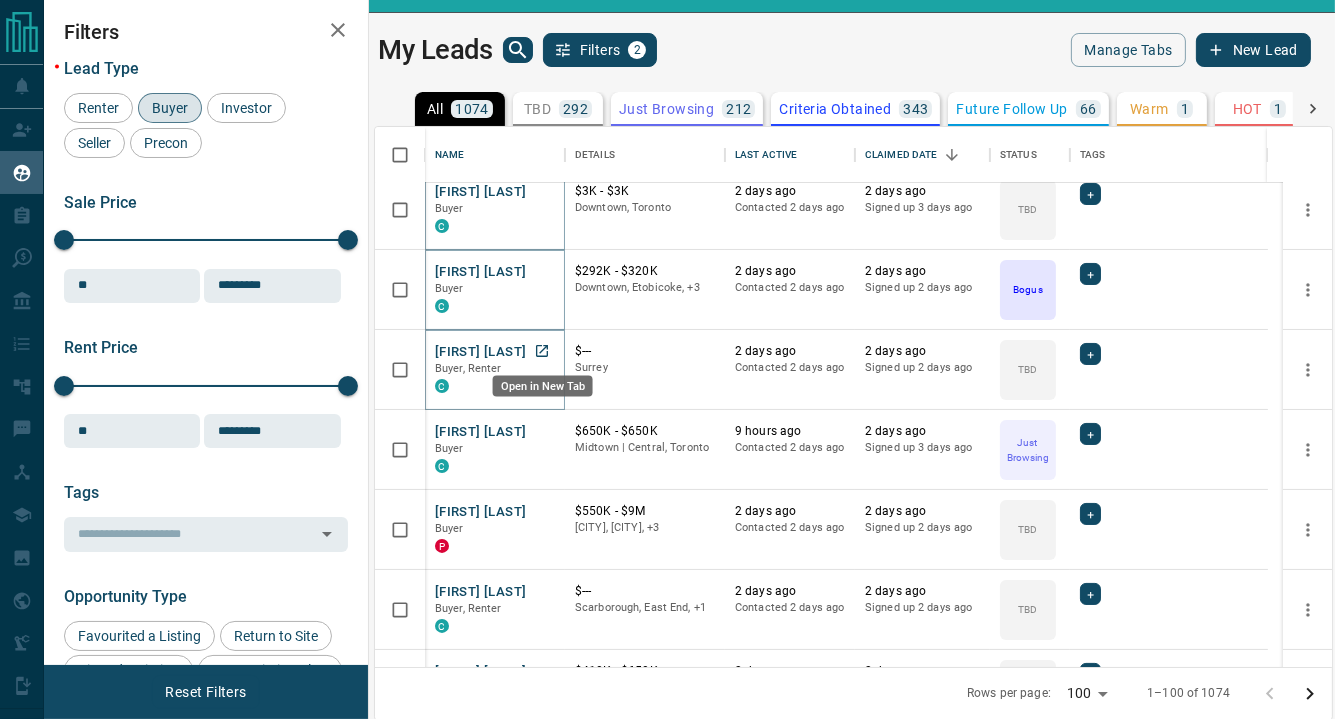 drag, startPoint x: 537, startPoint y: 347, endPoint x: 549, endPoint y: 377, distance: 32.31099 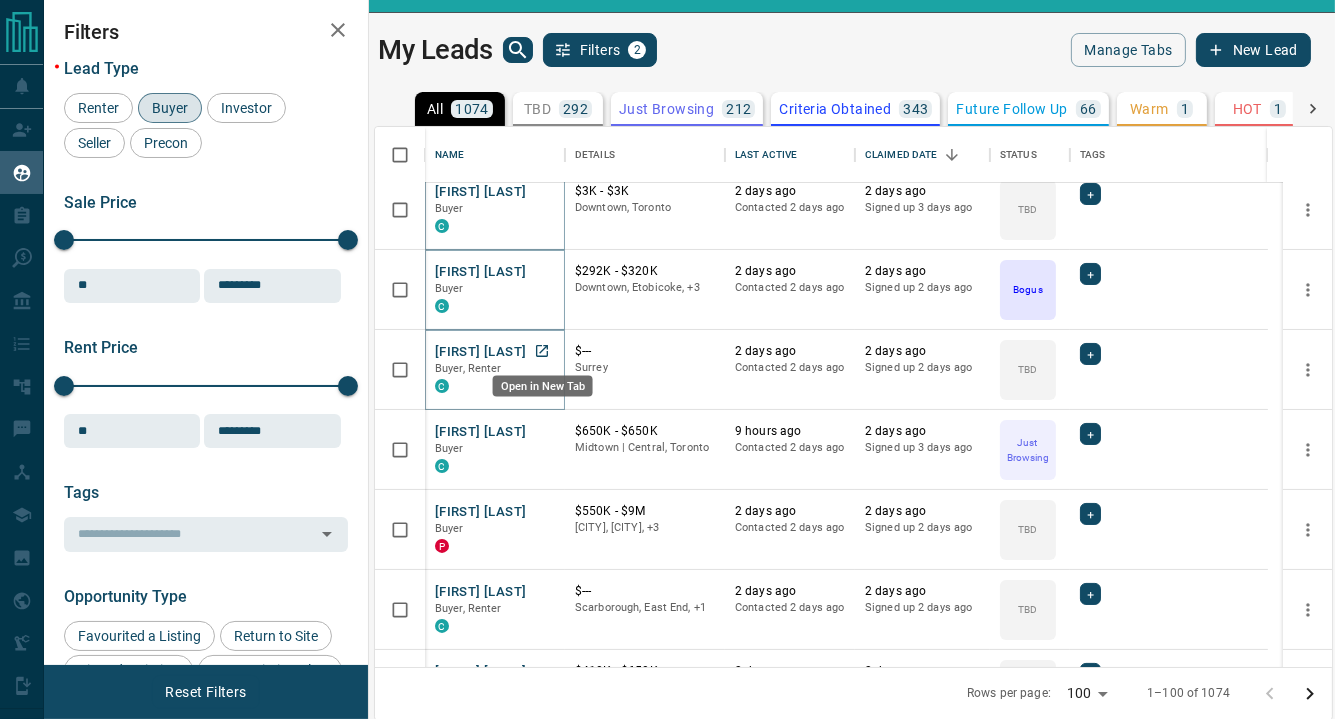 click 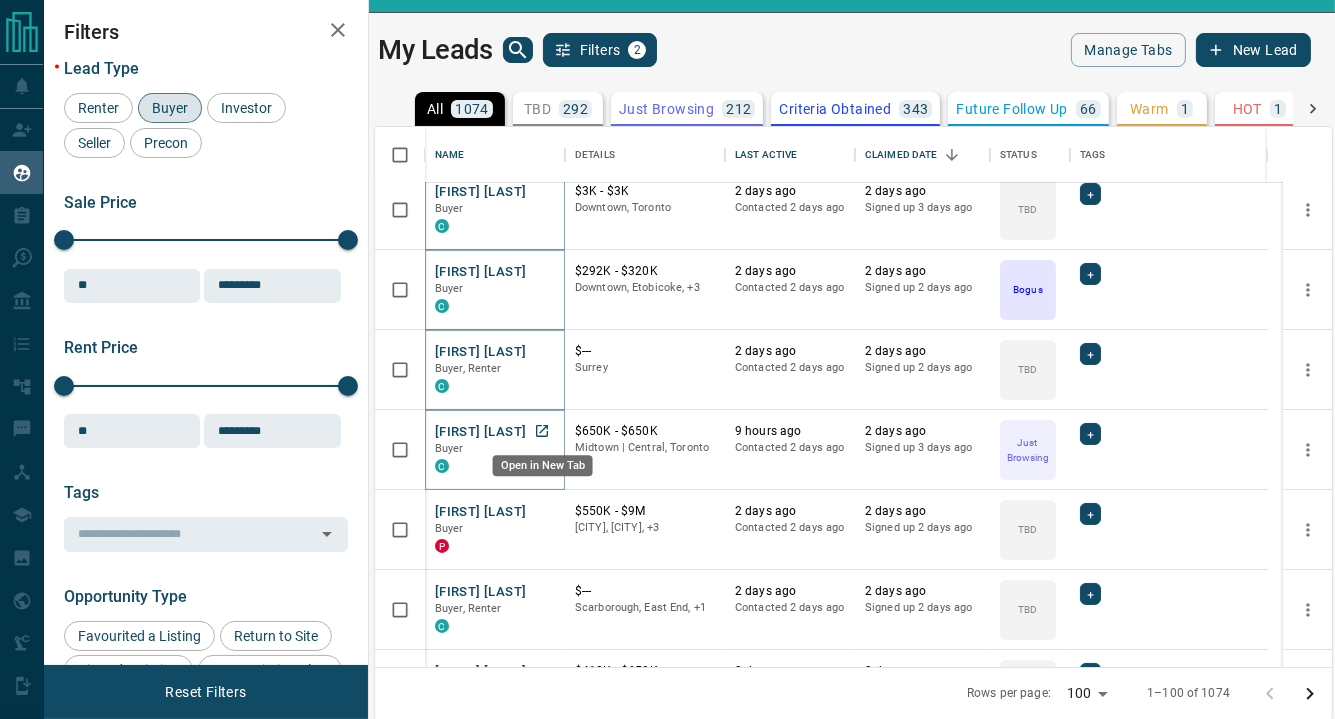 click 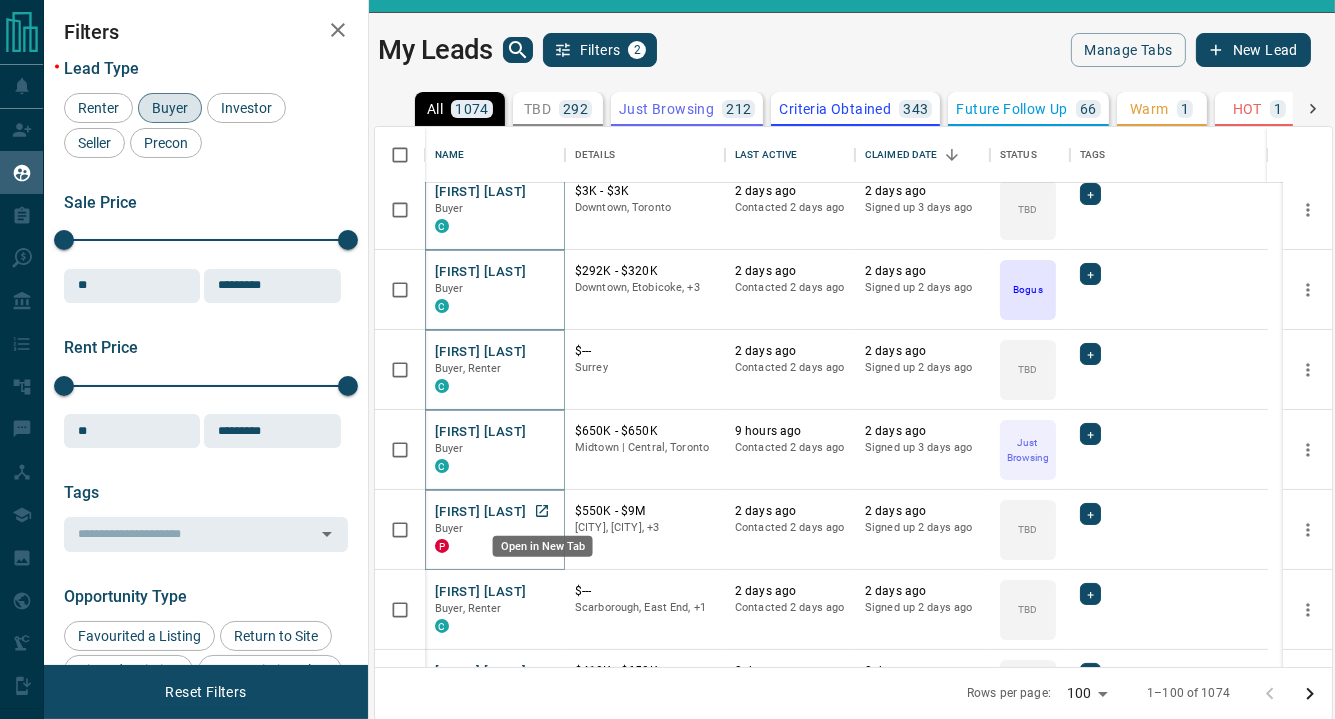 click 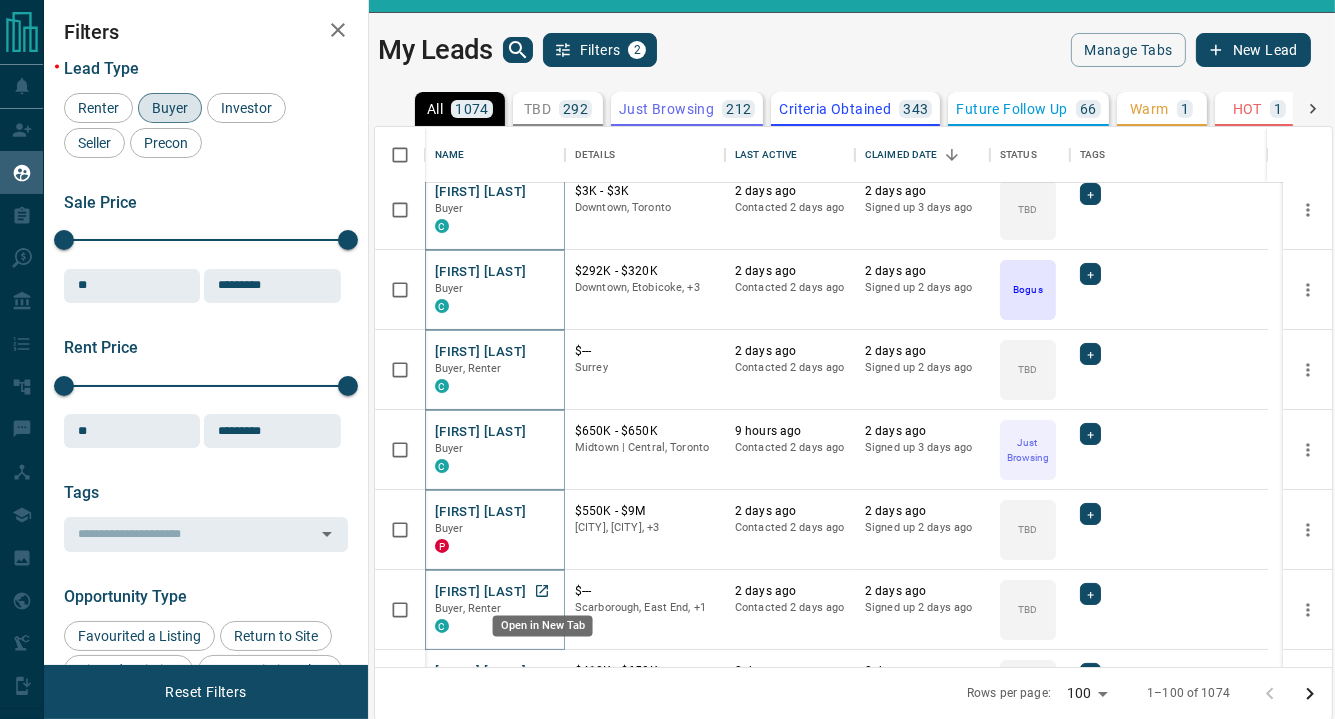 click 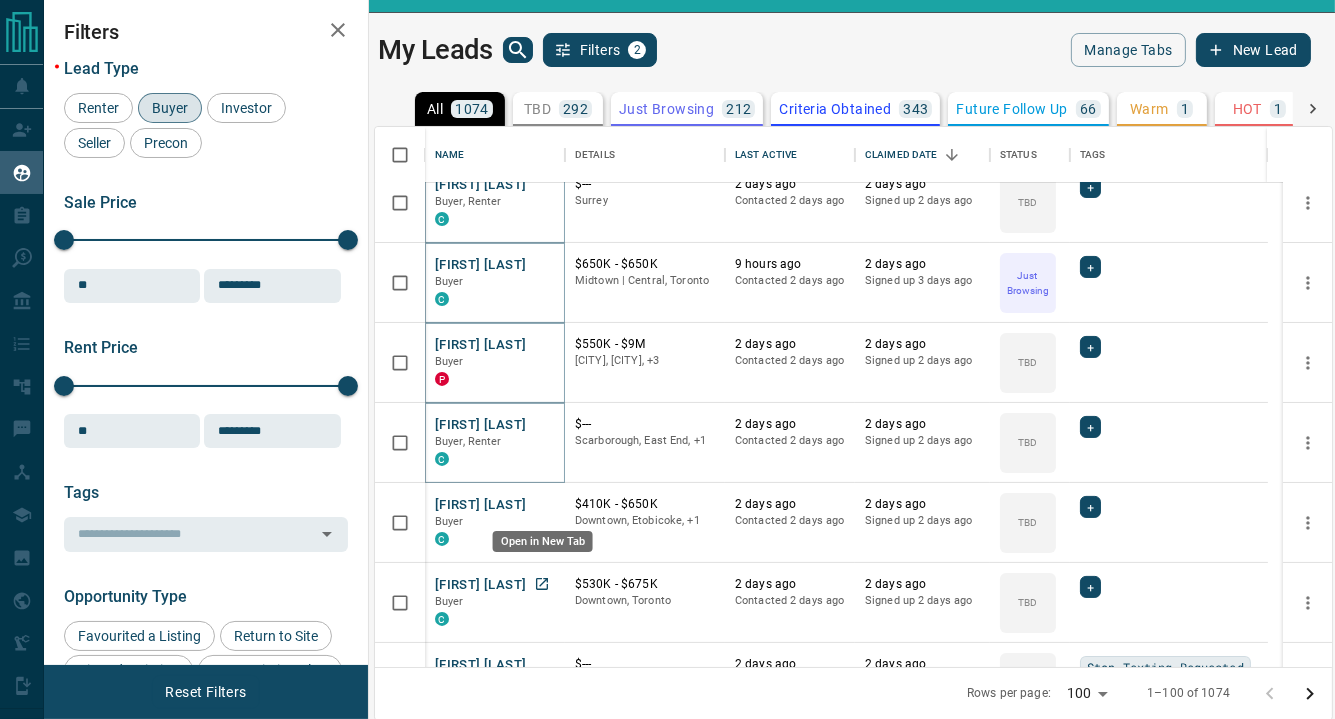 scroll, scrollTop: 666, scrollLeft: 0, axis: vertical 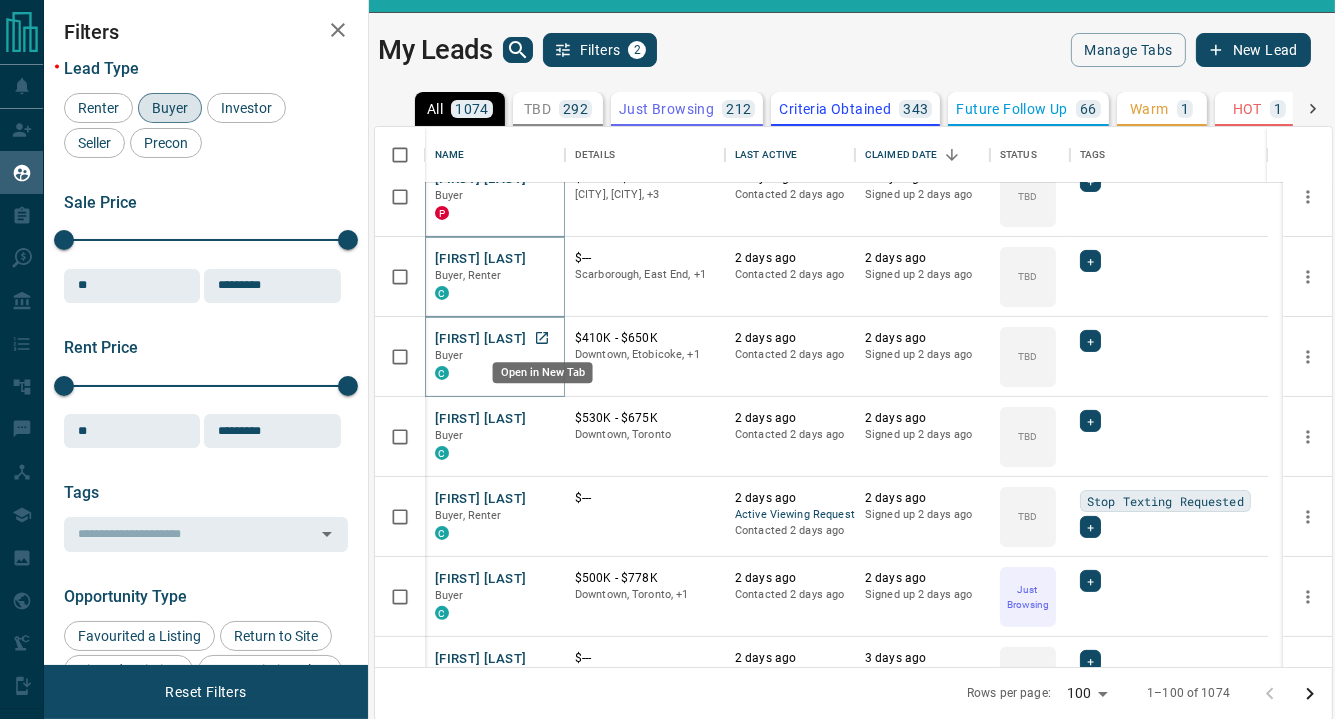 click 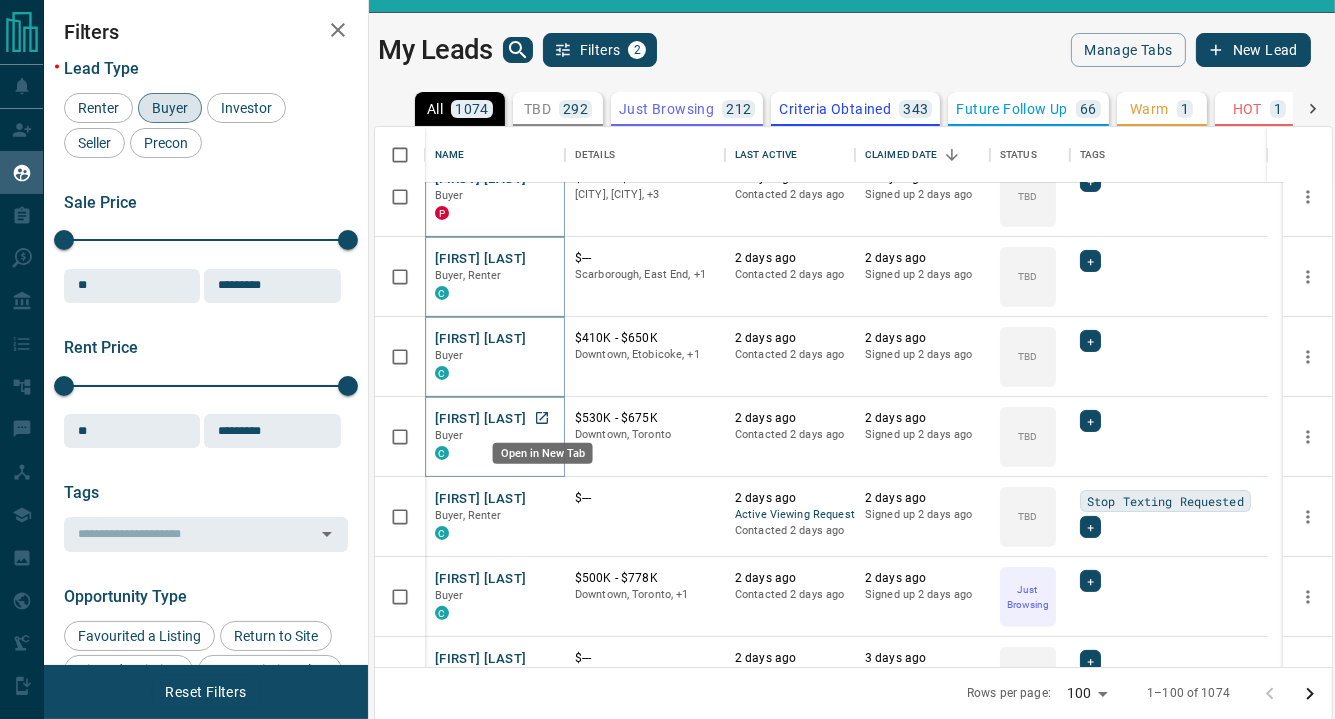 click 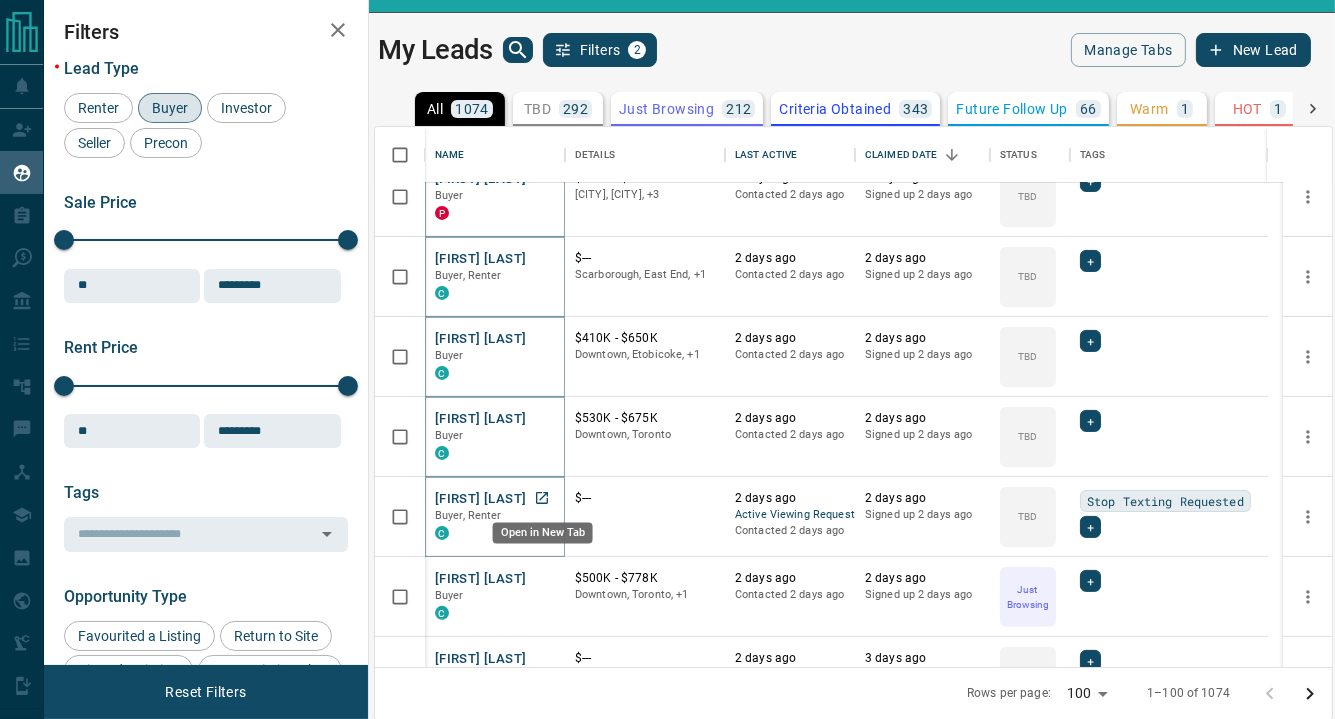 click 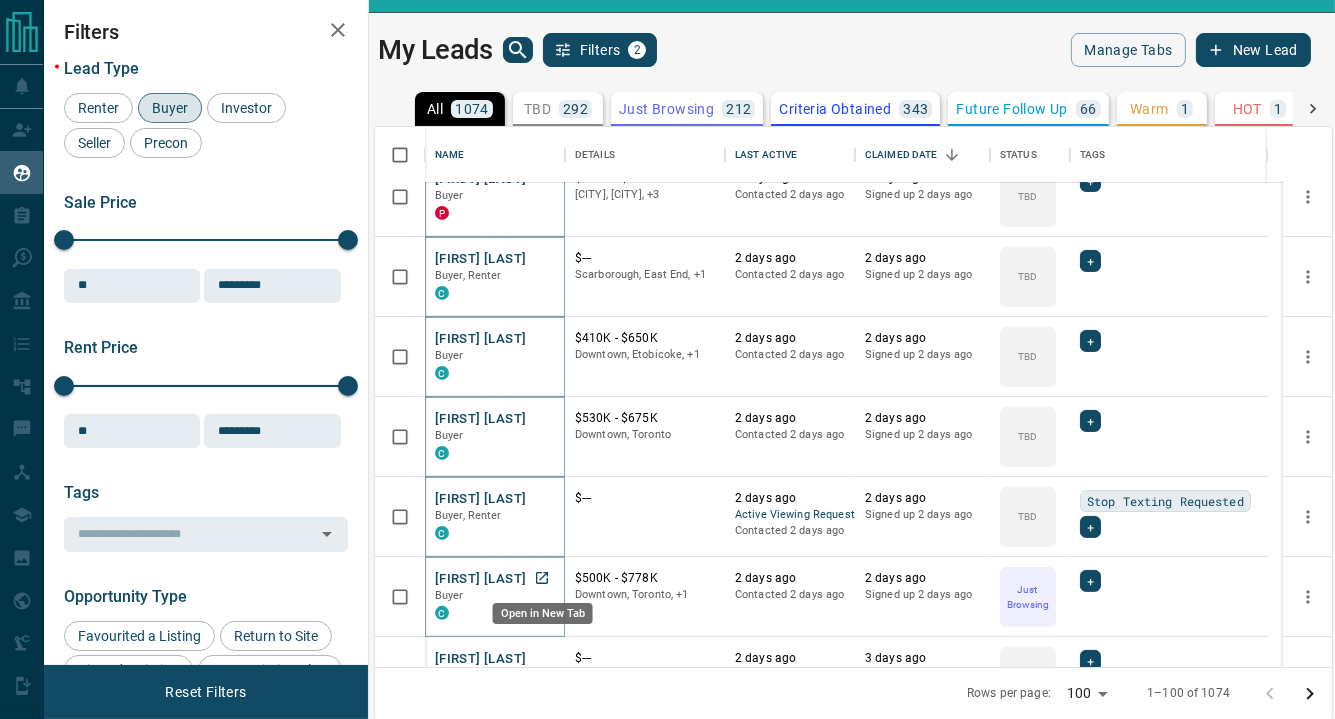 click 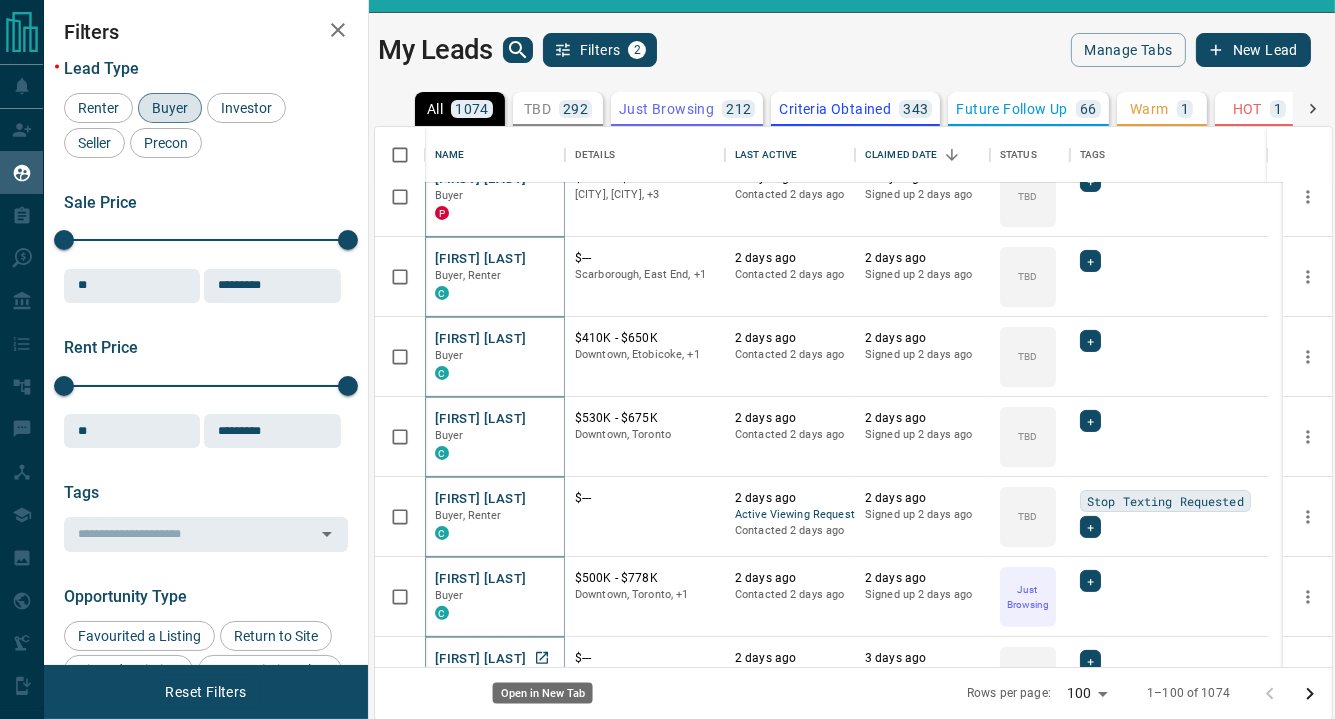click 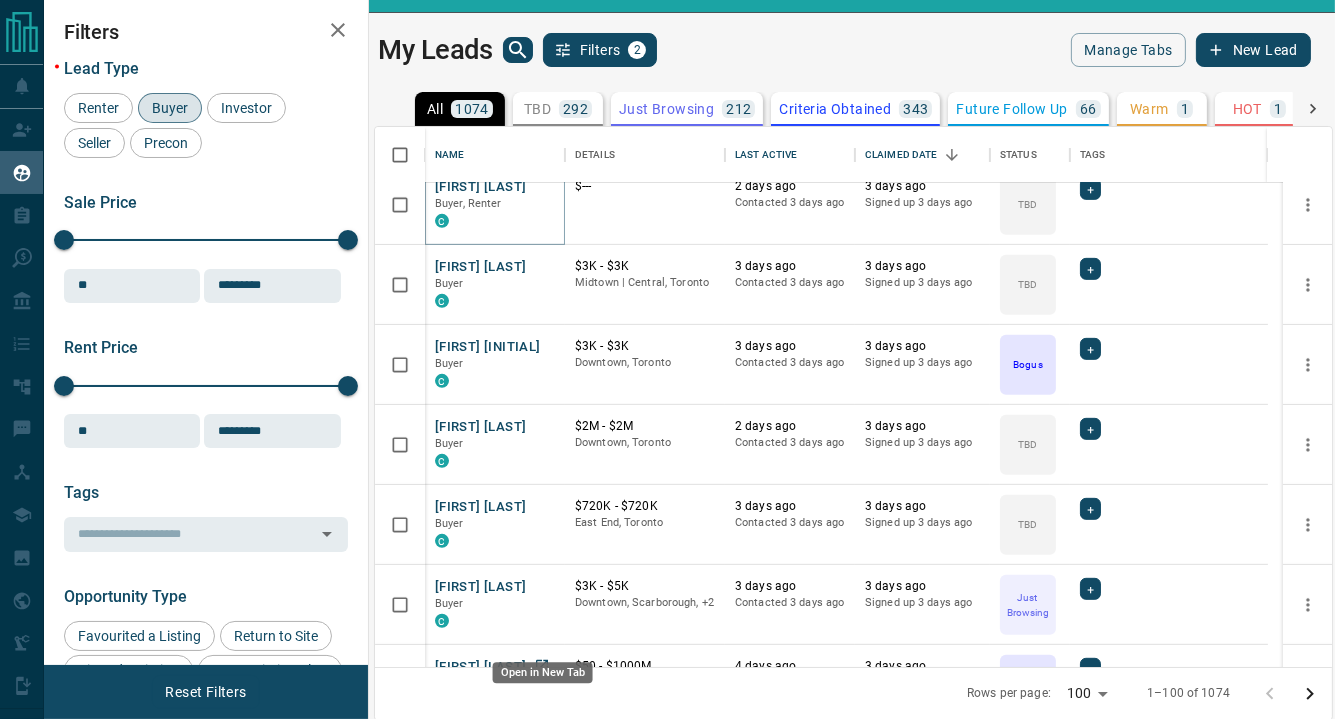 scroll, scrollTop: 1166, scrollLeft: 0, axis: vertical 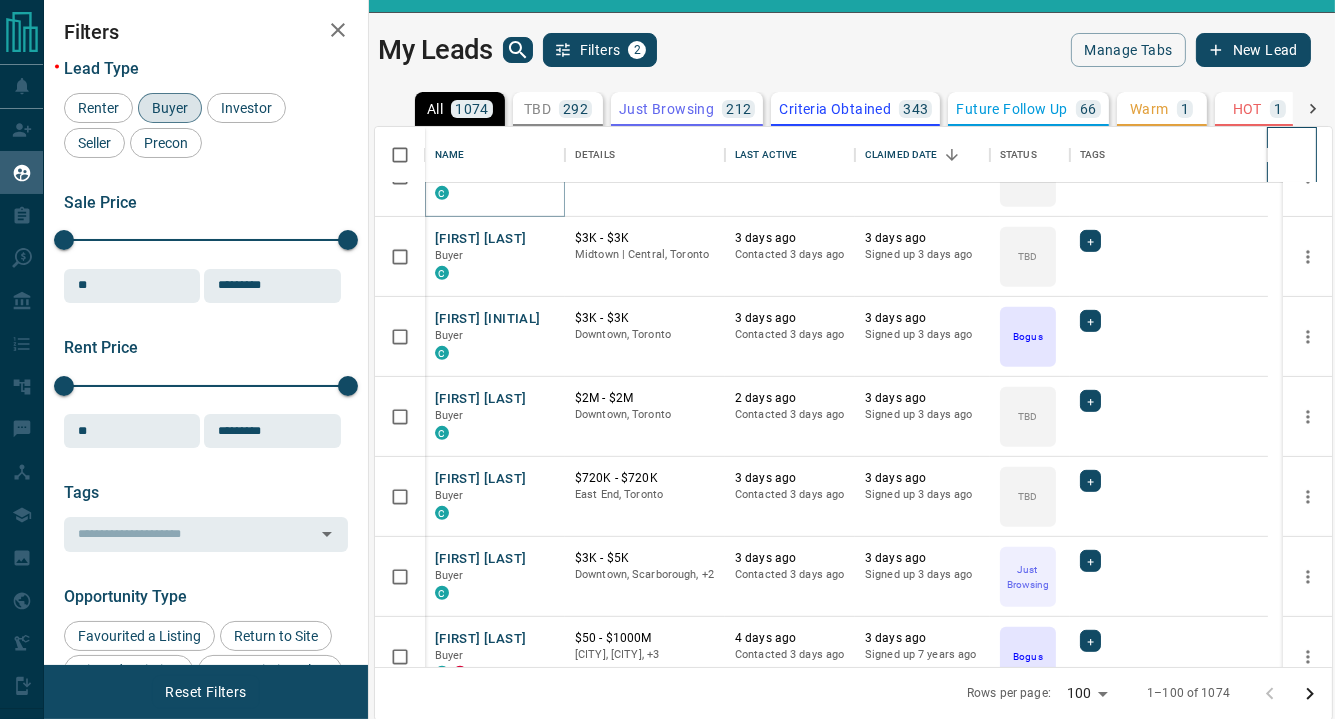 click at bounding box center (1292, 155) 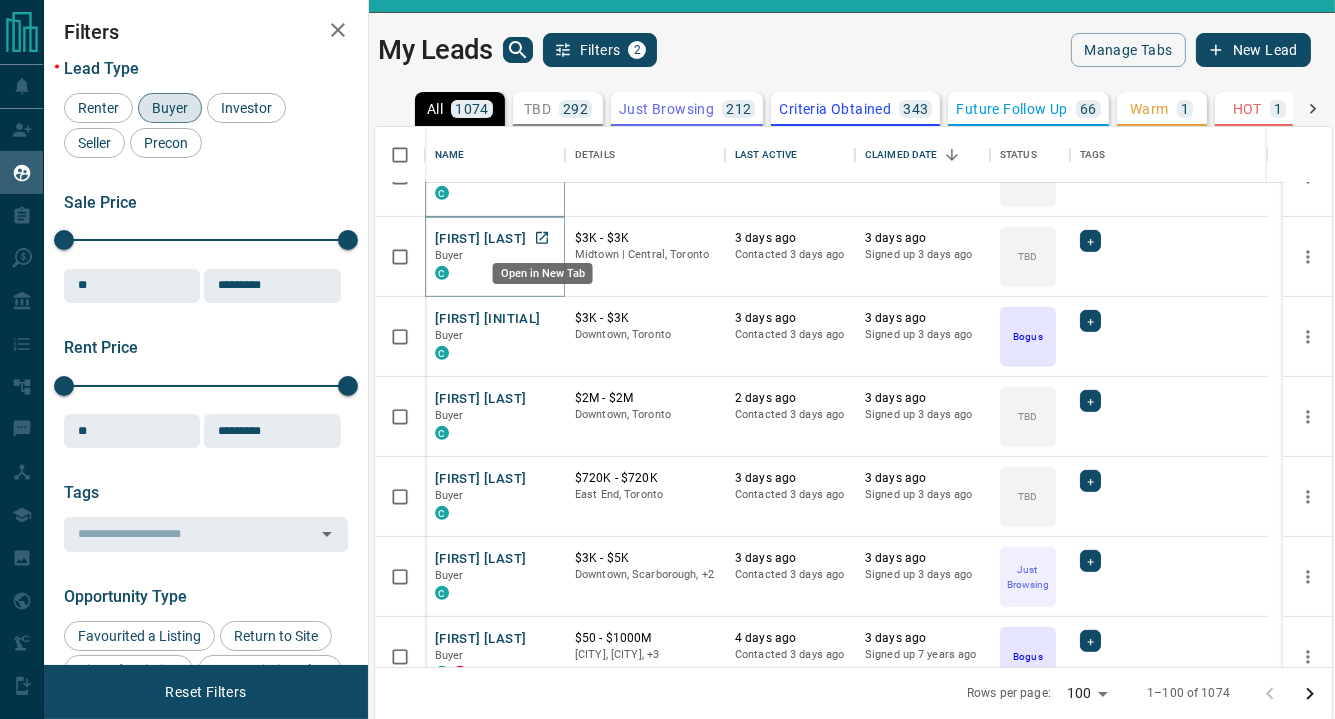 click 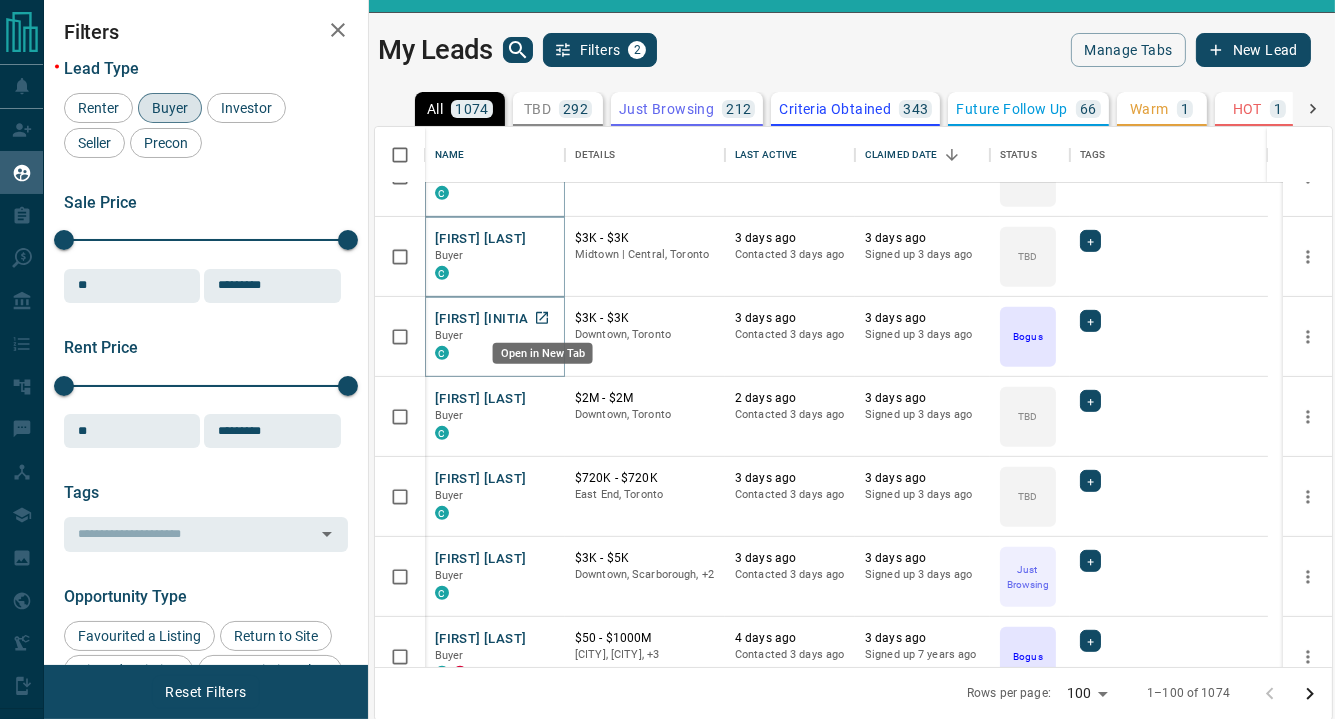 click 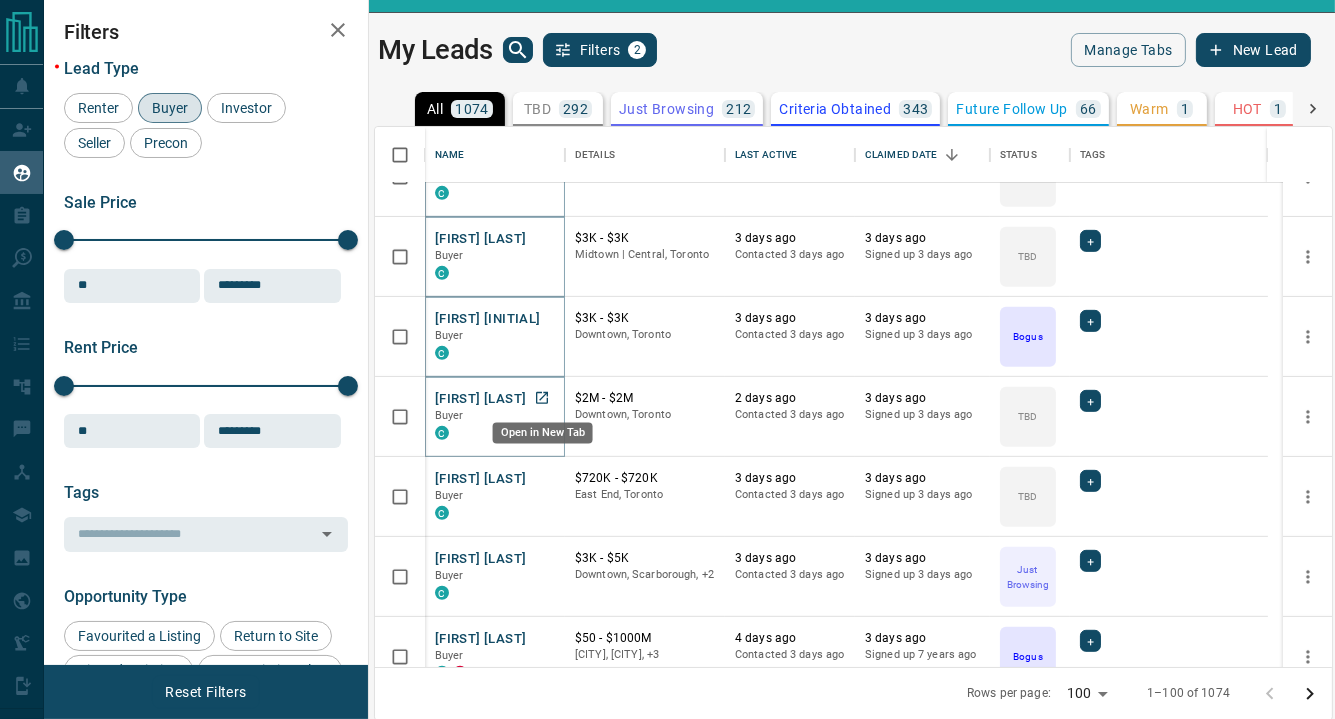 click 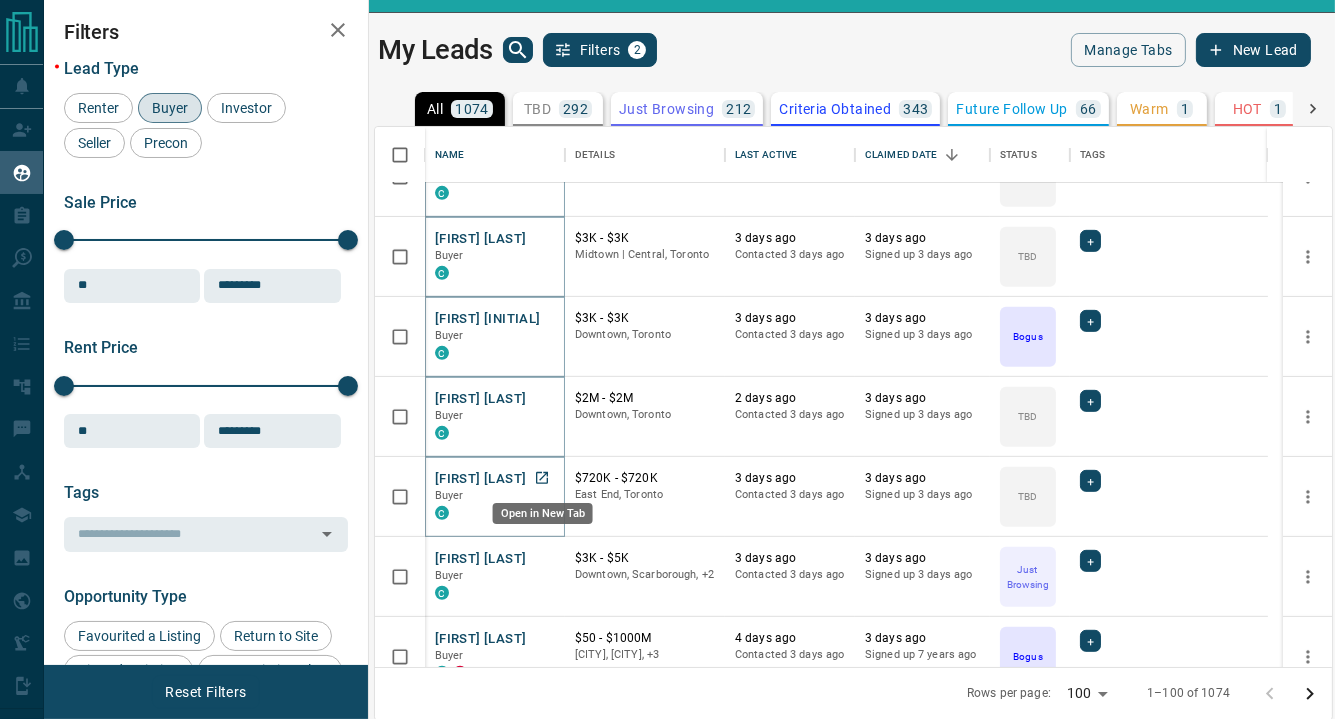 click 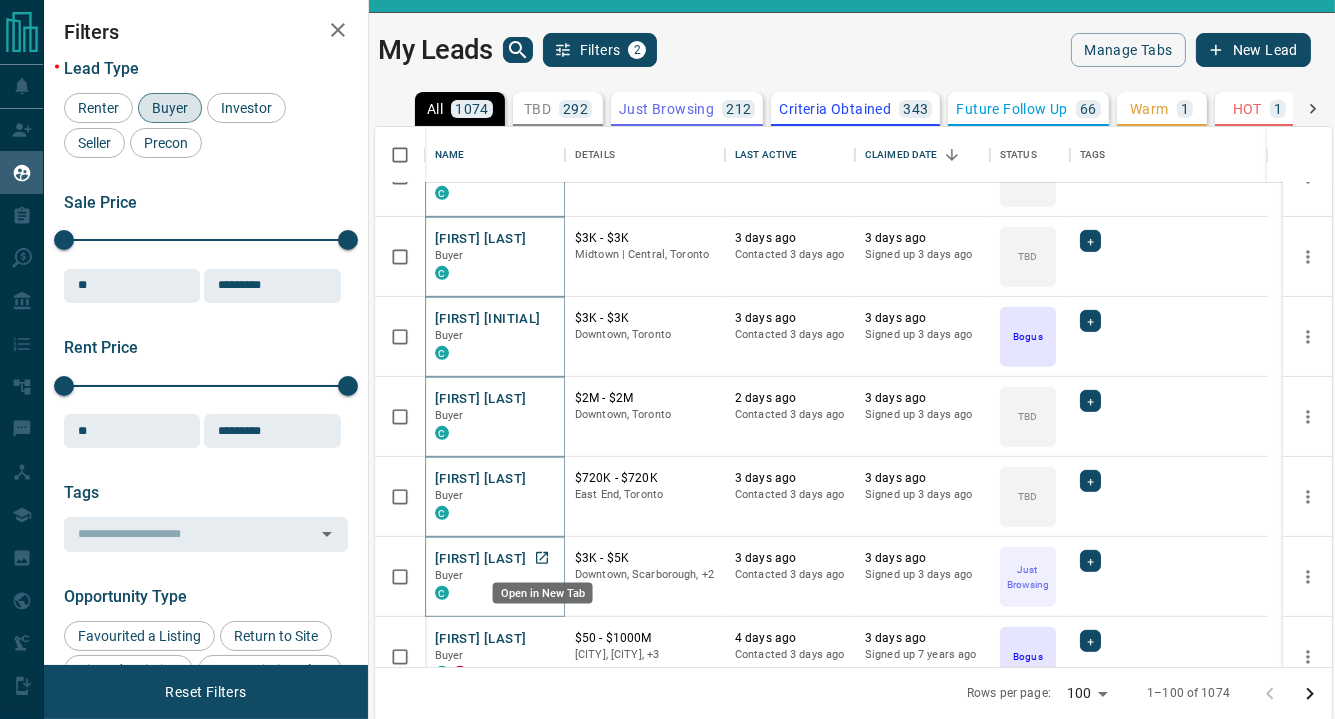 click 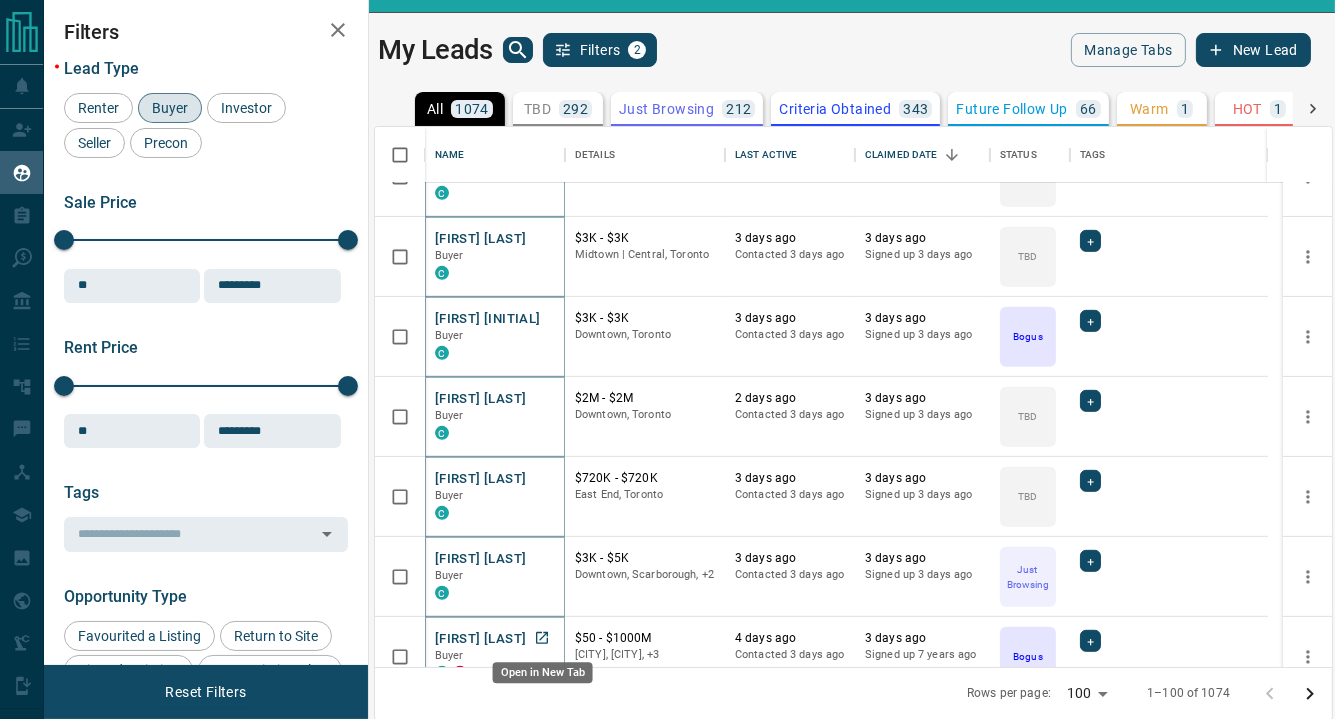 click 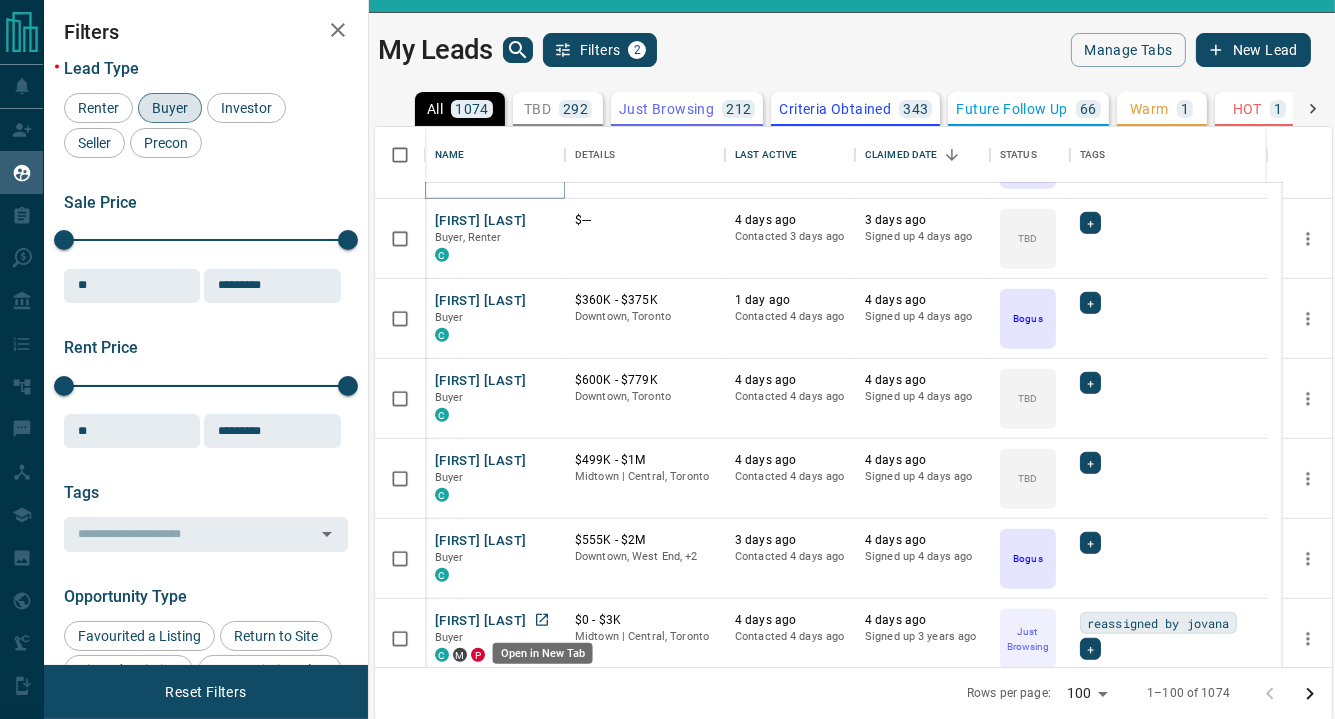 scroll, scrollTop: 1666, scrollLeft: 0, axis: vertical 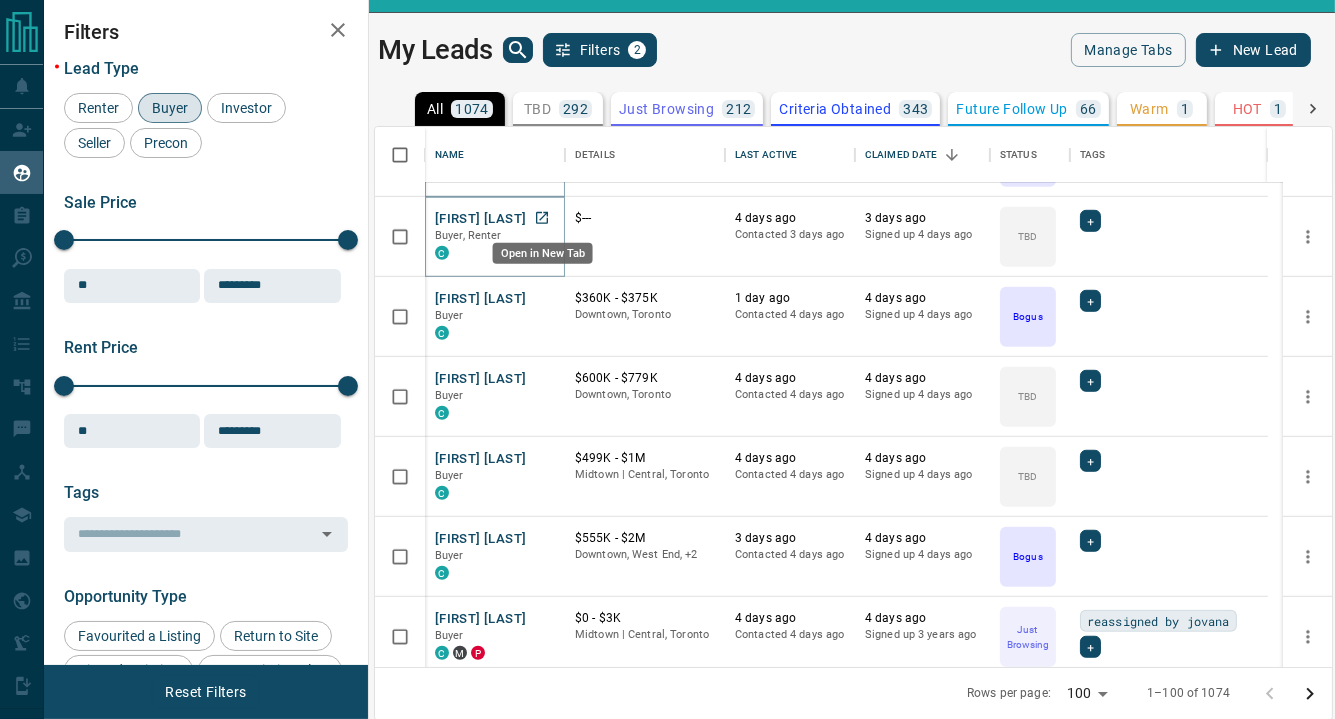 click 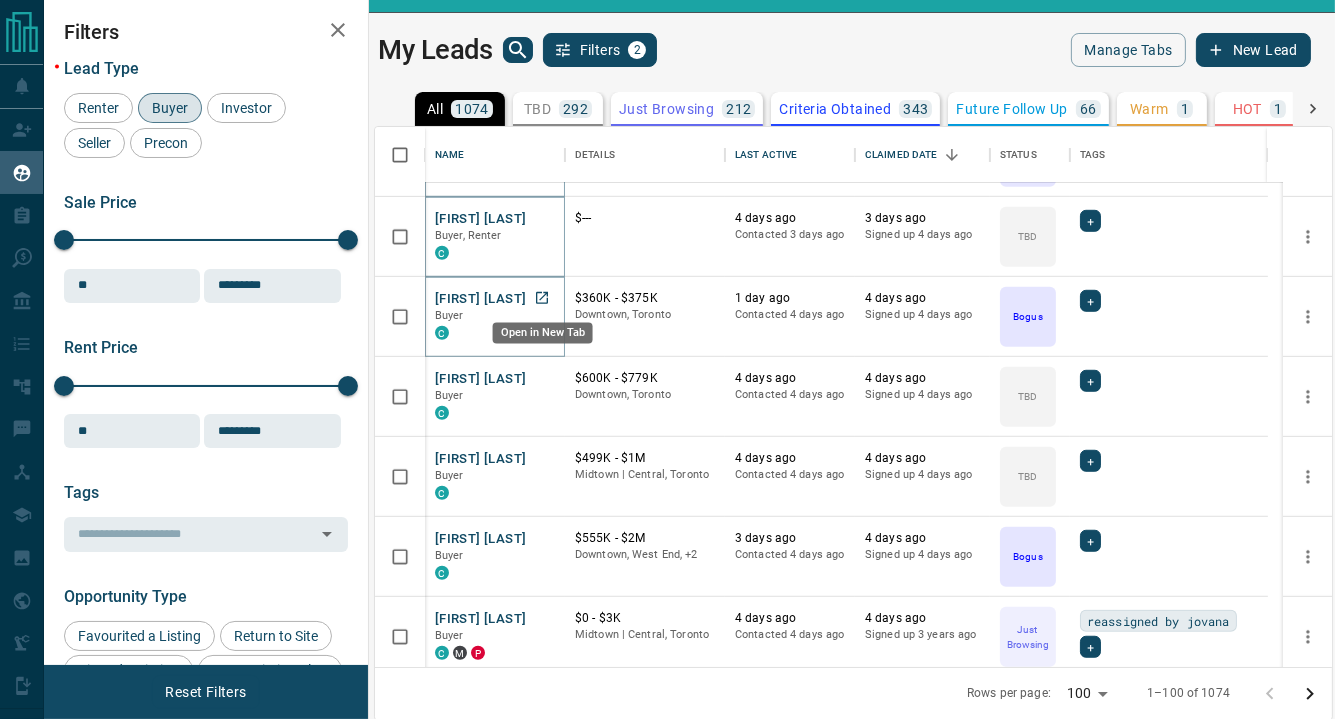 click 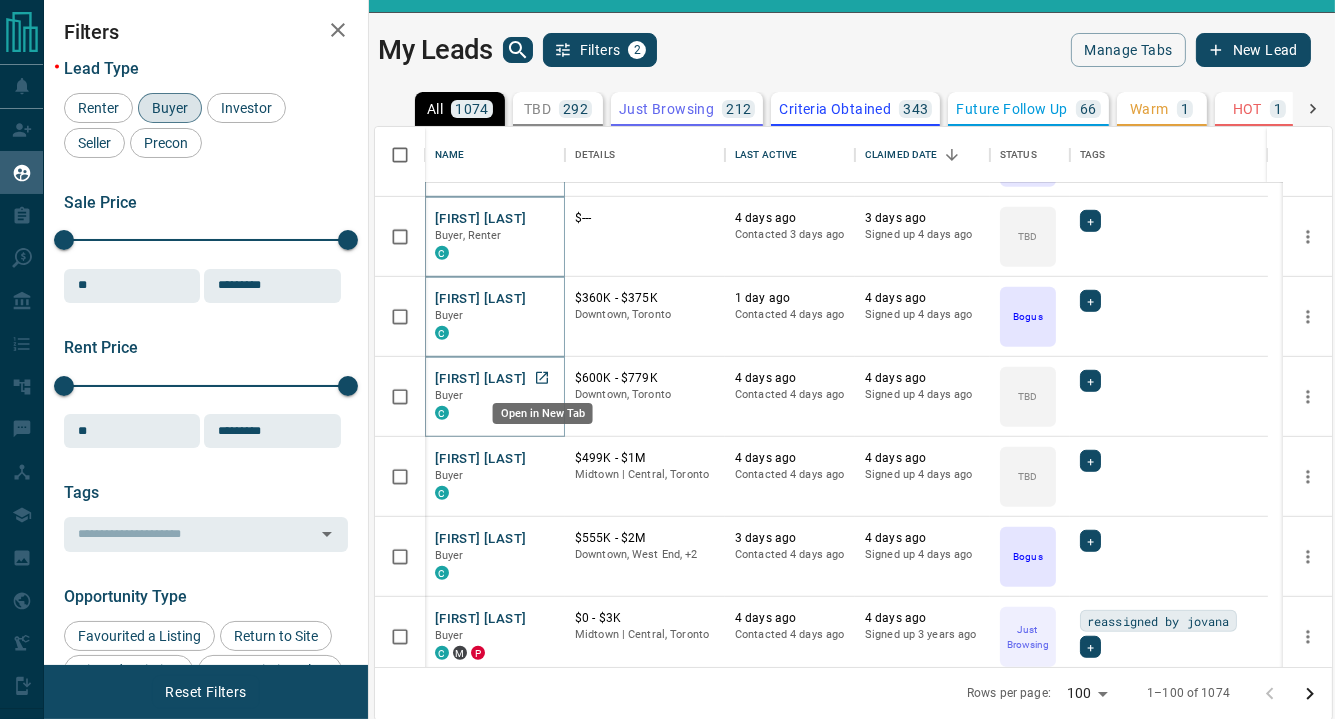 click 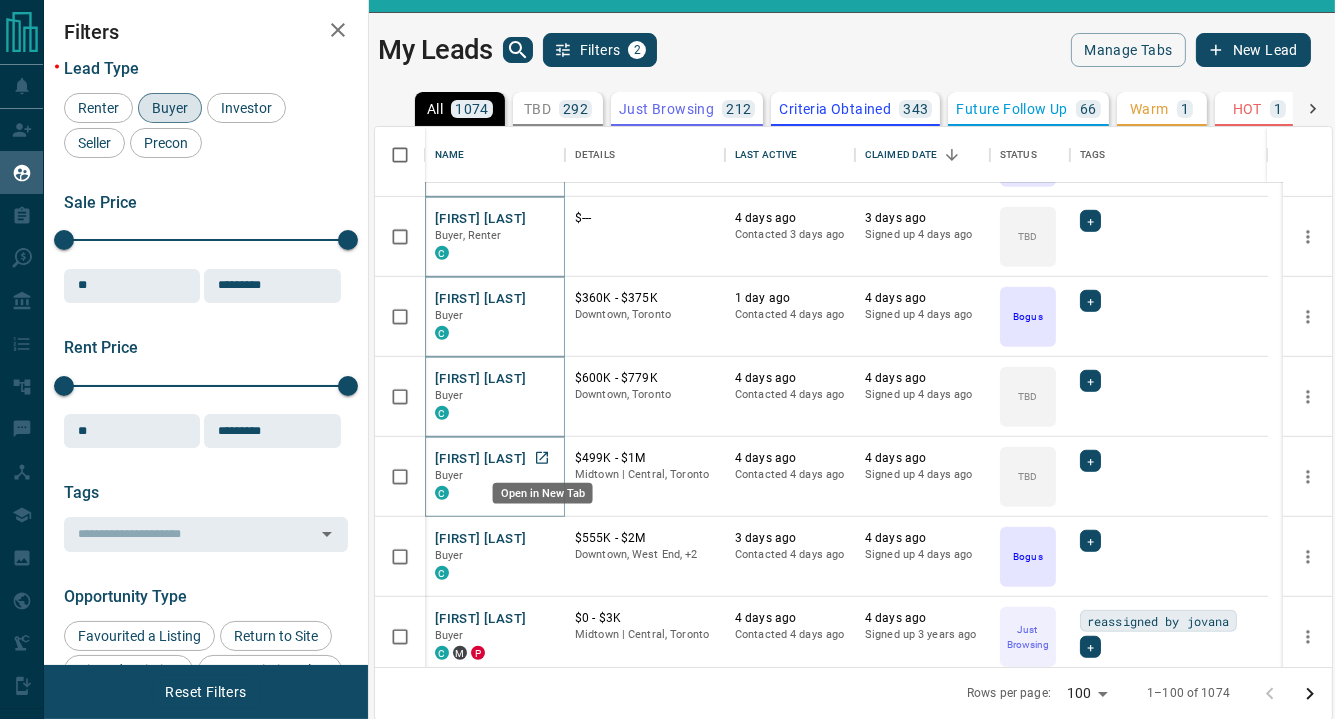 click 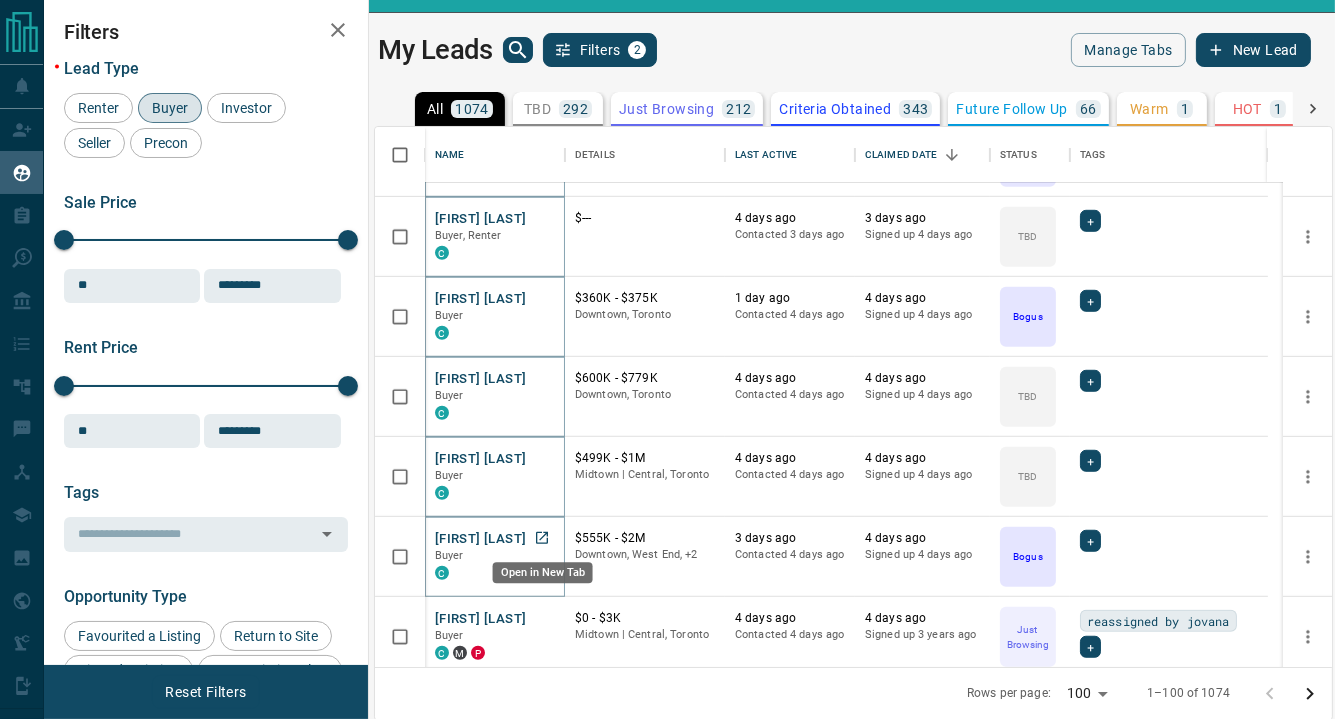 click 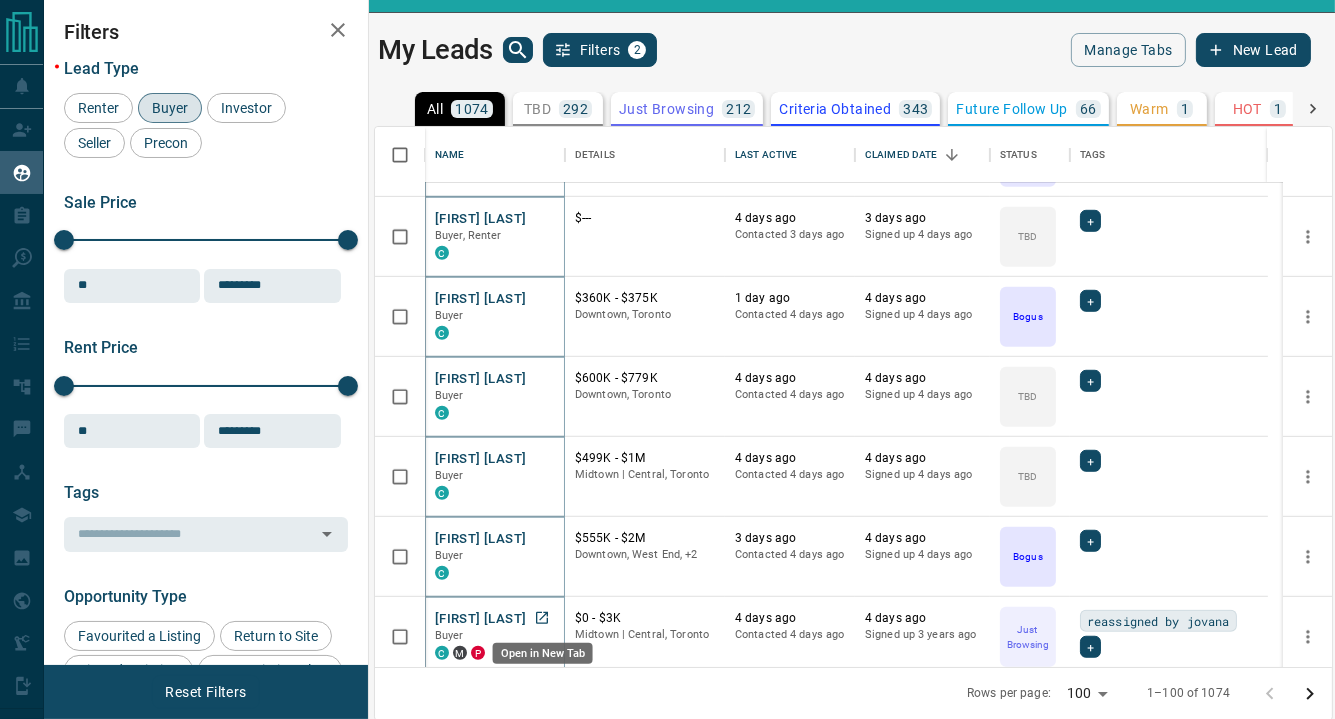 click 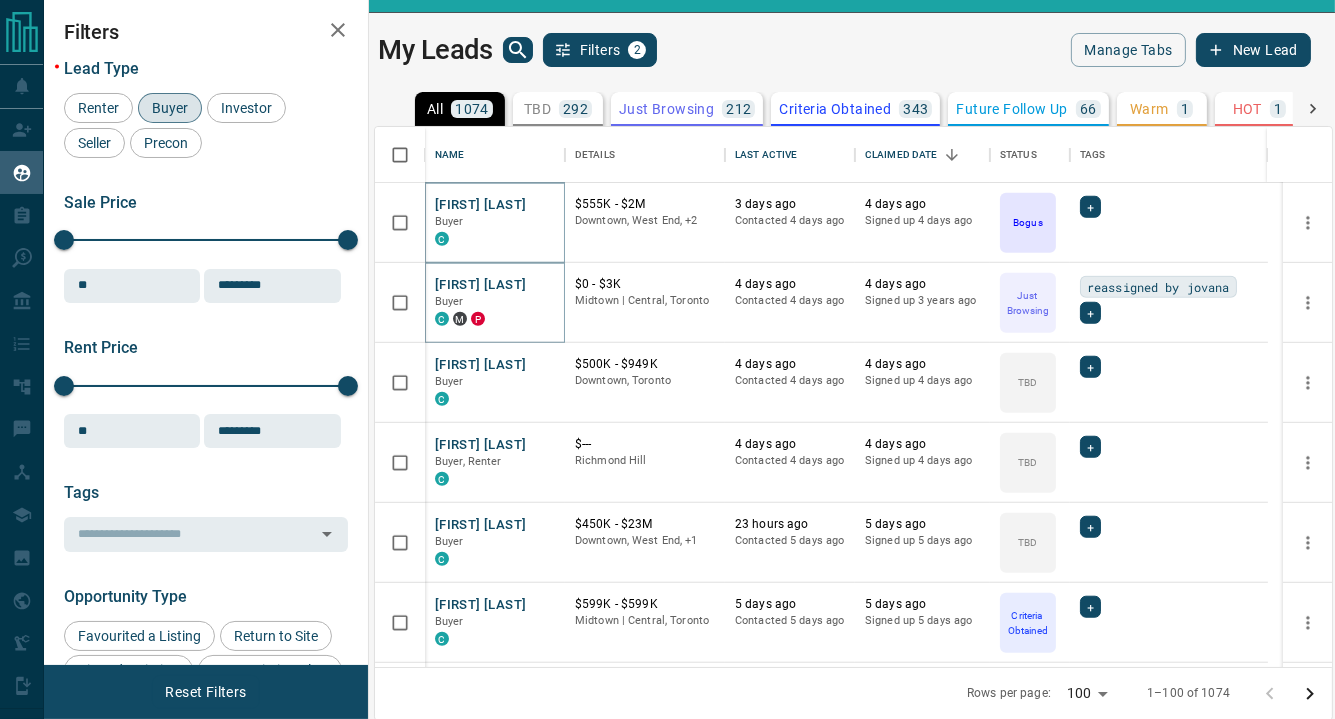 scroll, scrollTop: 2166, scrollLeft: 0, axis: vertical 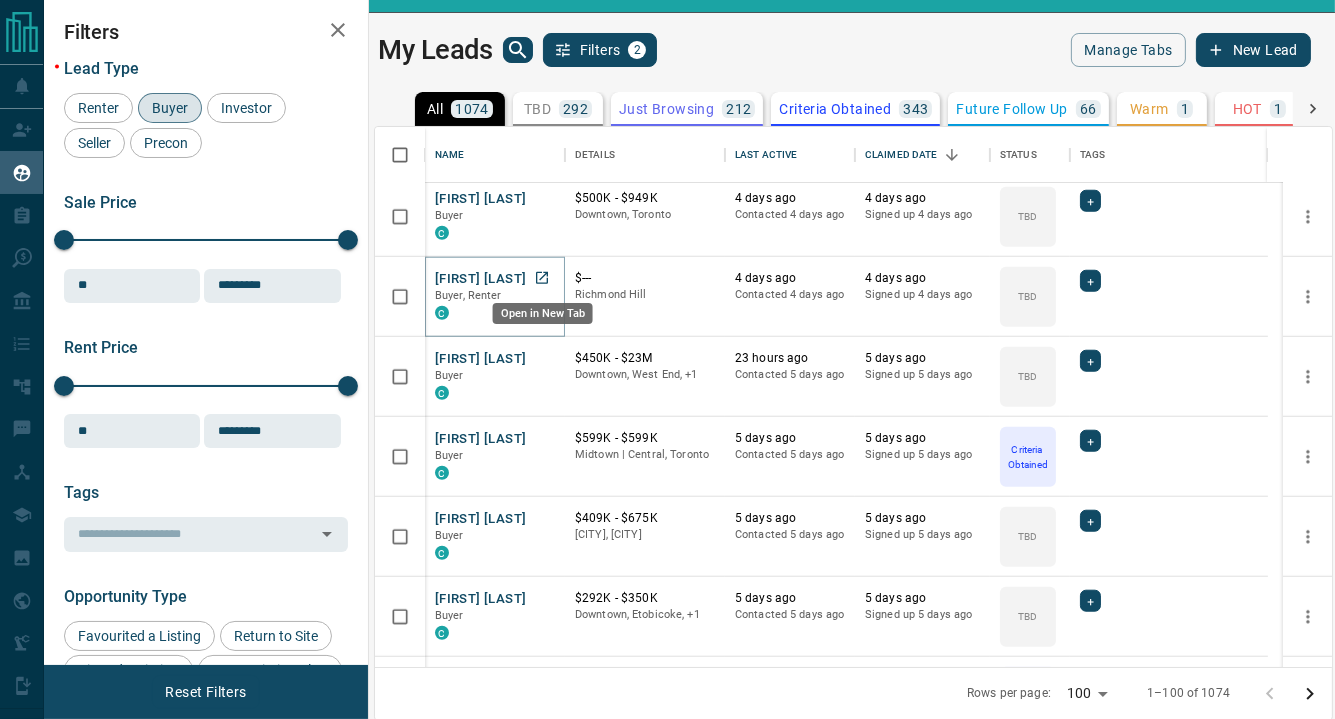 click 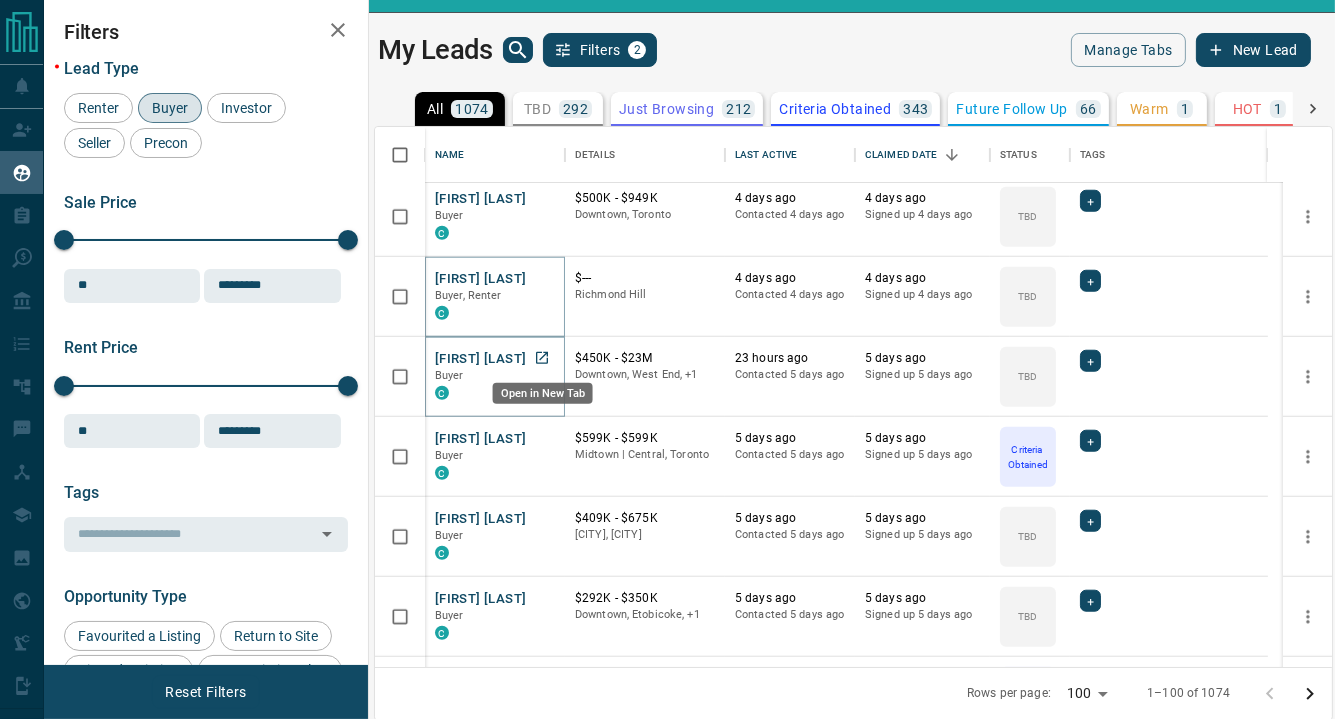 click 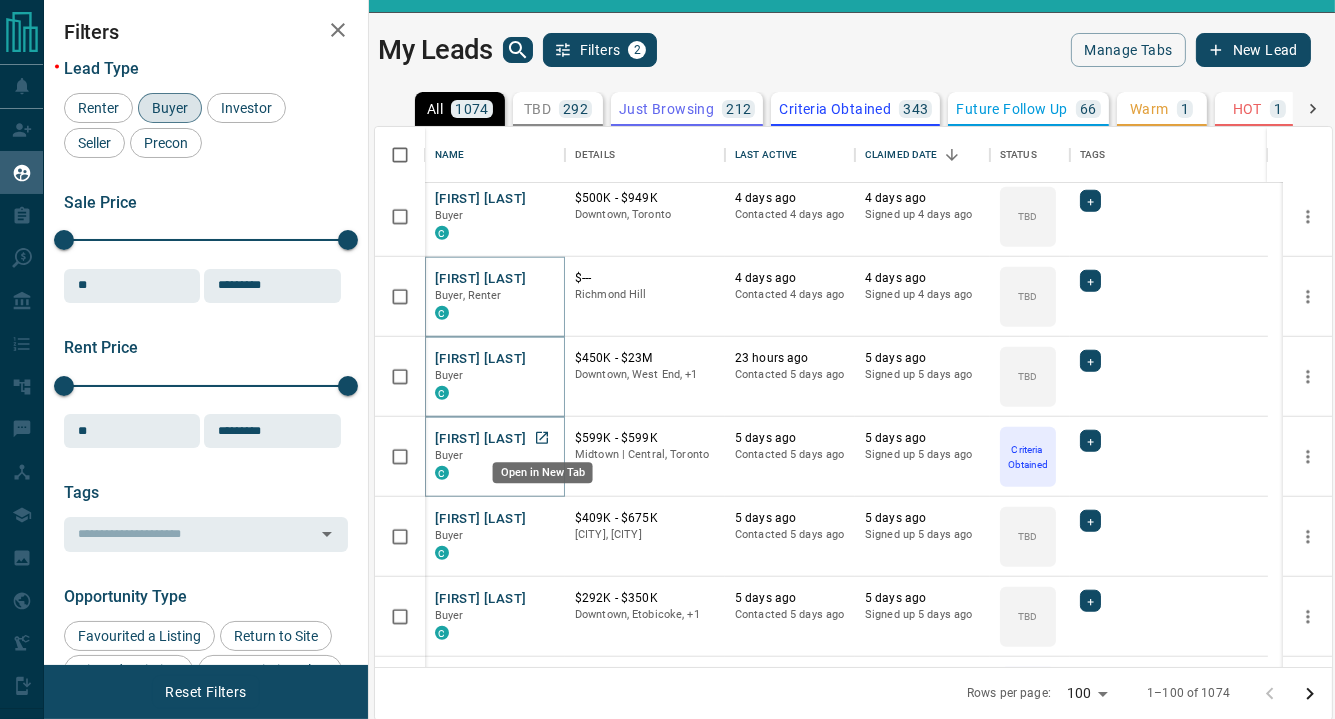 click 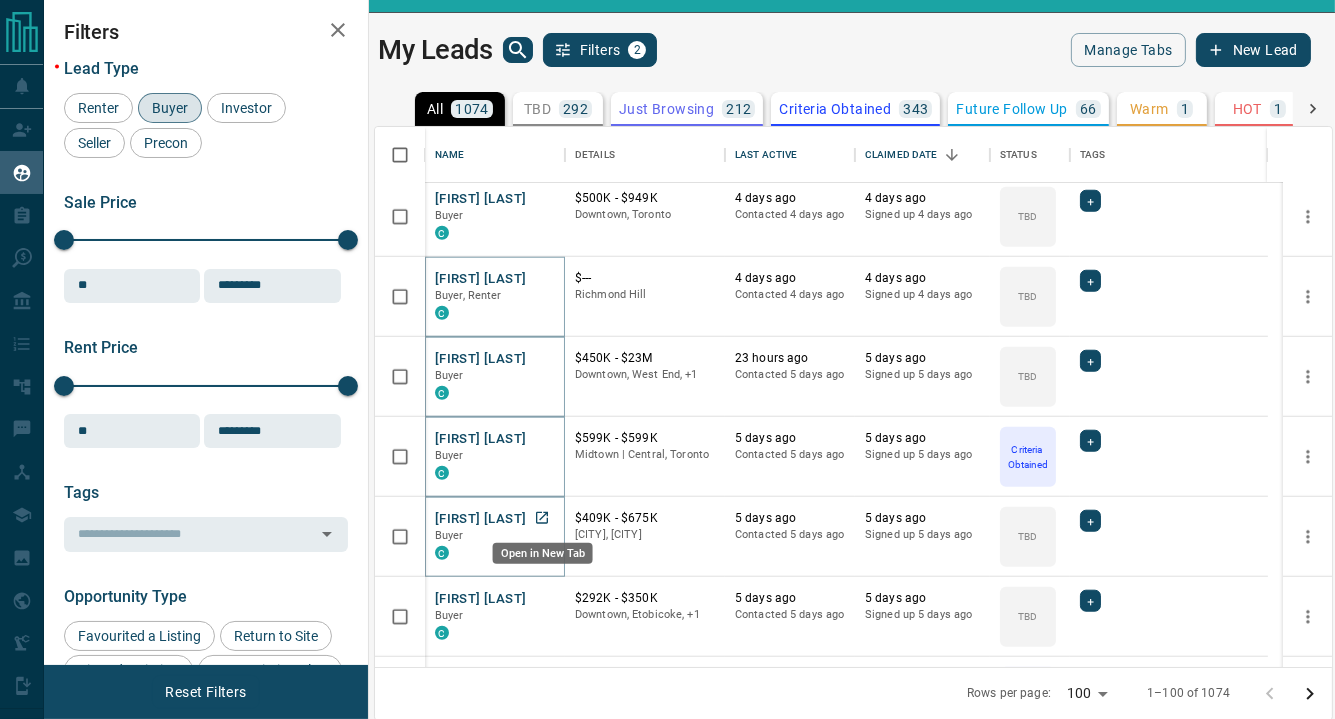 click 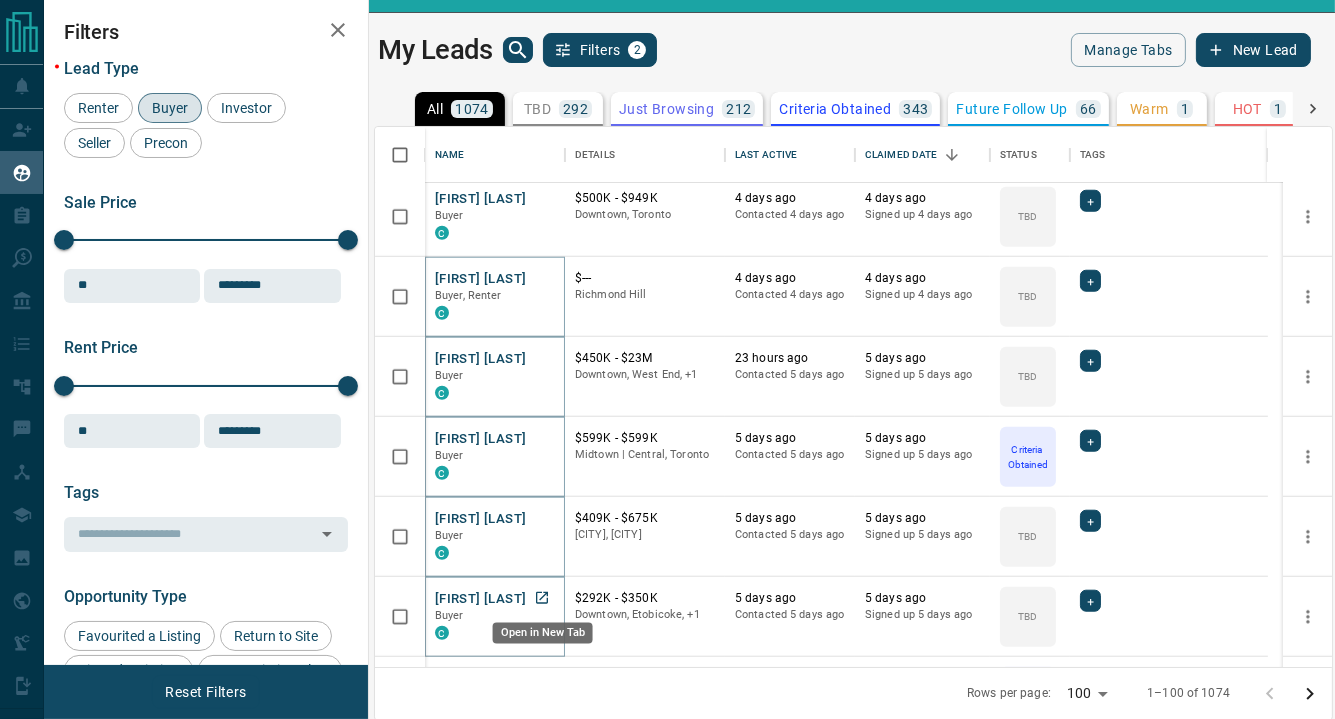 click 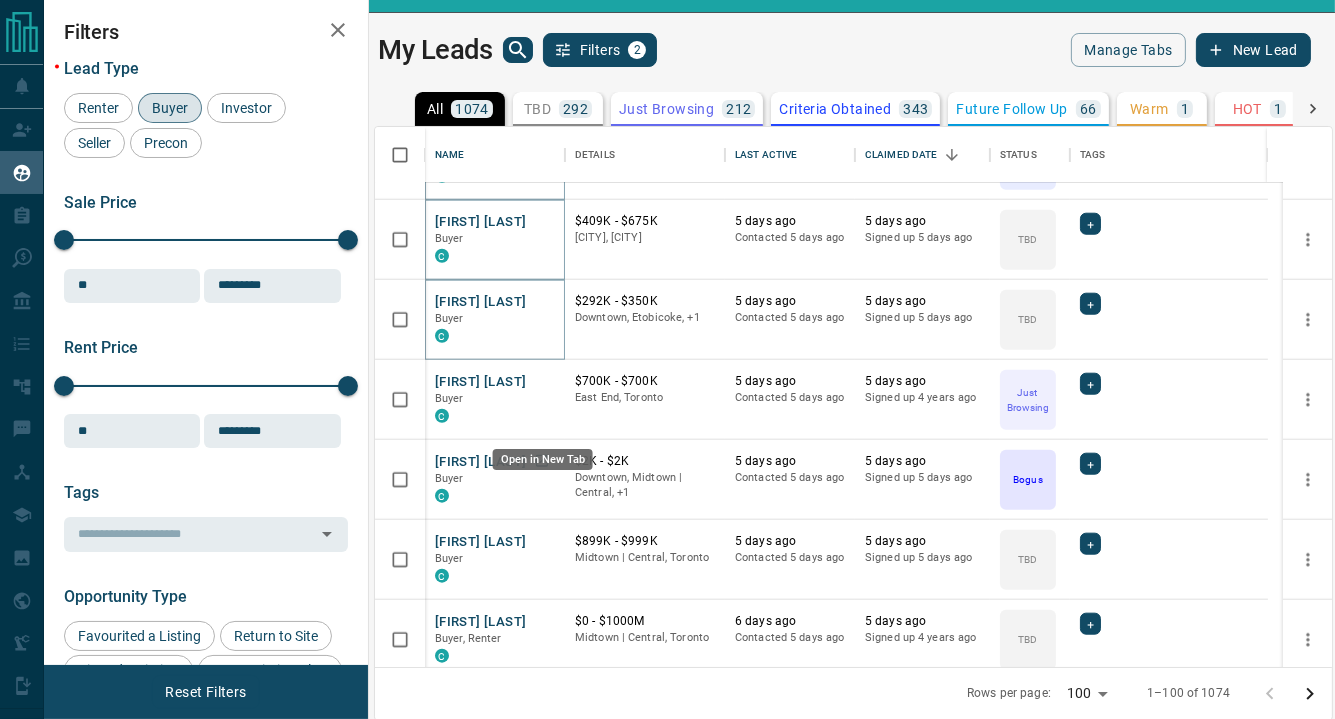 scroll, scrollTop: 2500, scrollLeft: 0, axis: vertical 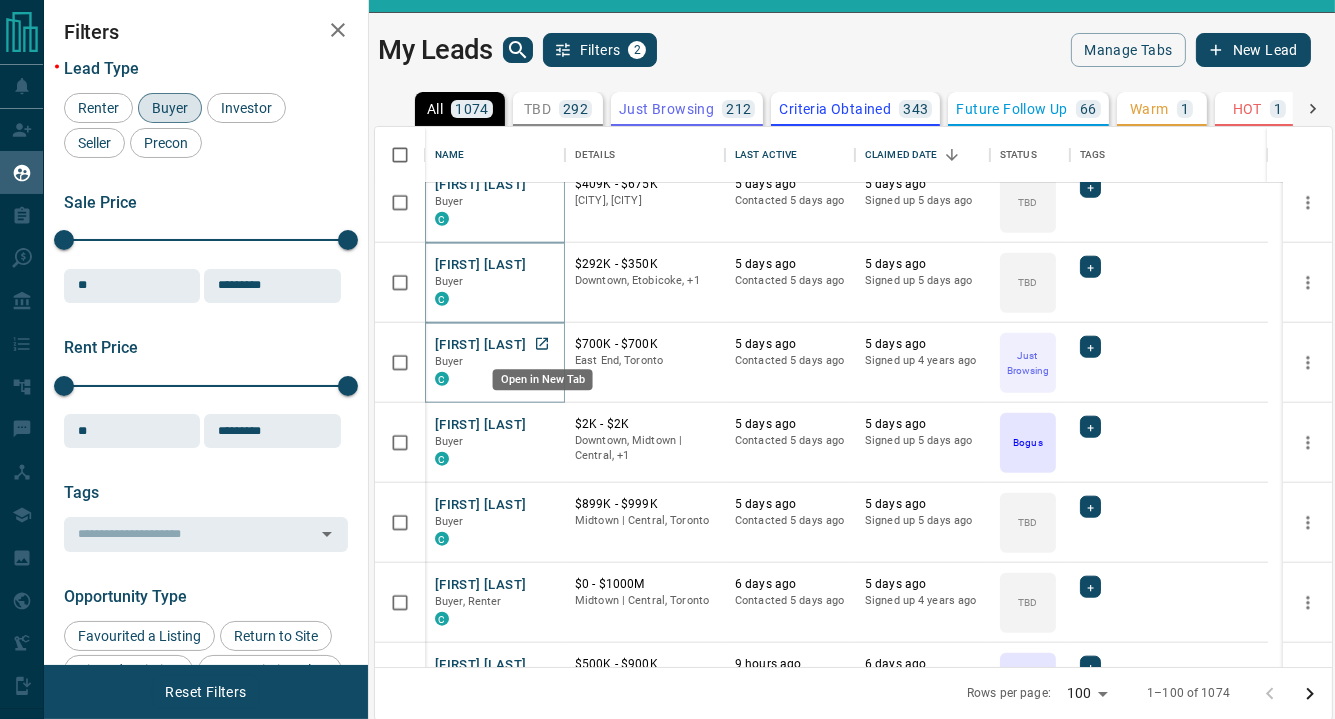 click 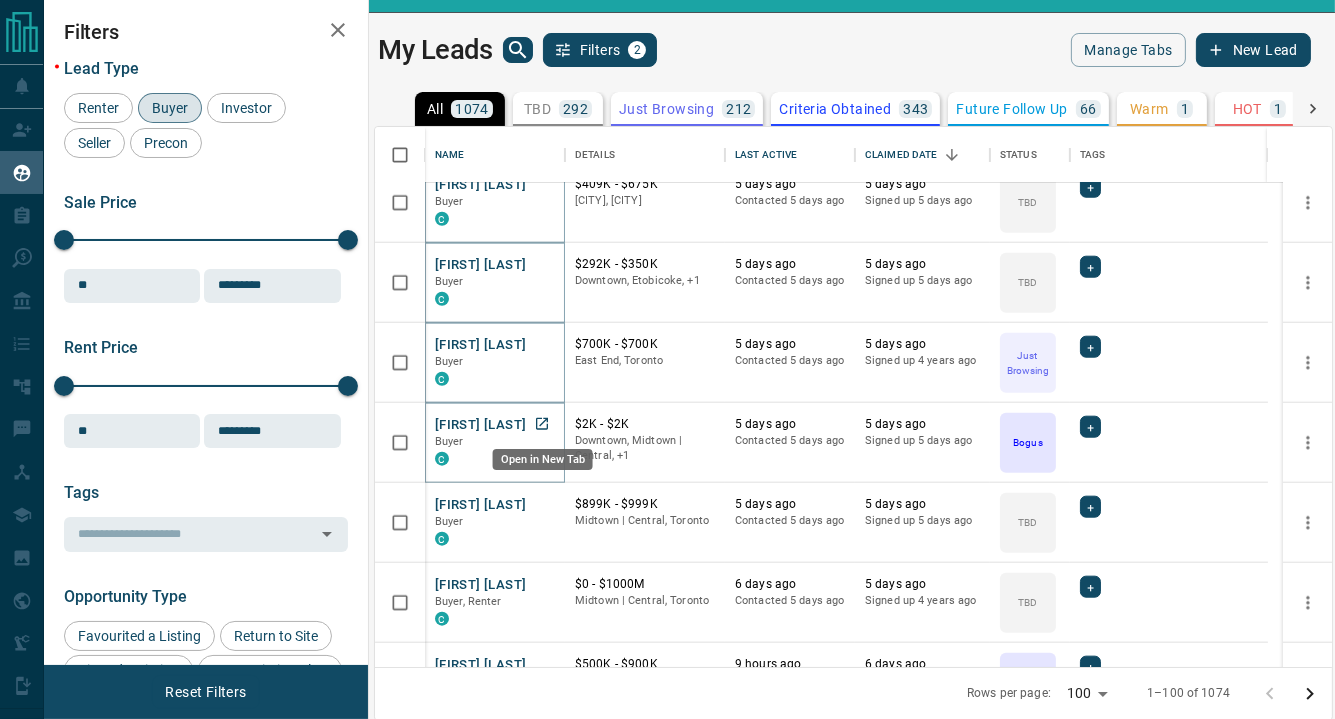 click 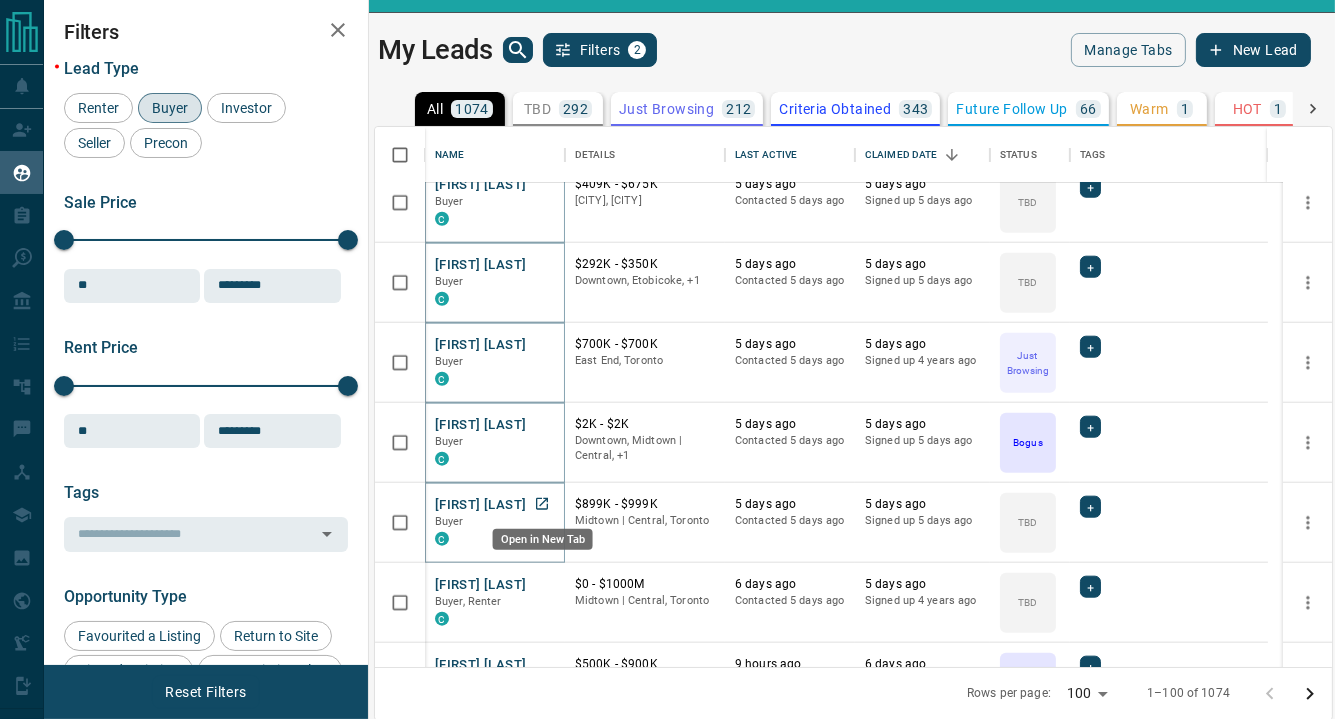 click 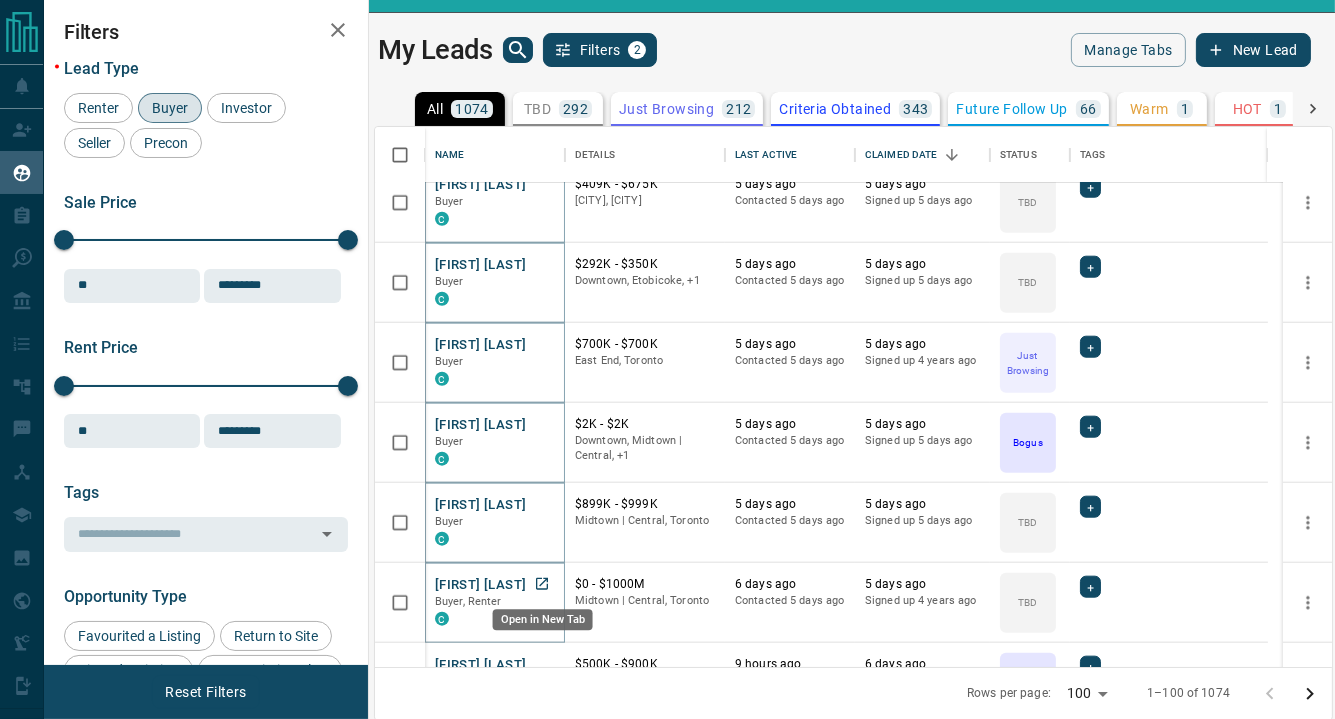 click 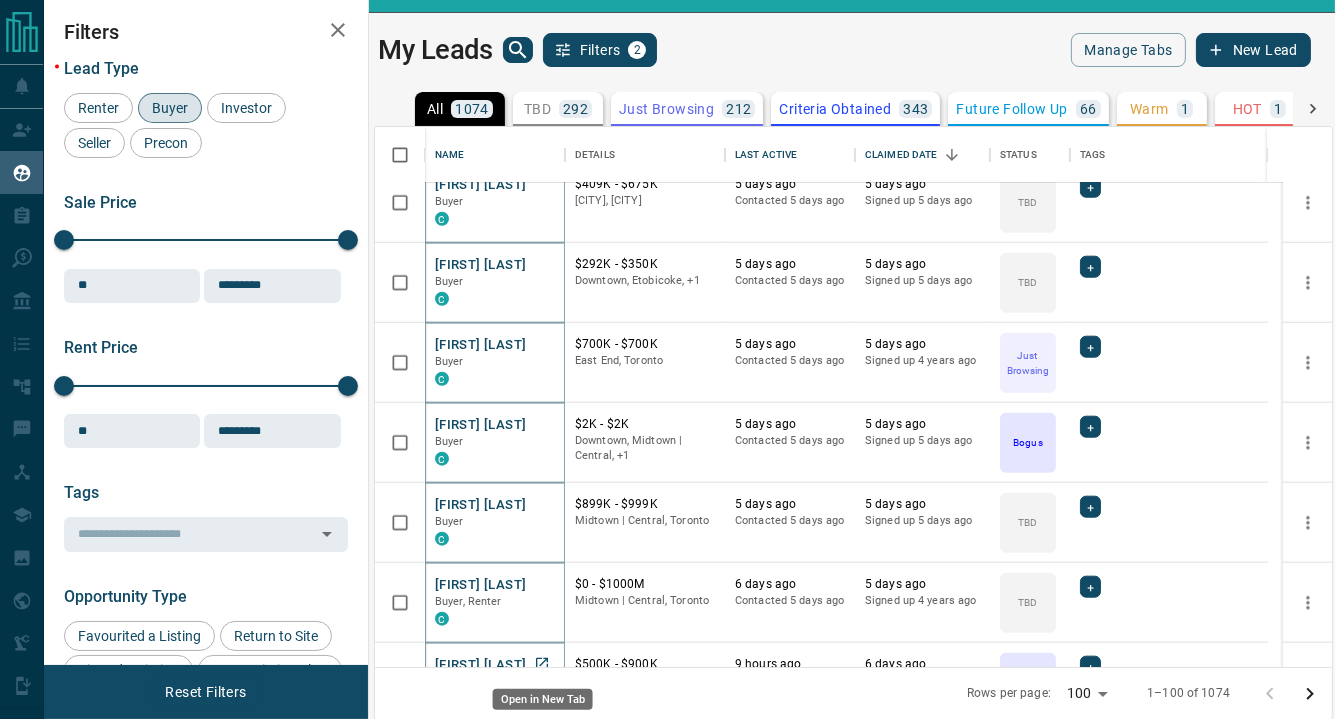 click 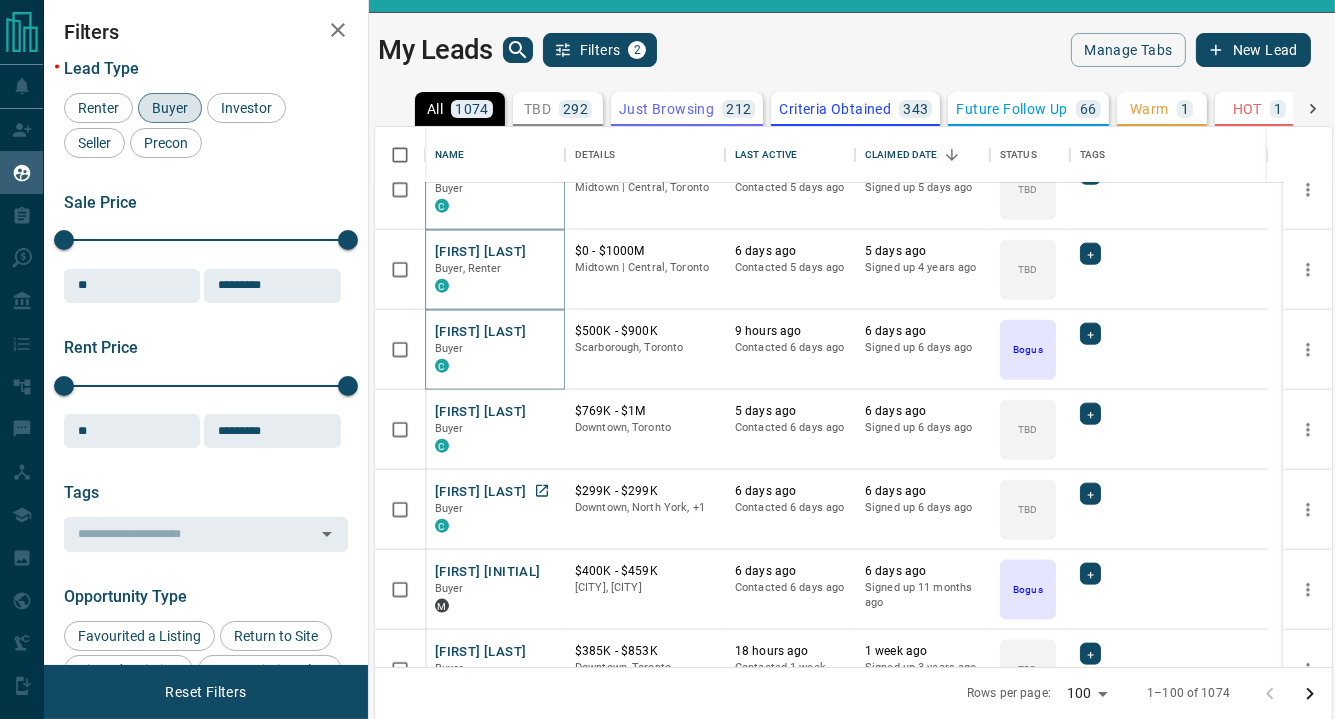 scroll, scrollTop: 3000, scrollLeft: 0, axis: vertical 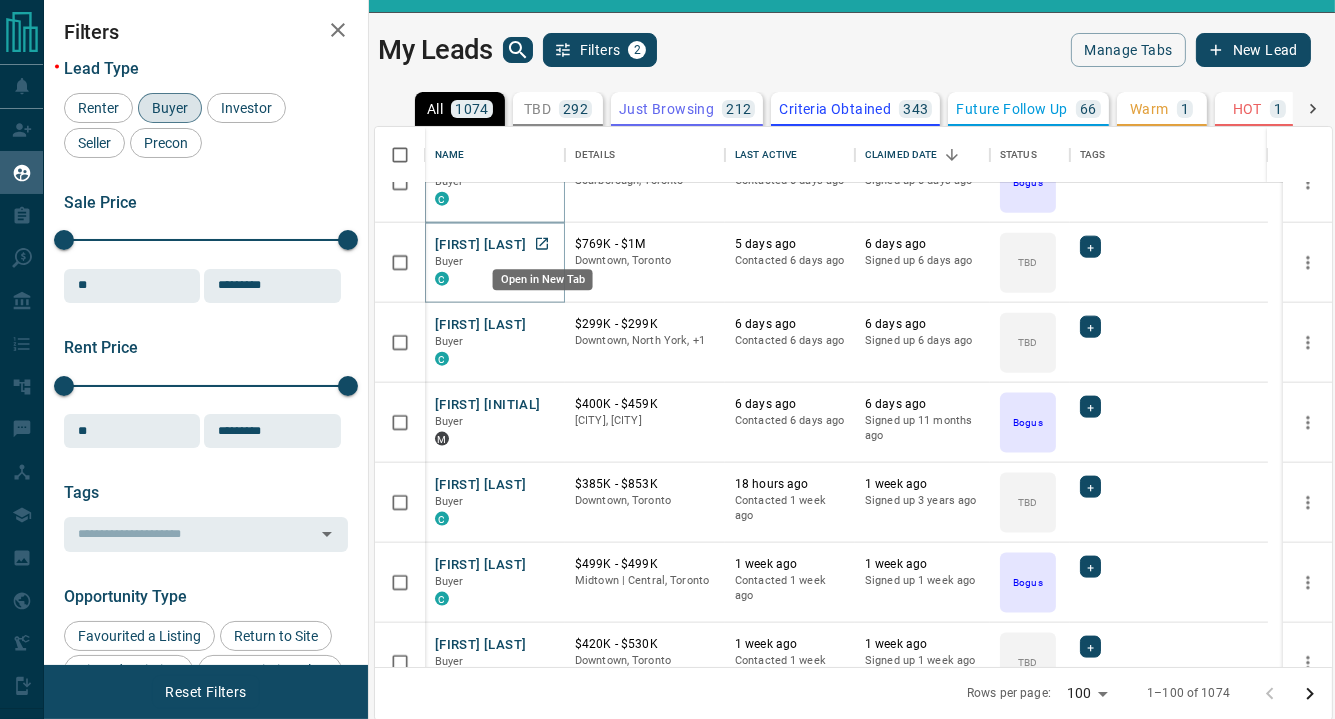 click 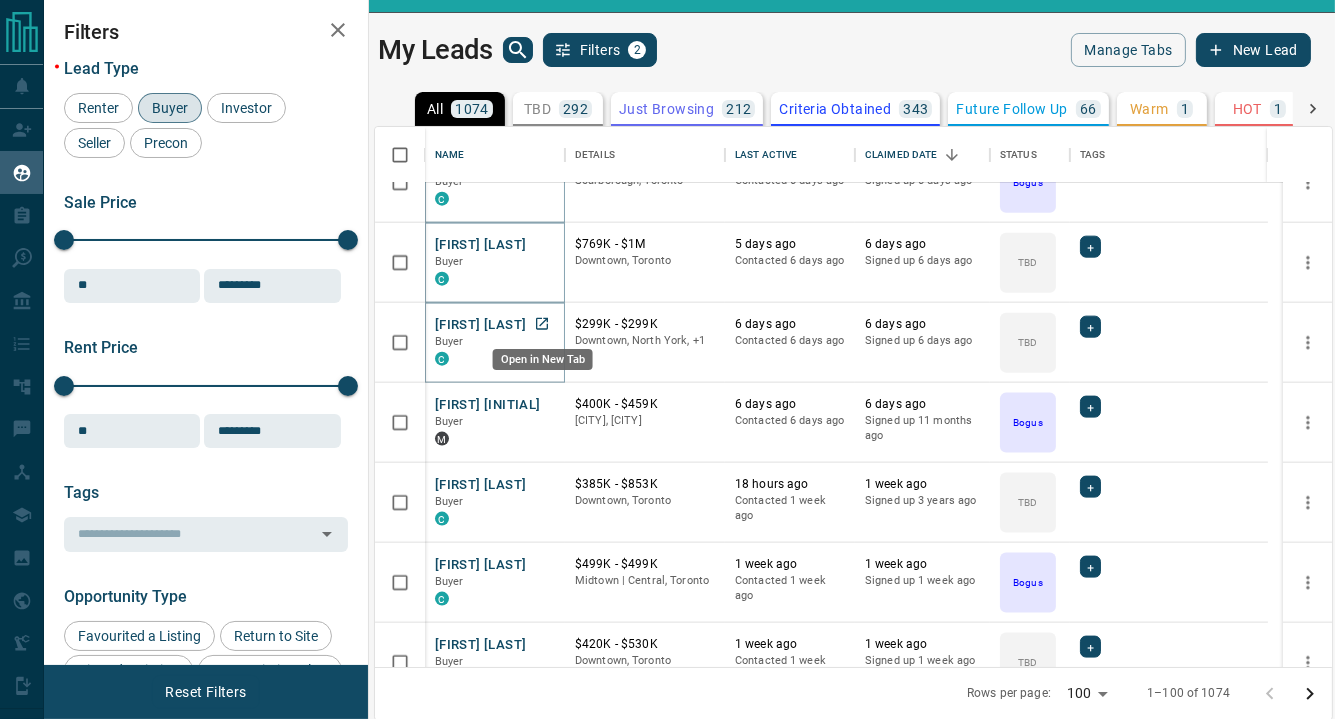 click 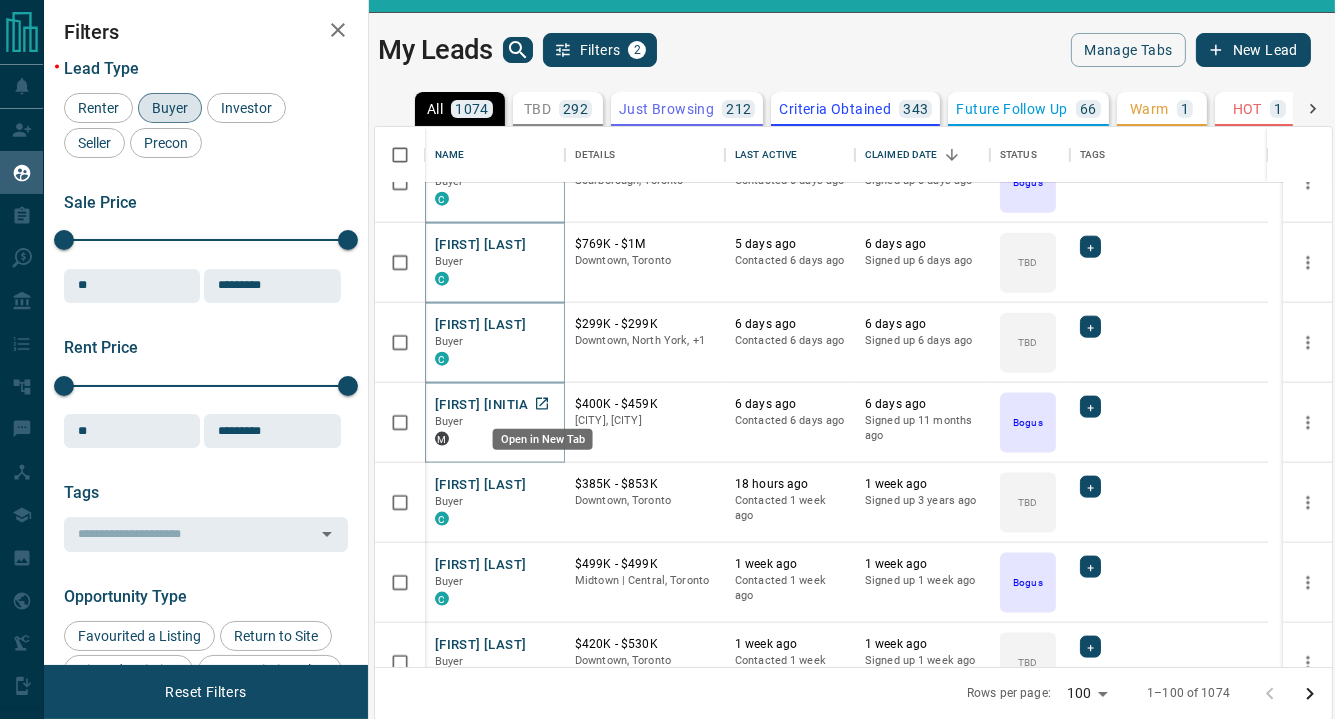 drag, startPoint x: 542, startPoint y: 398, endPoint x: 549, endPoint y: 416, distance: 19.313208 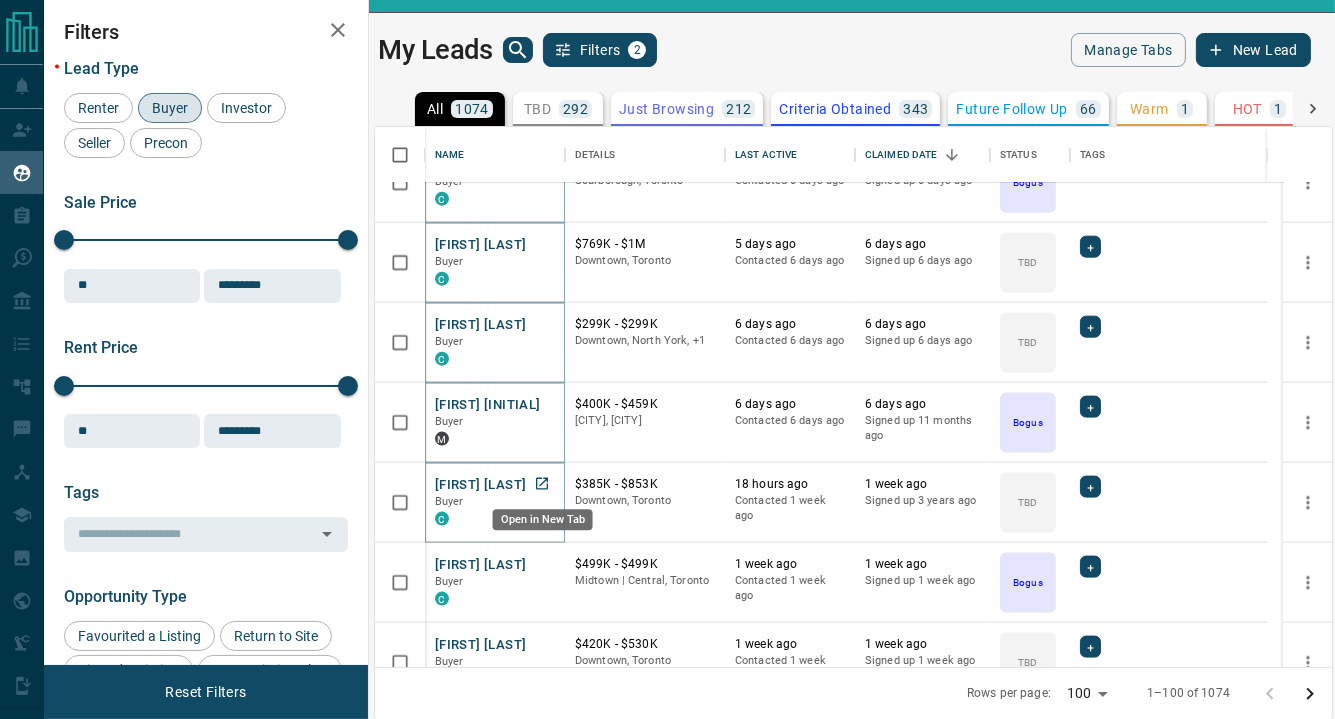 click 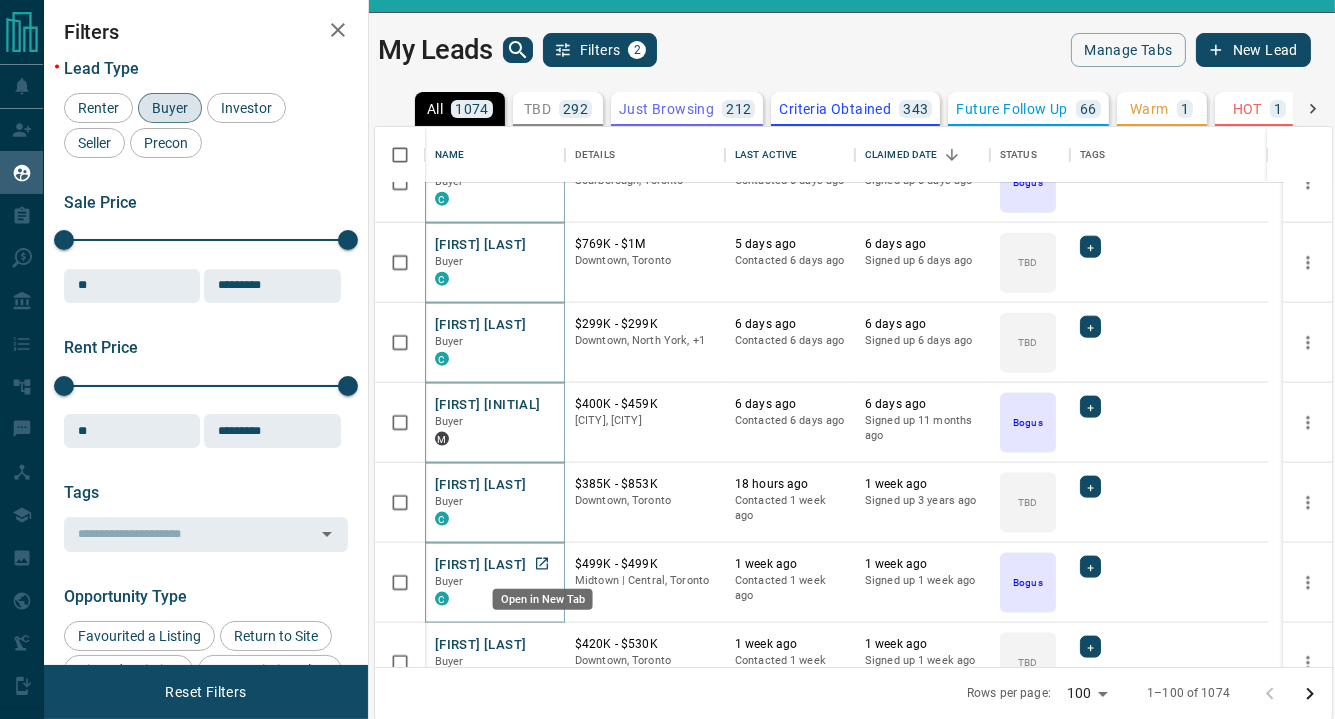 click 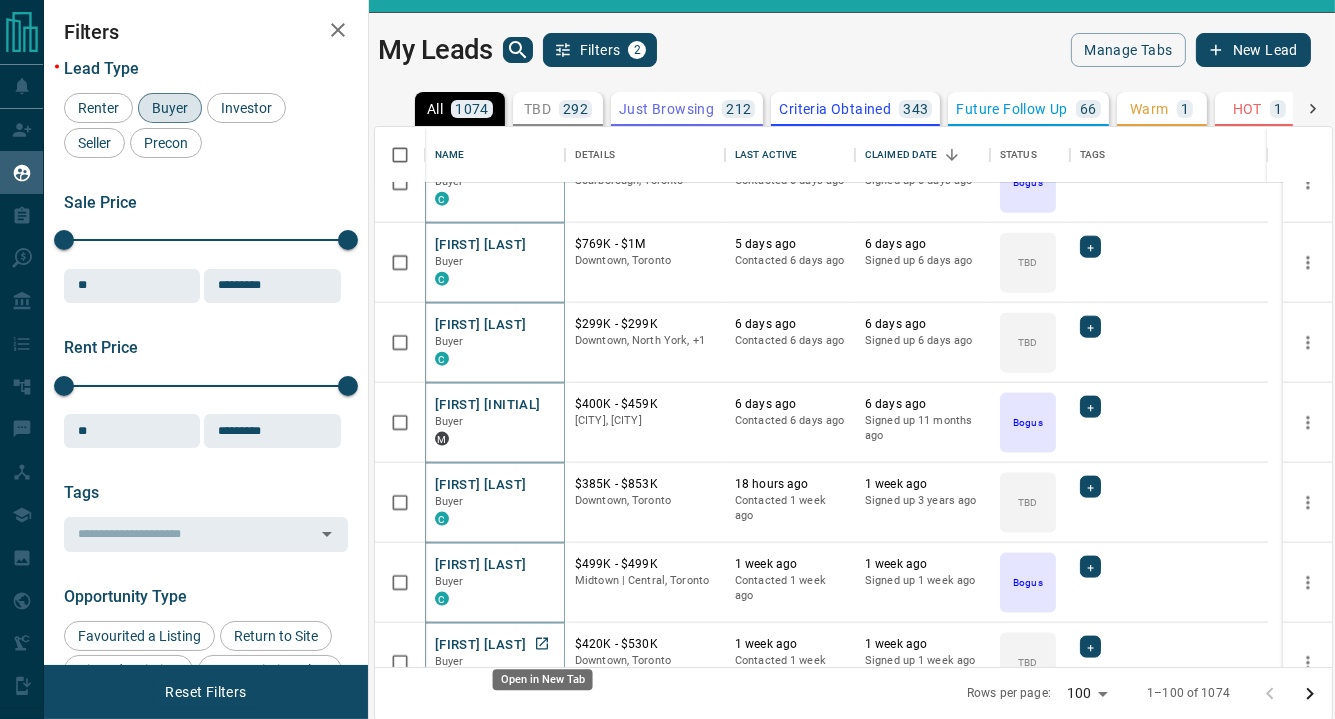 click 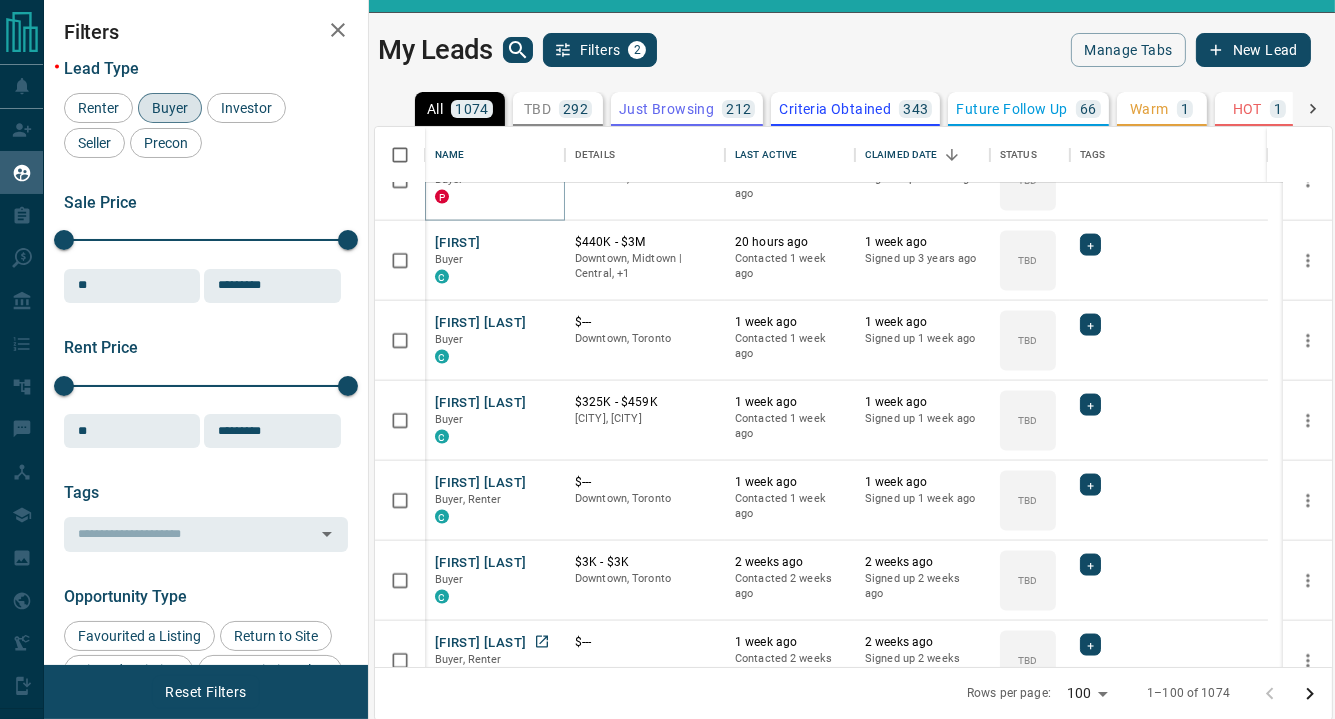 scroll, scrollTop: 3500, scrollLeft: 0, axis: vertical 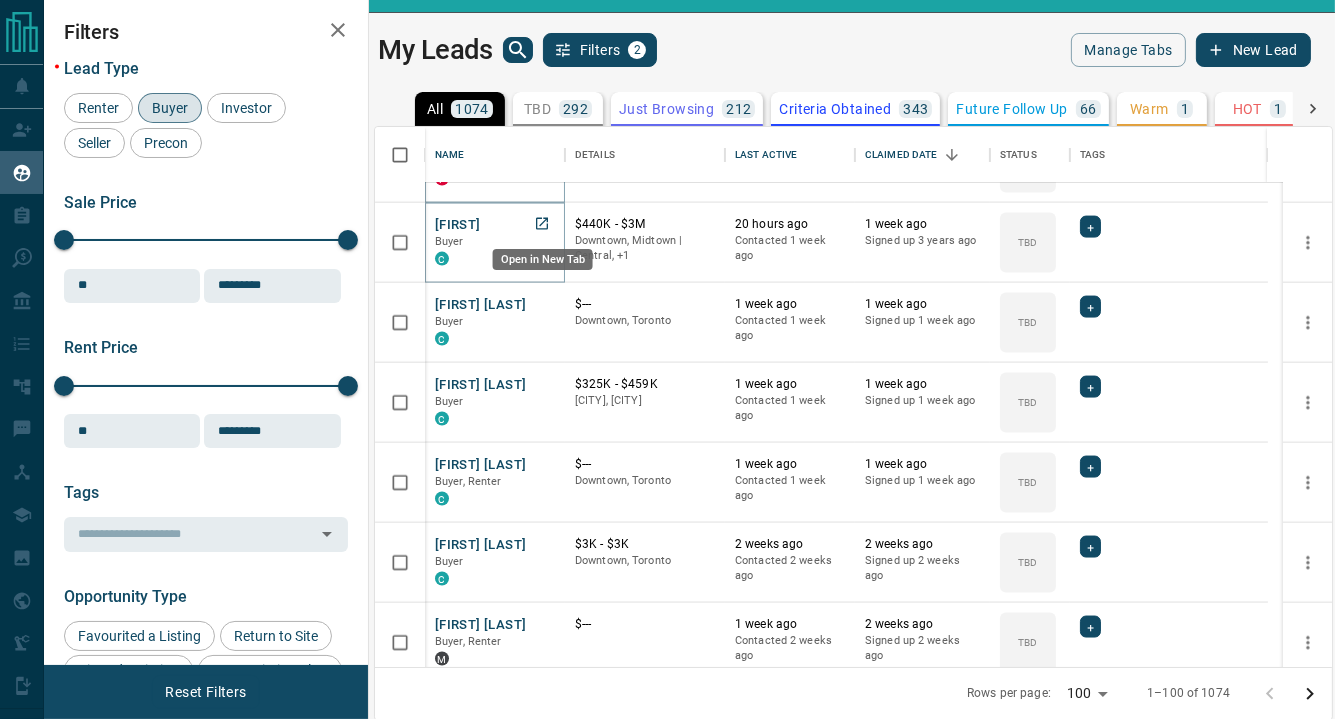 click 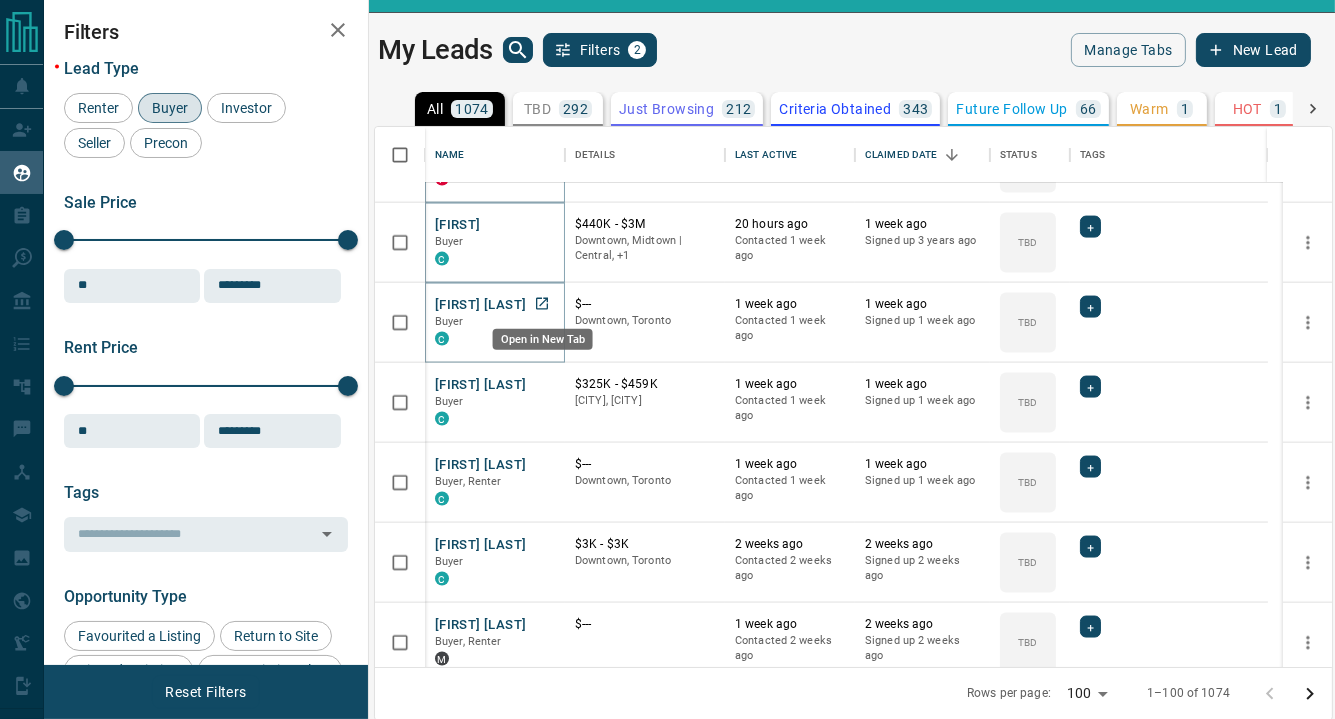 click 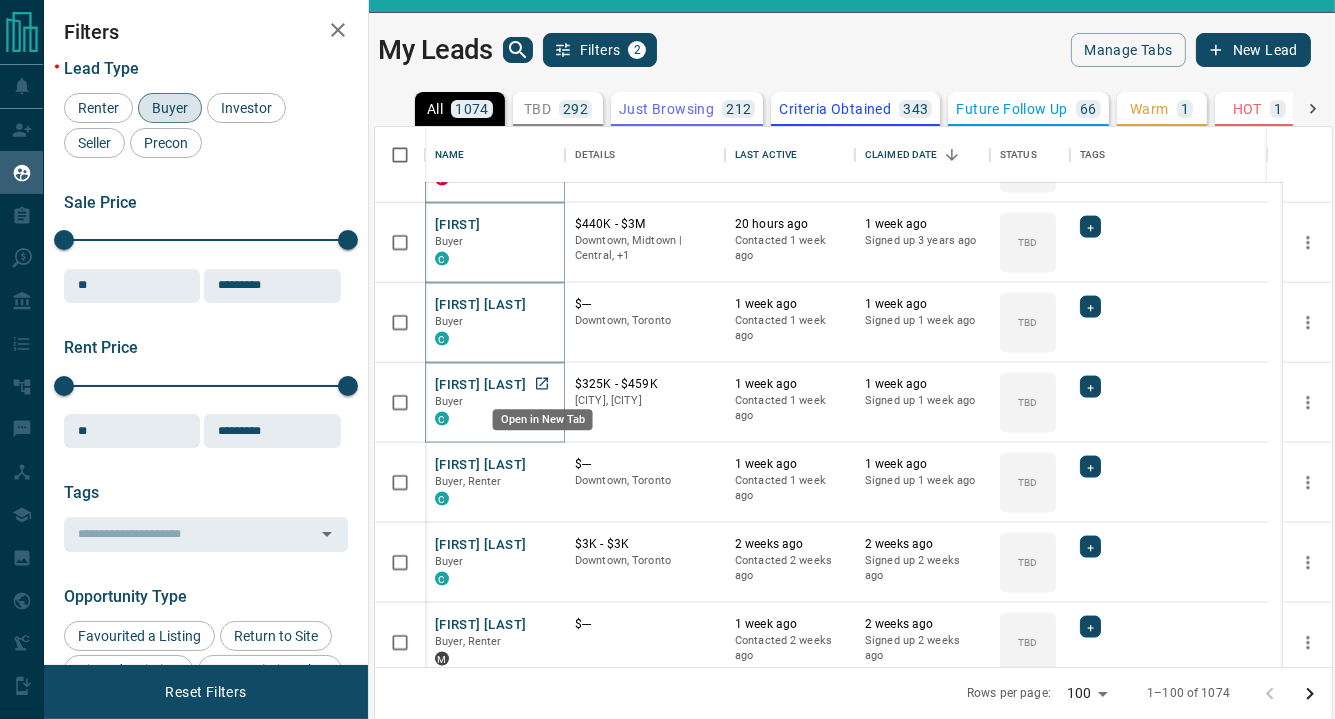 click 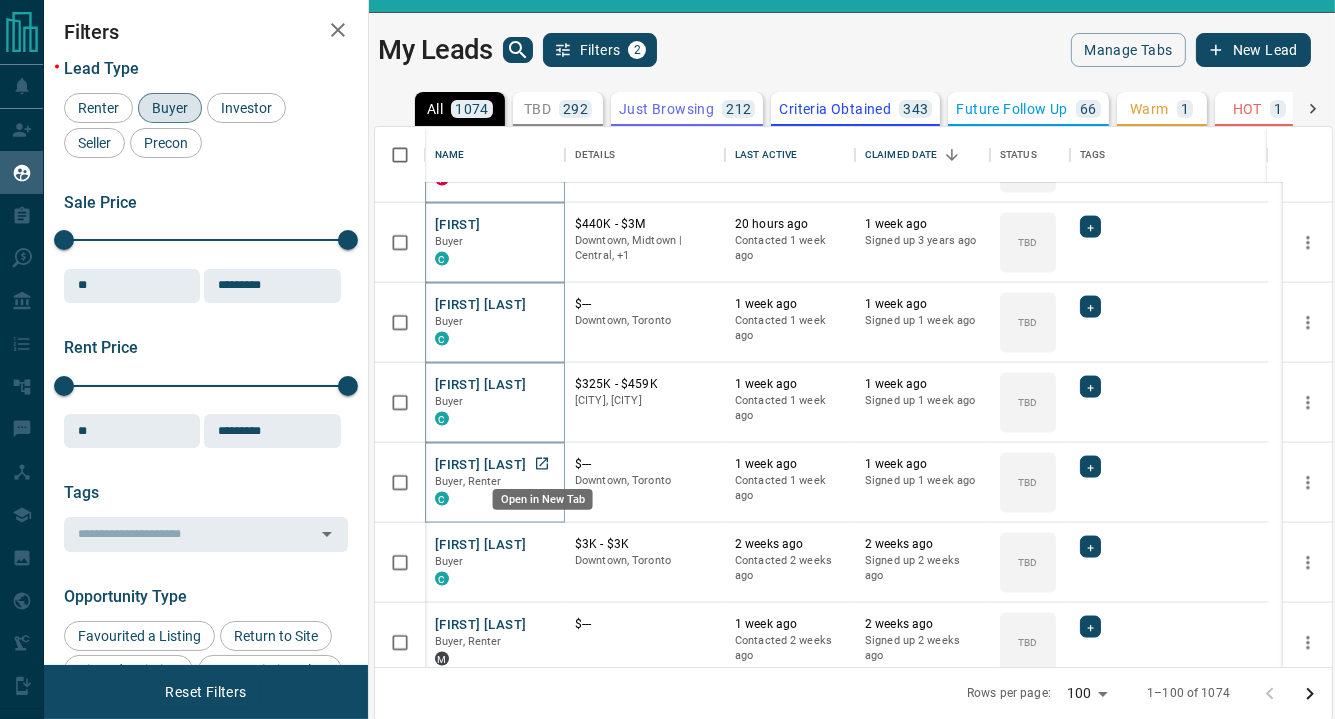 click 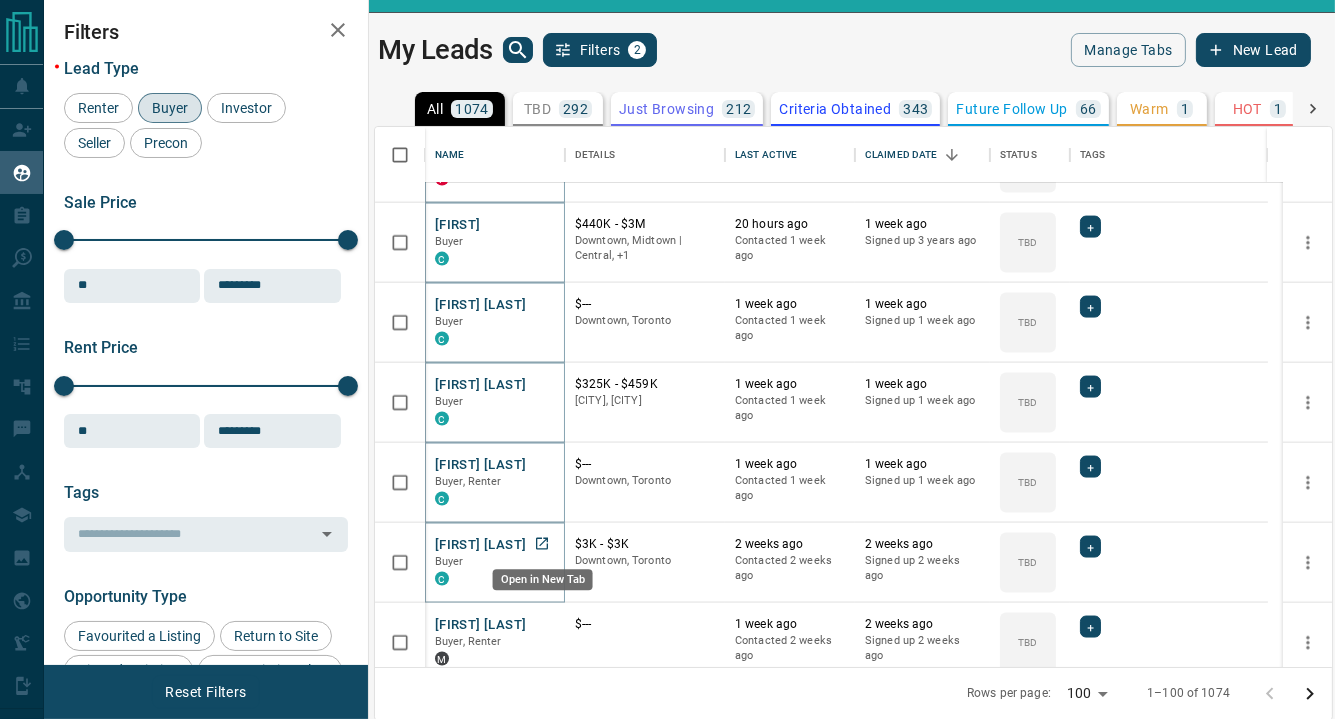 click 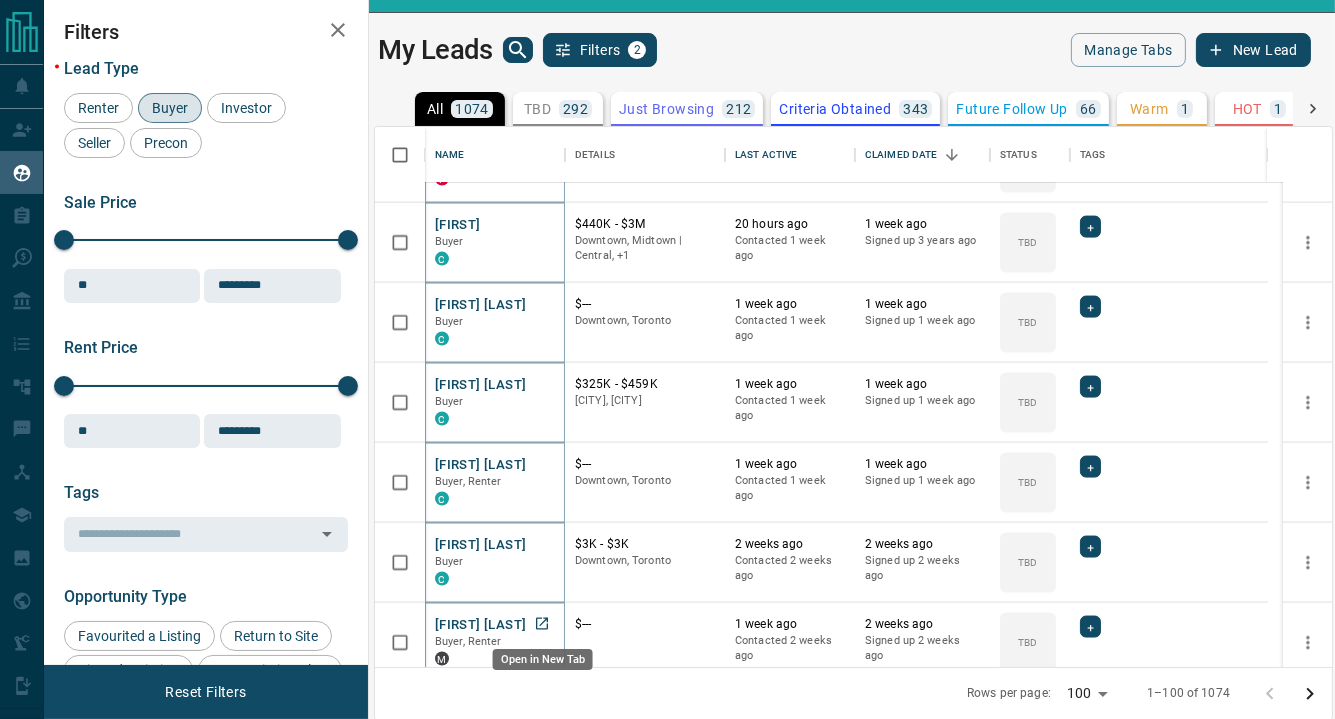 click 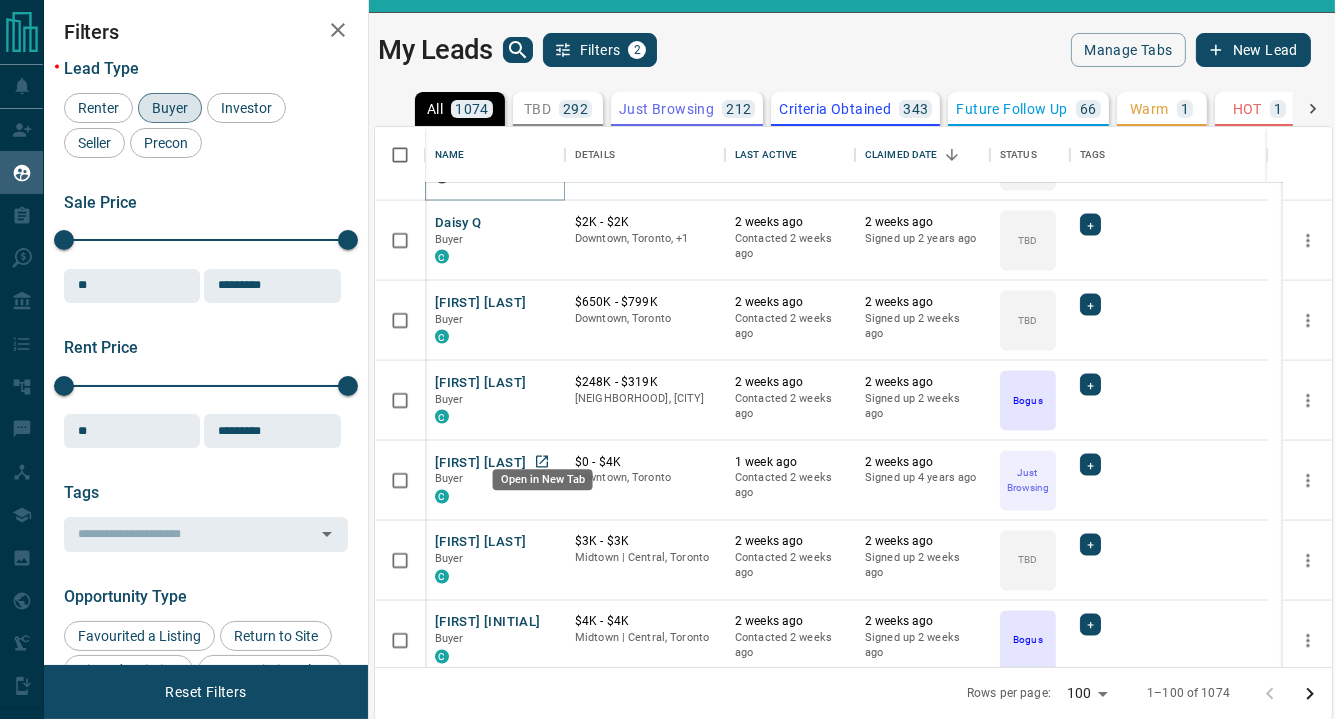 scroll, scrollTop: 4000, scrollLeft: 0, axis: vertical 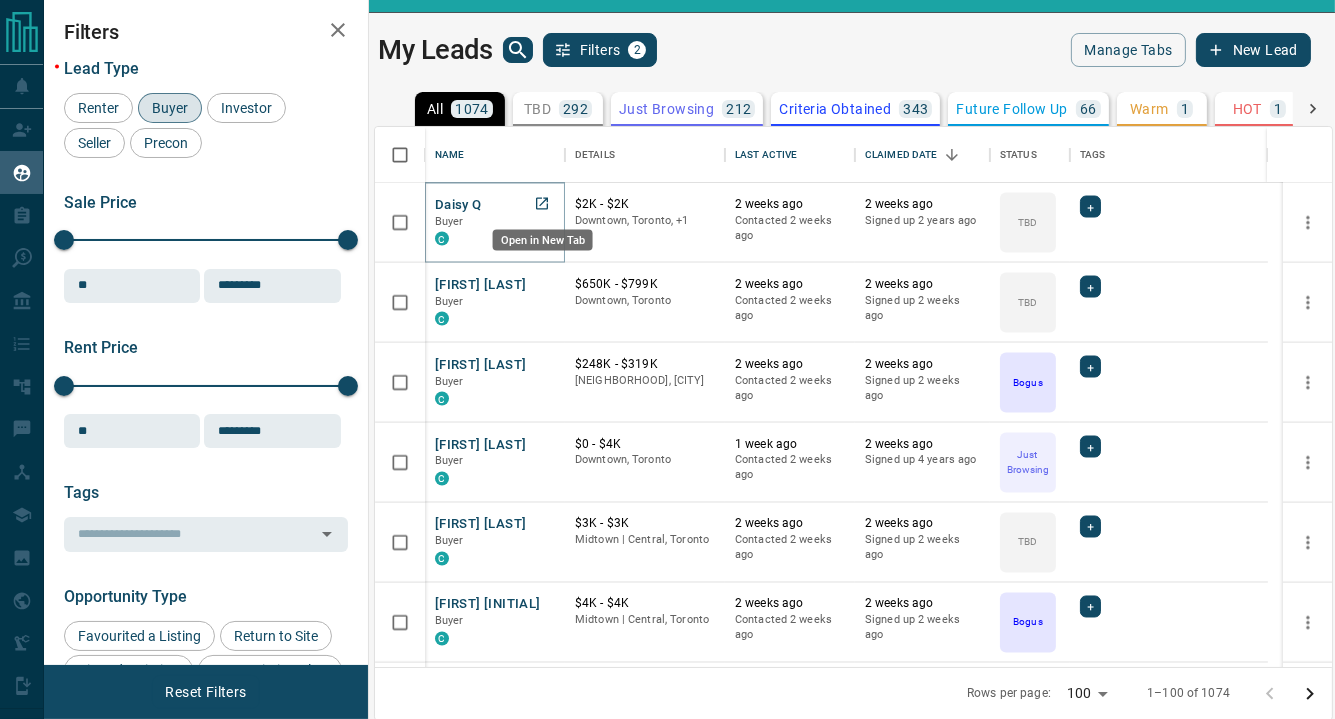 click 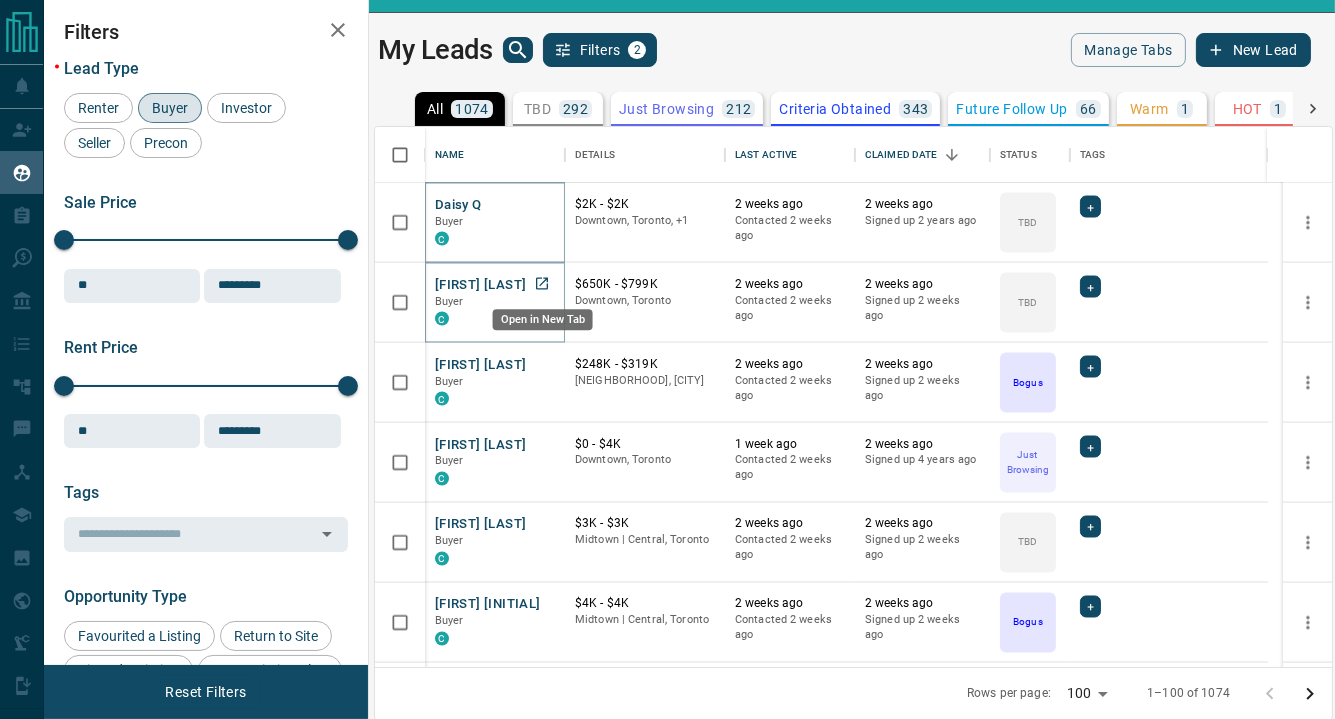 click 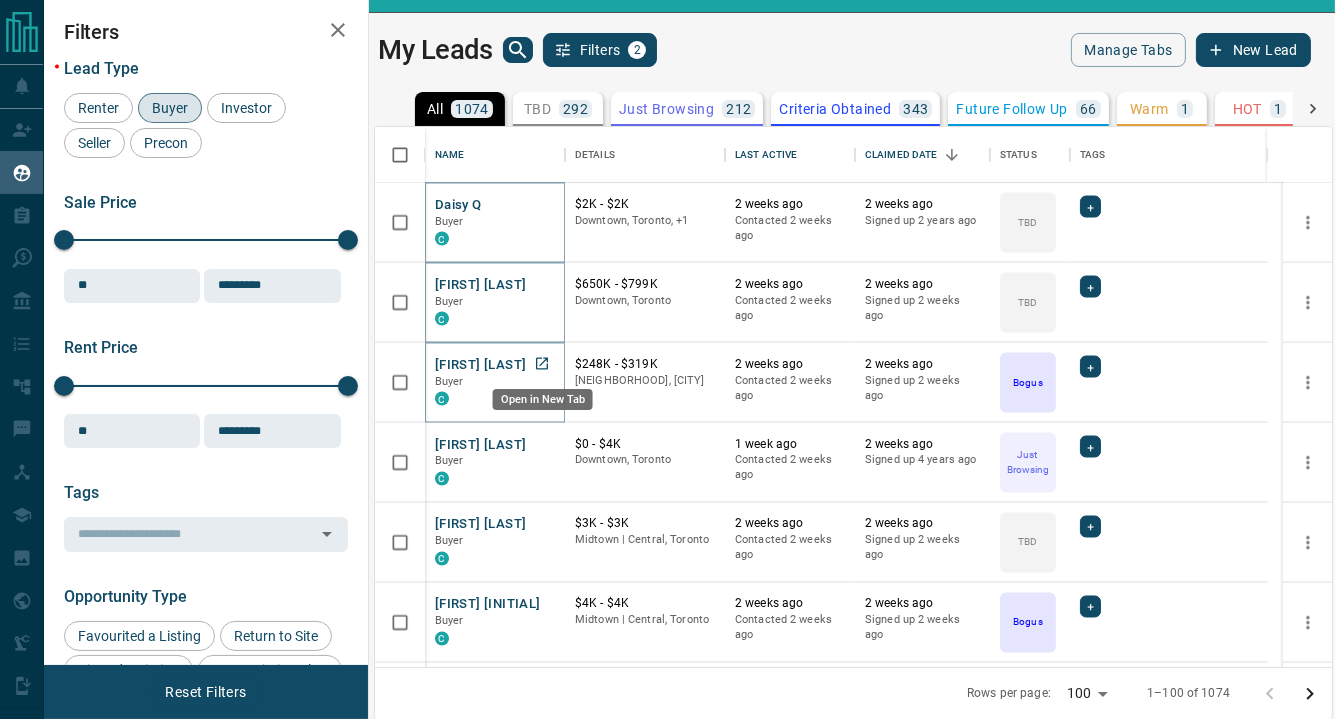 click 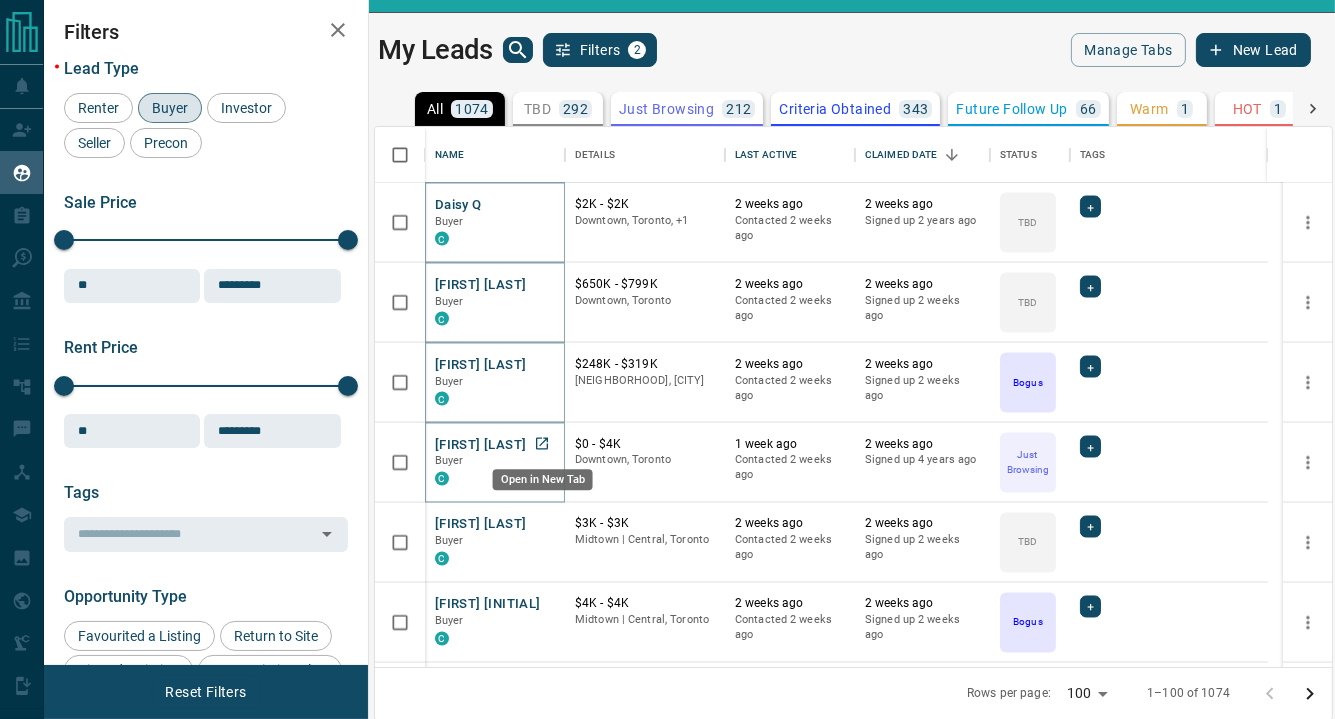 click 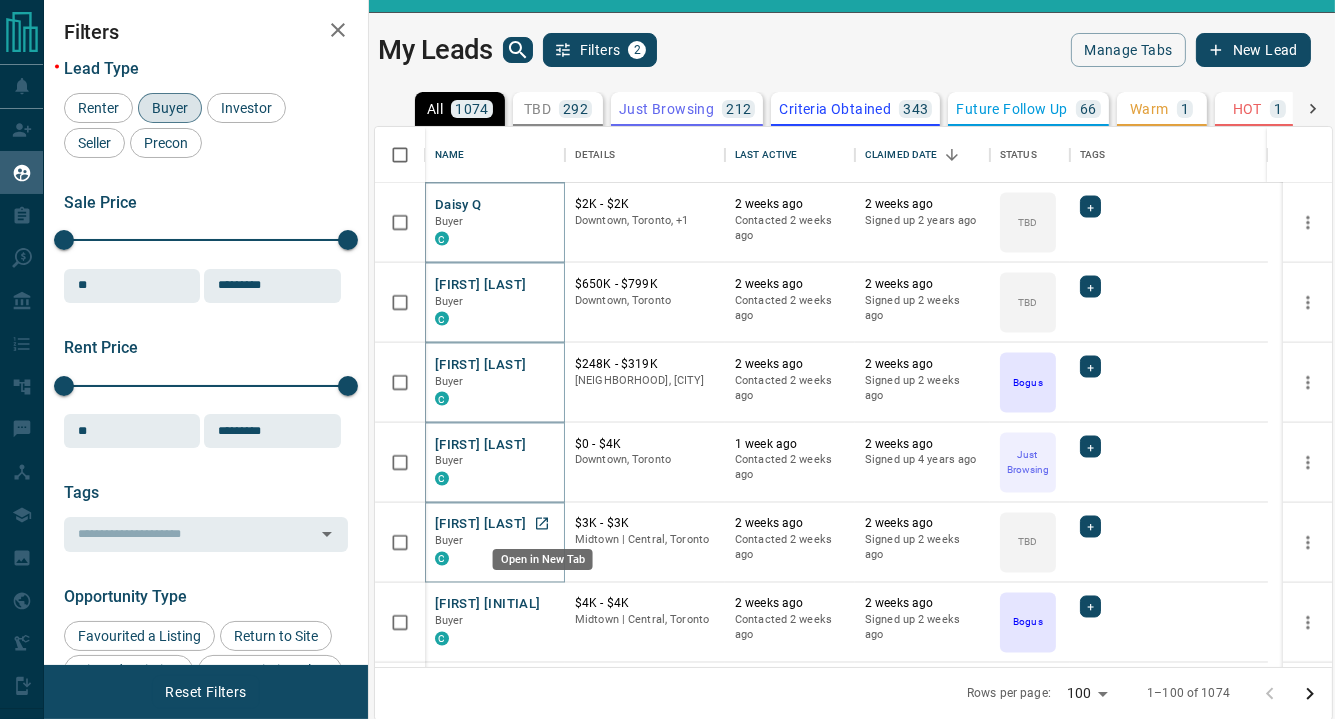 click 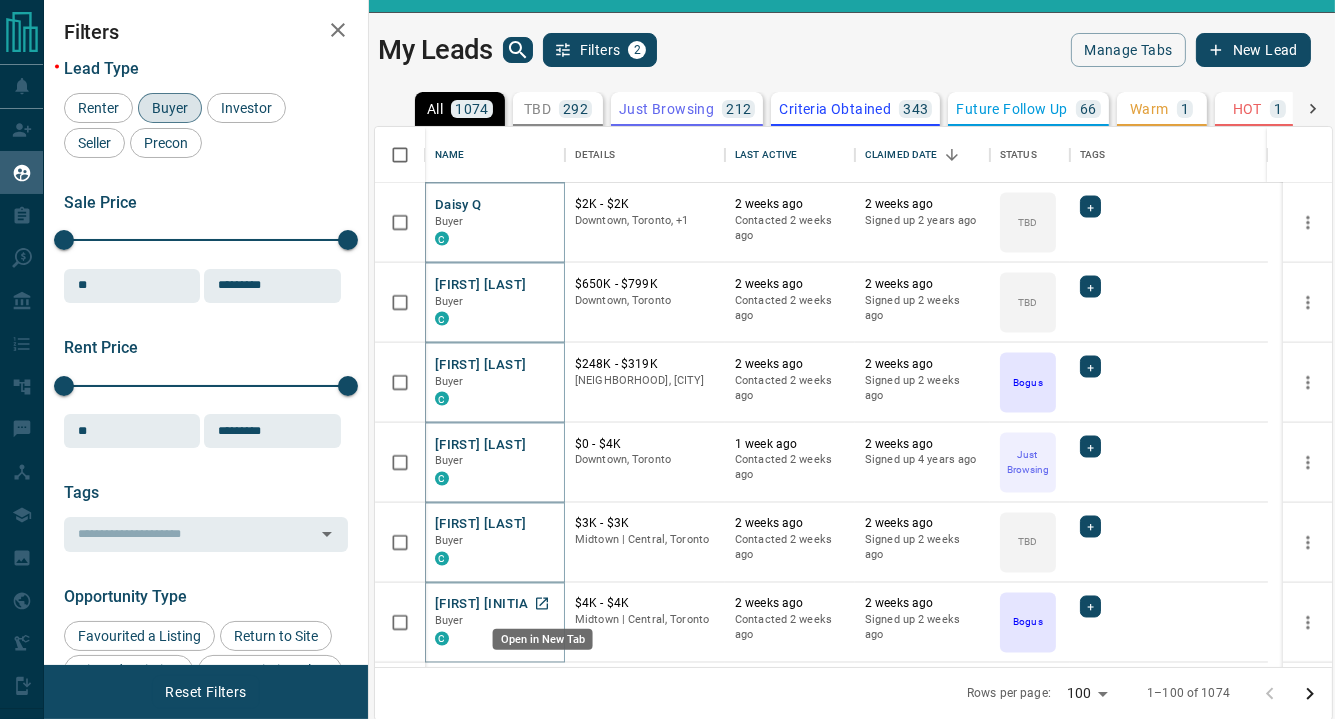 click 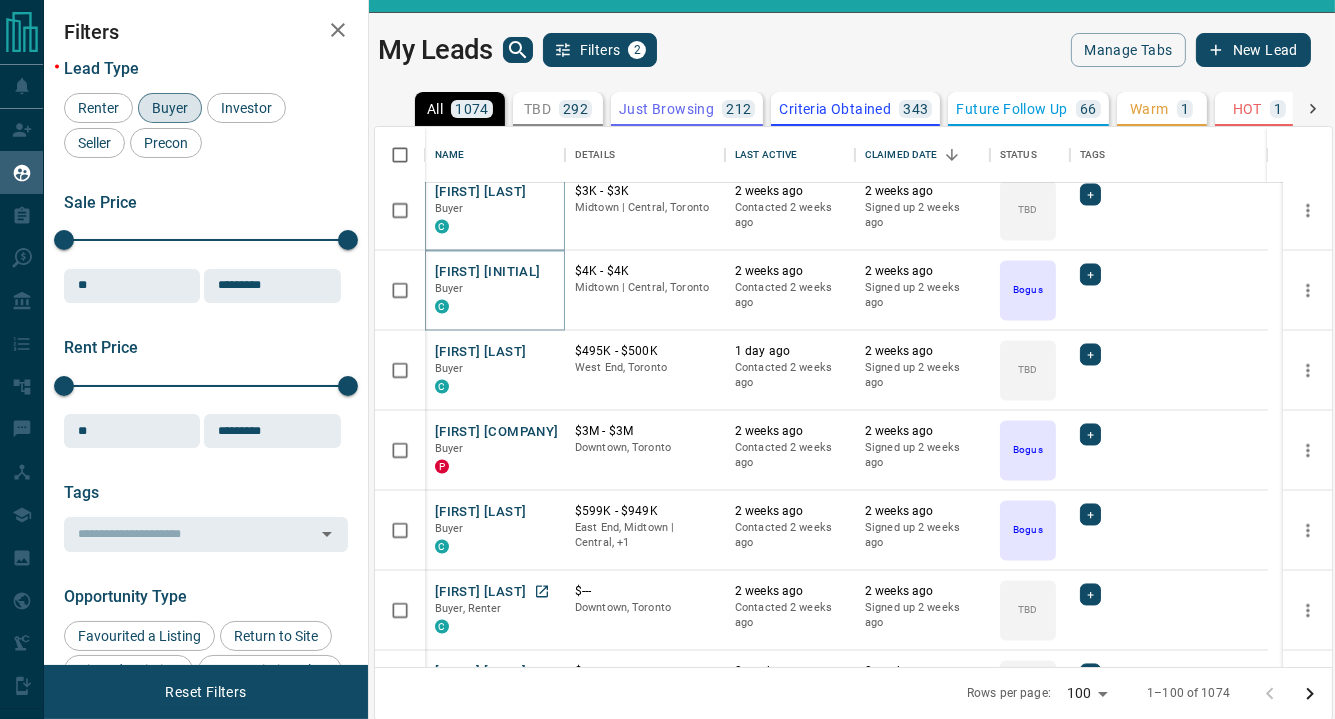 scroll, scrollTop: 4333, scrollLeft: 0, axis: vertical 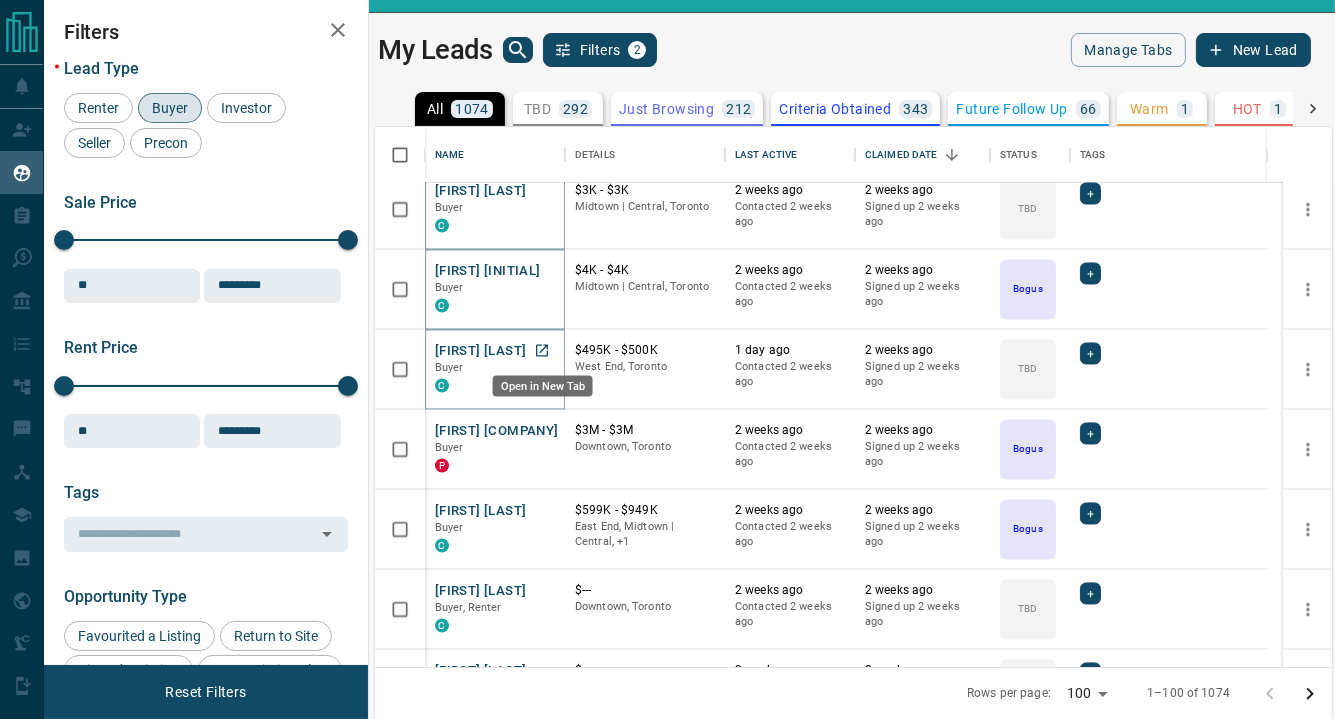 click 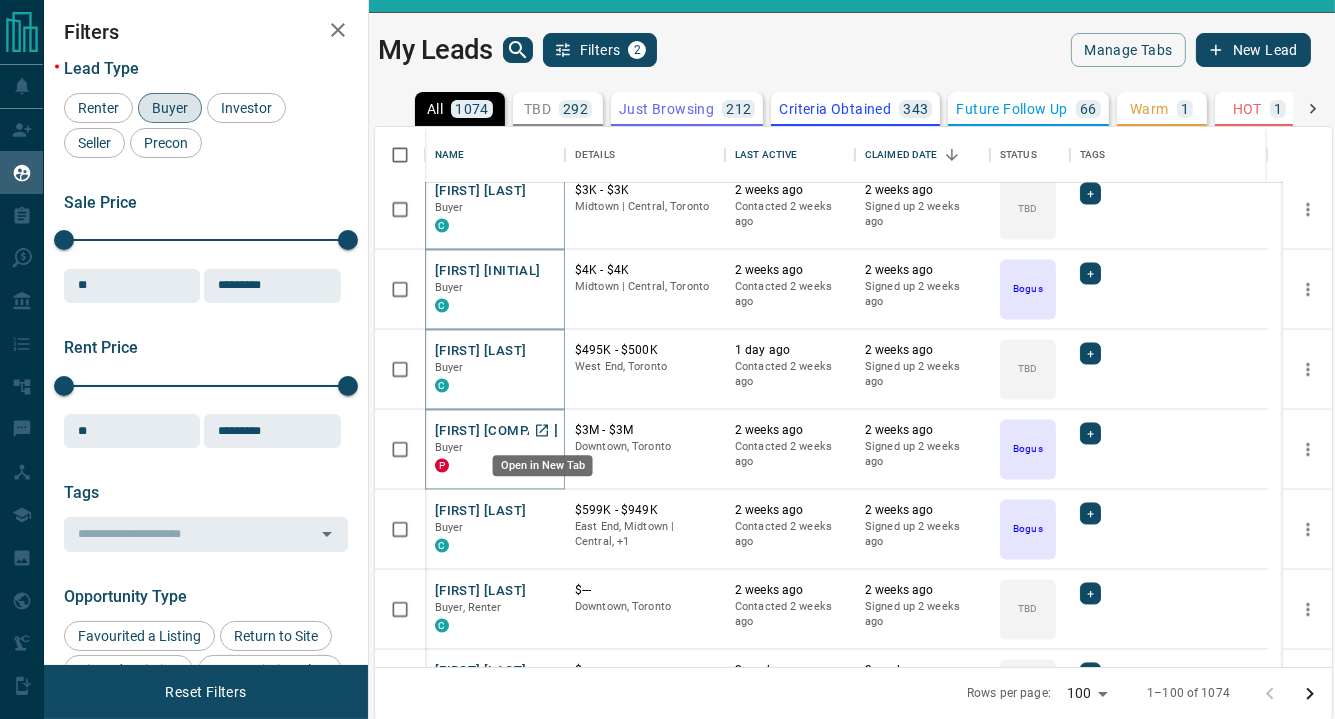 click 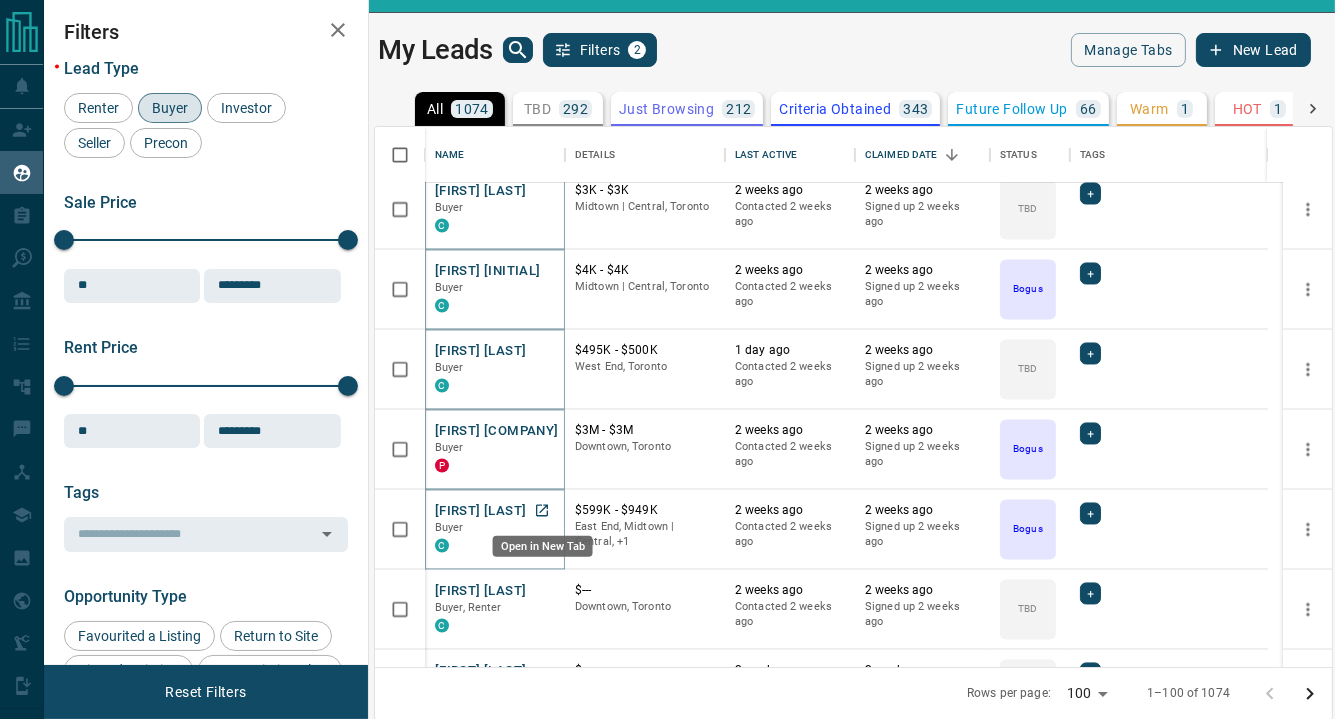 click 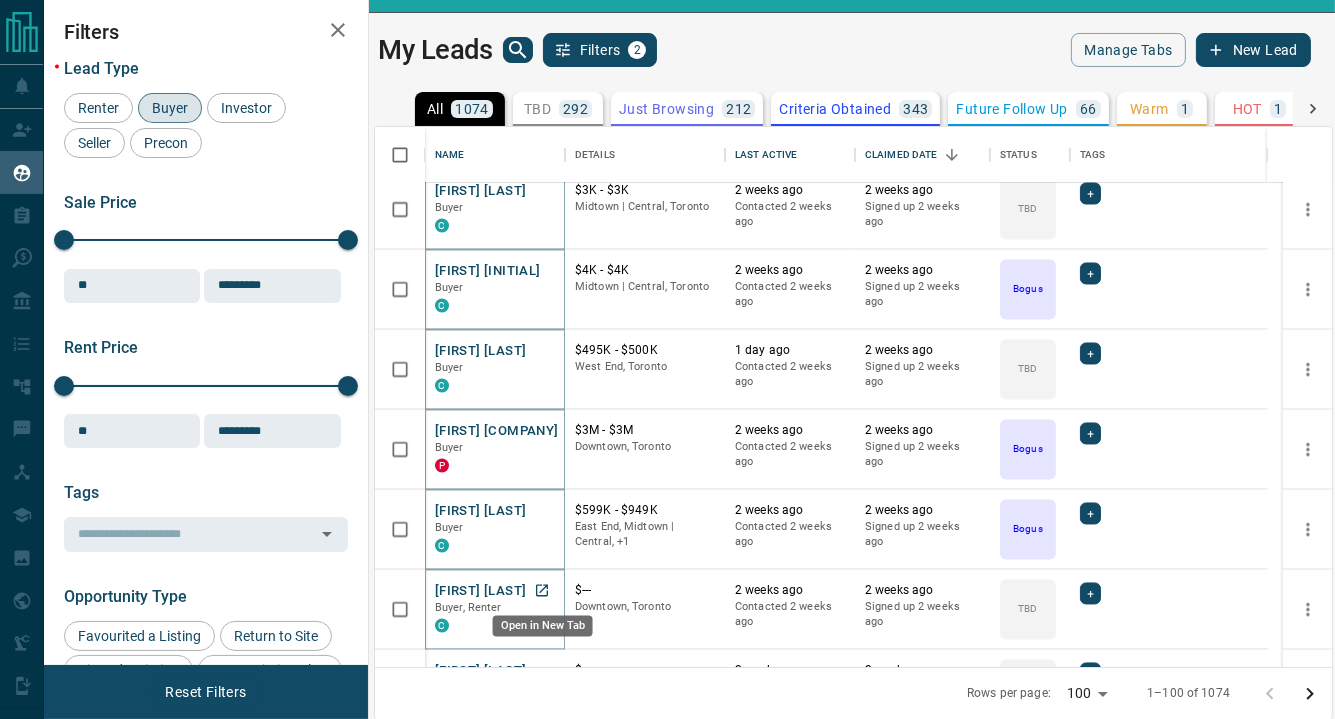 click 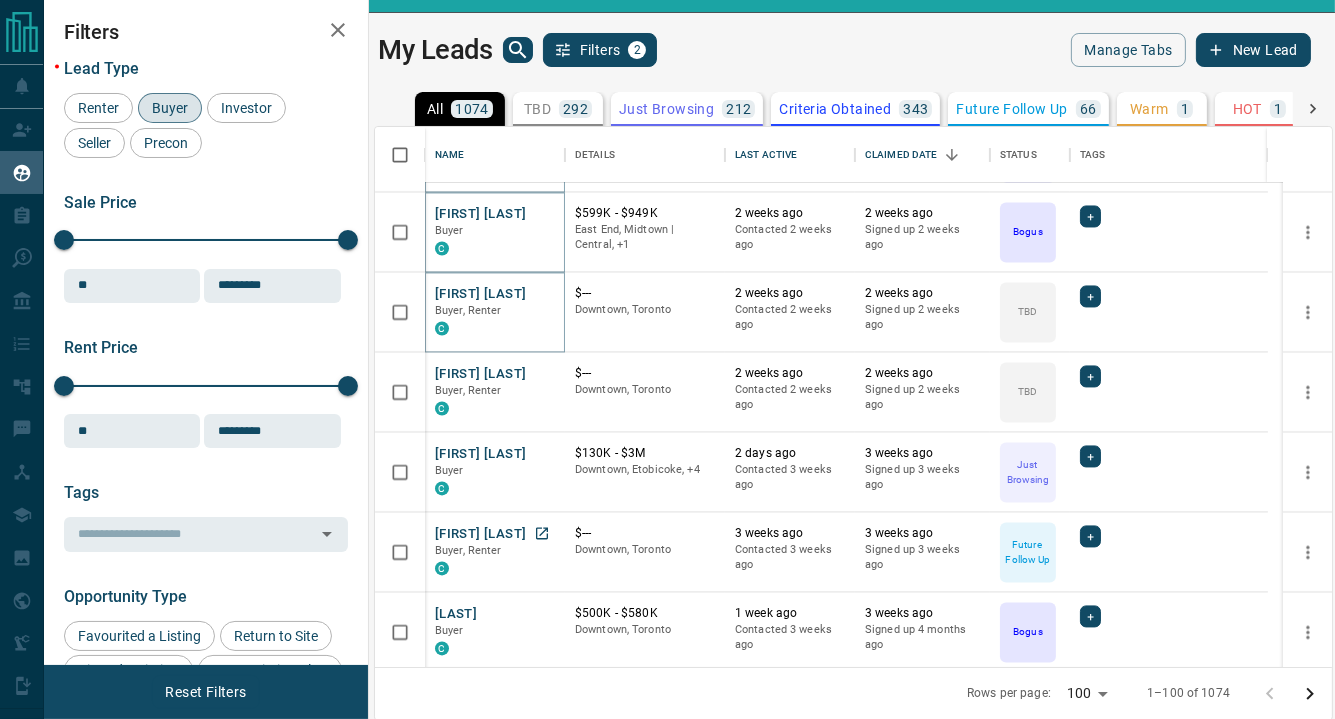 scroll, scrollTop: 4666, scrollLeft: 0, axis: vertical 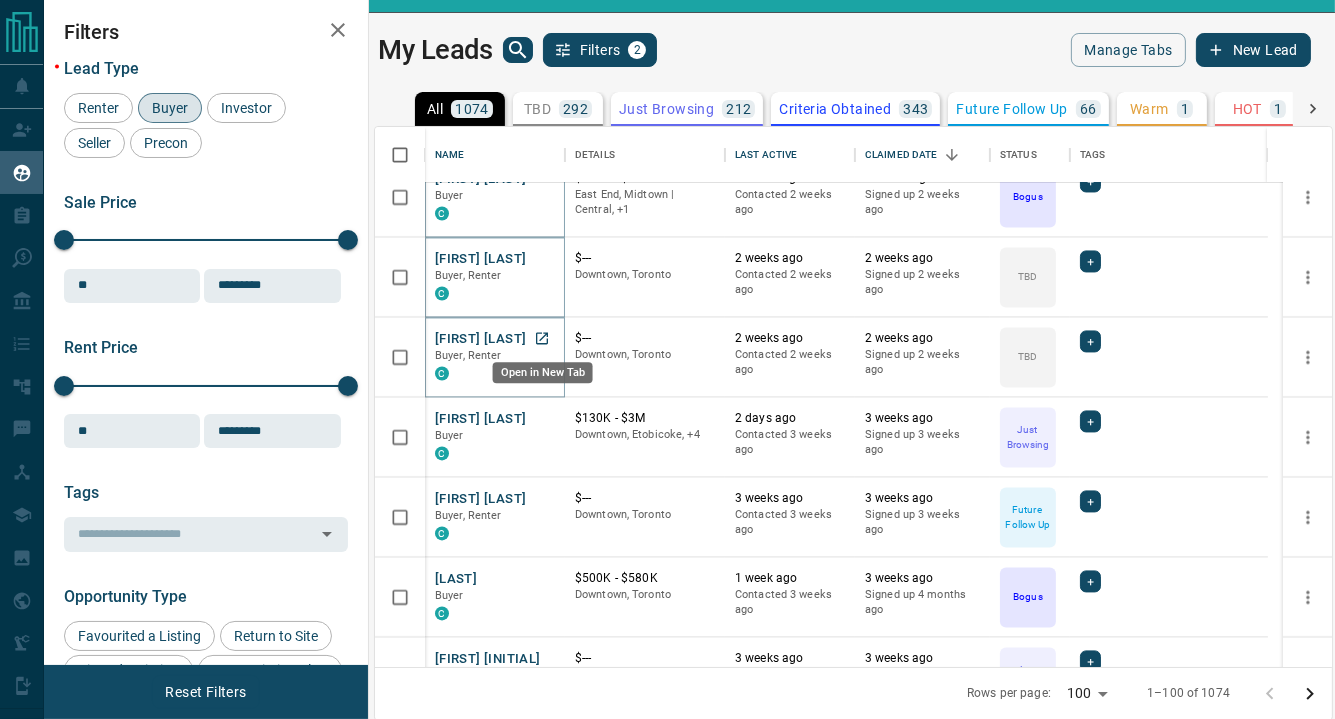 click 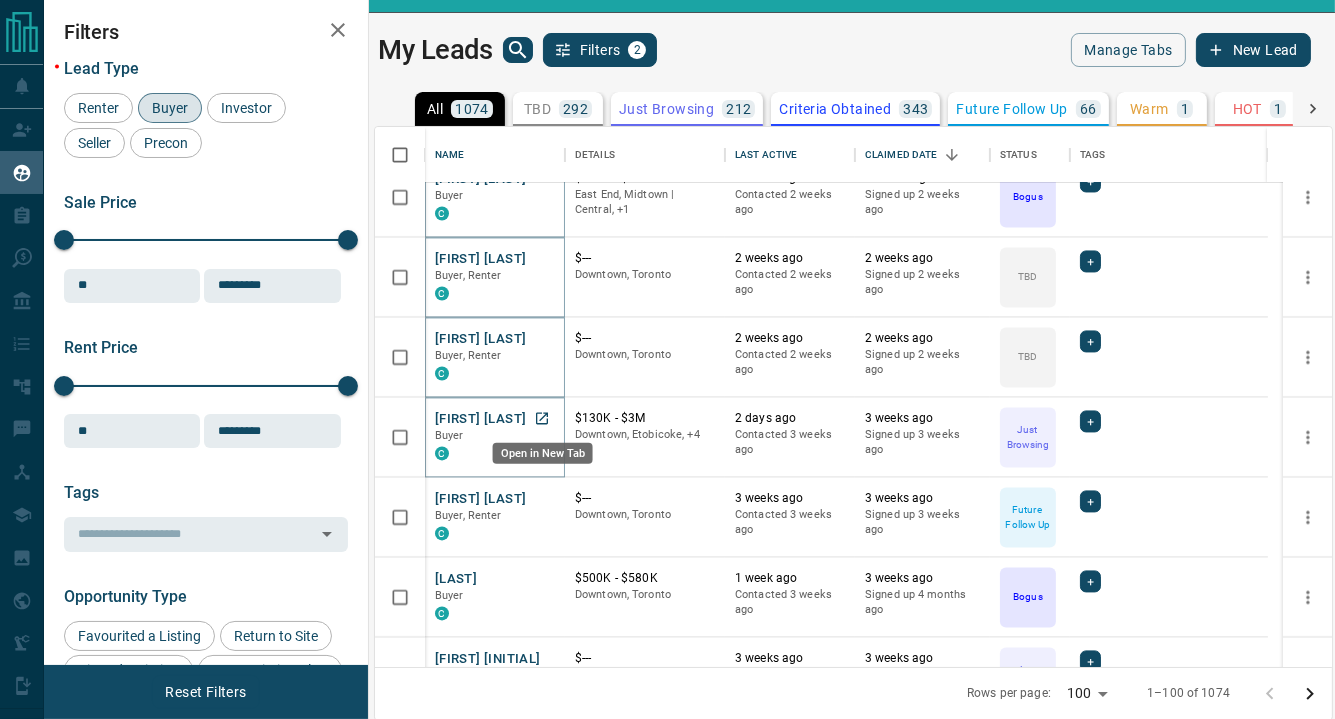 click 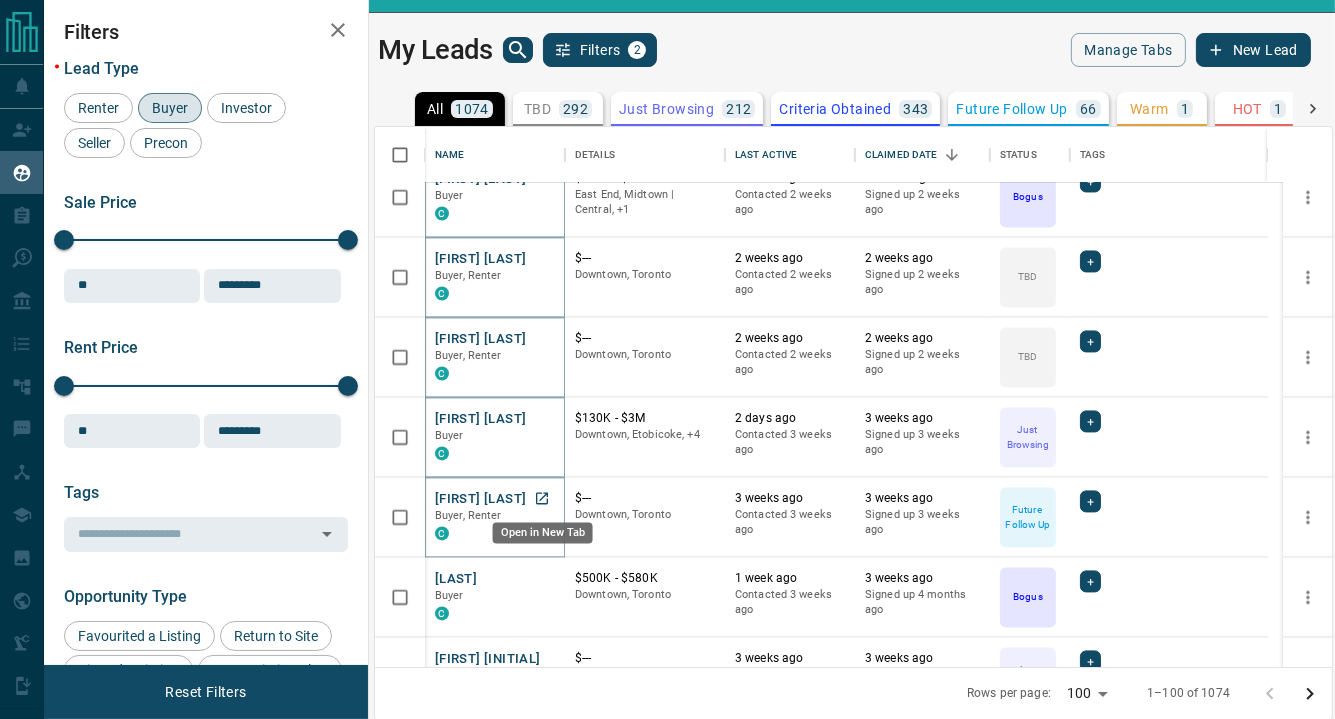 click 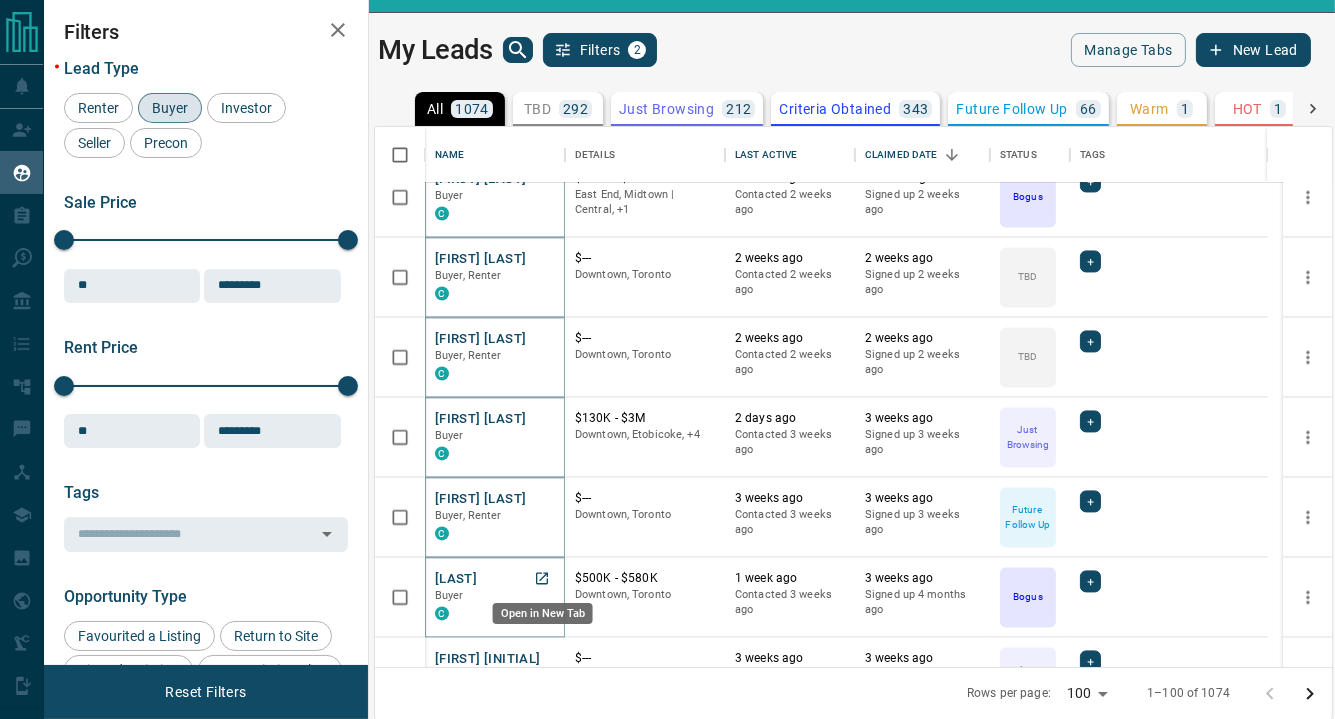 click 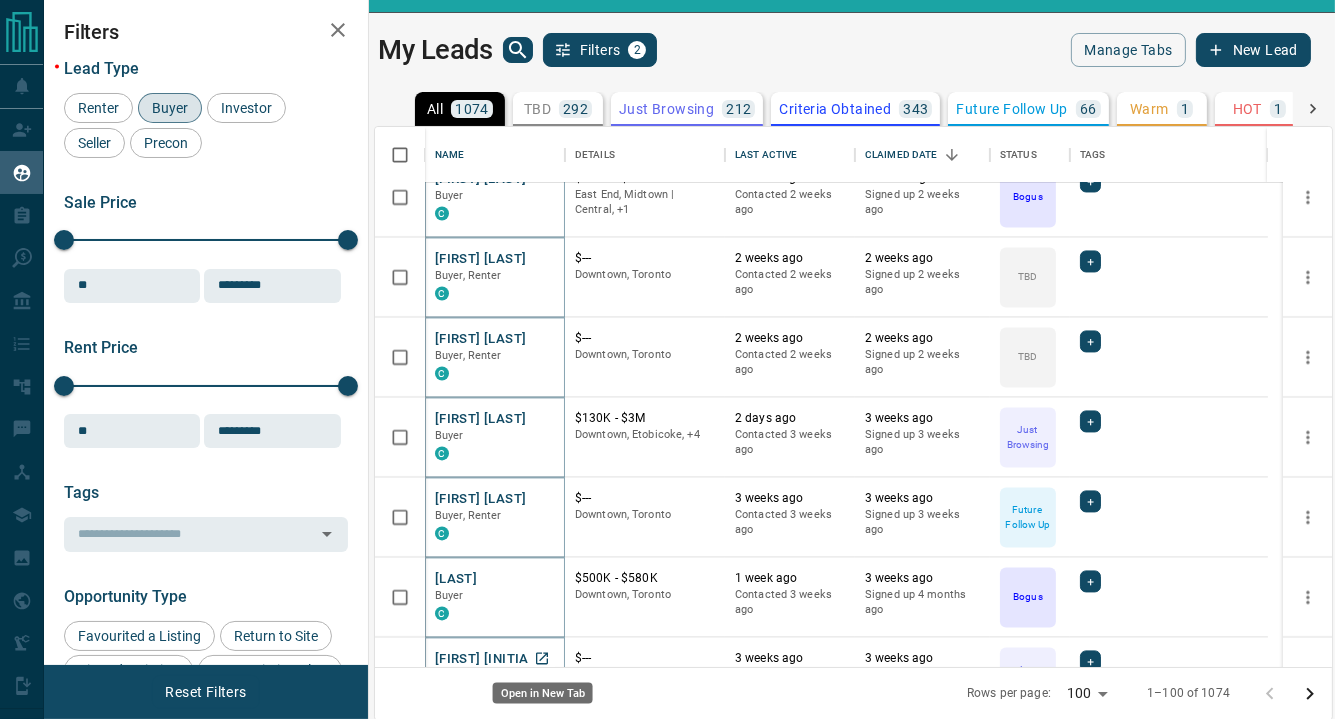 click 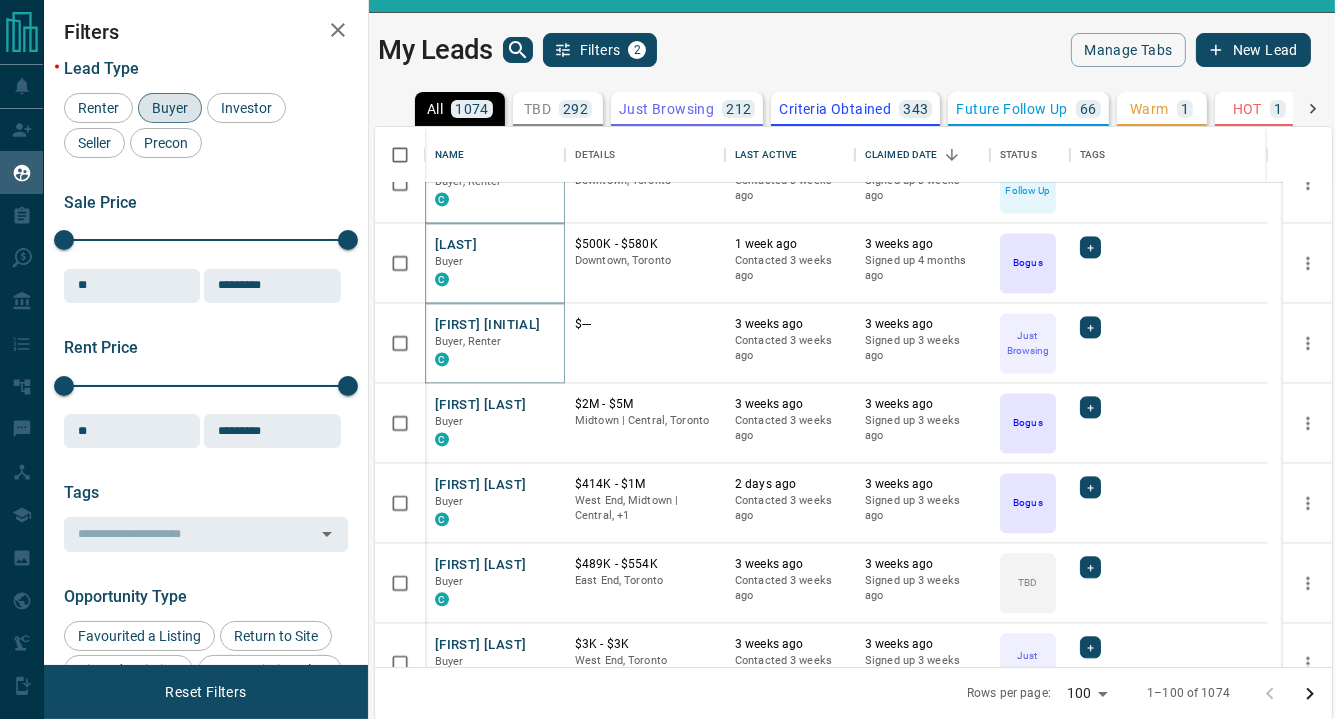 scroll, scrollTop: 5166, scrollLeft: 0, axis: vertical 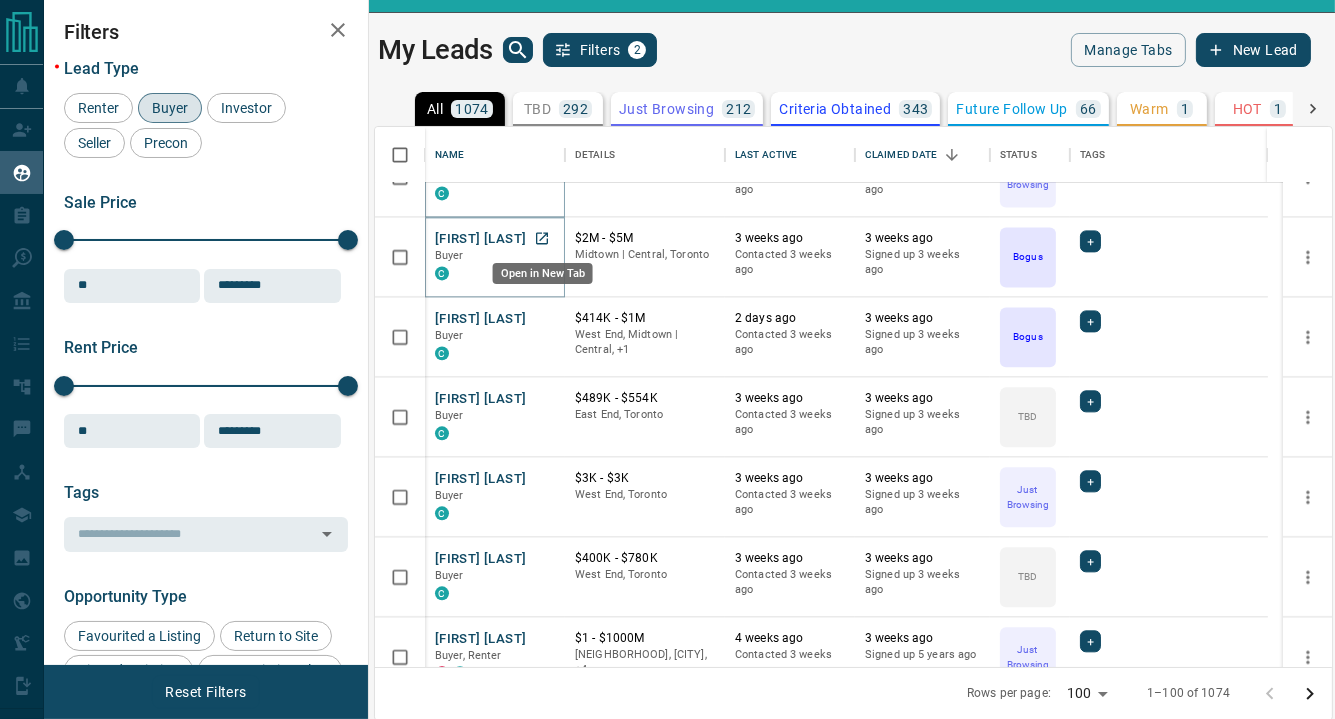 click 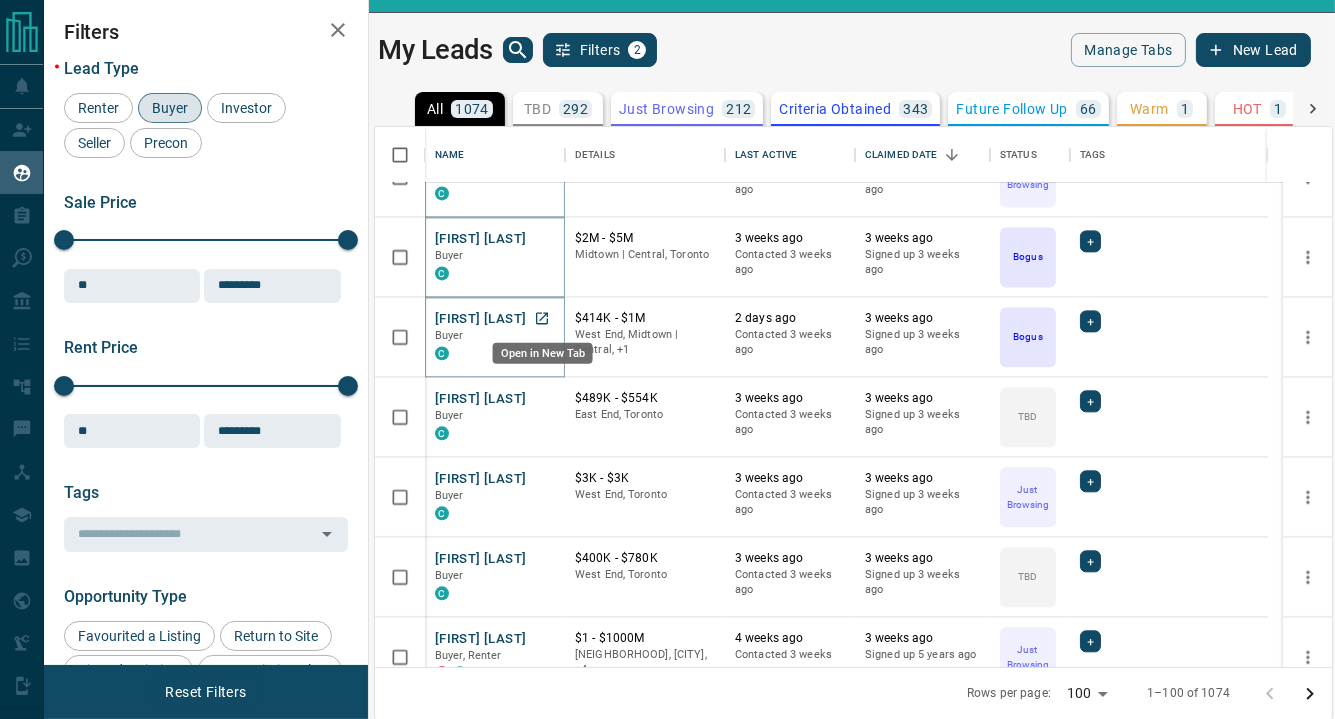 click 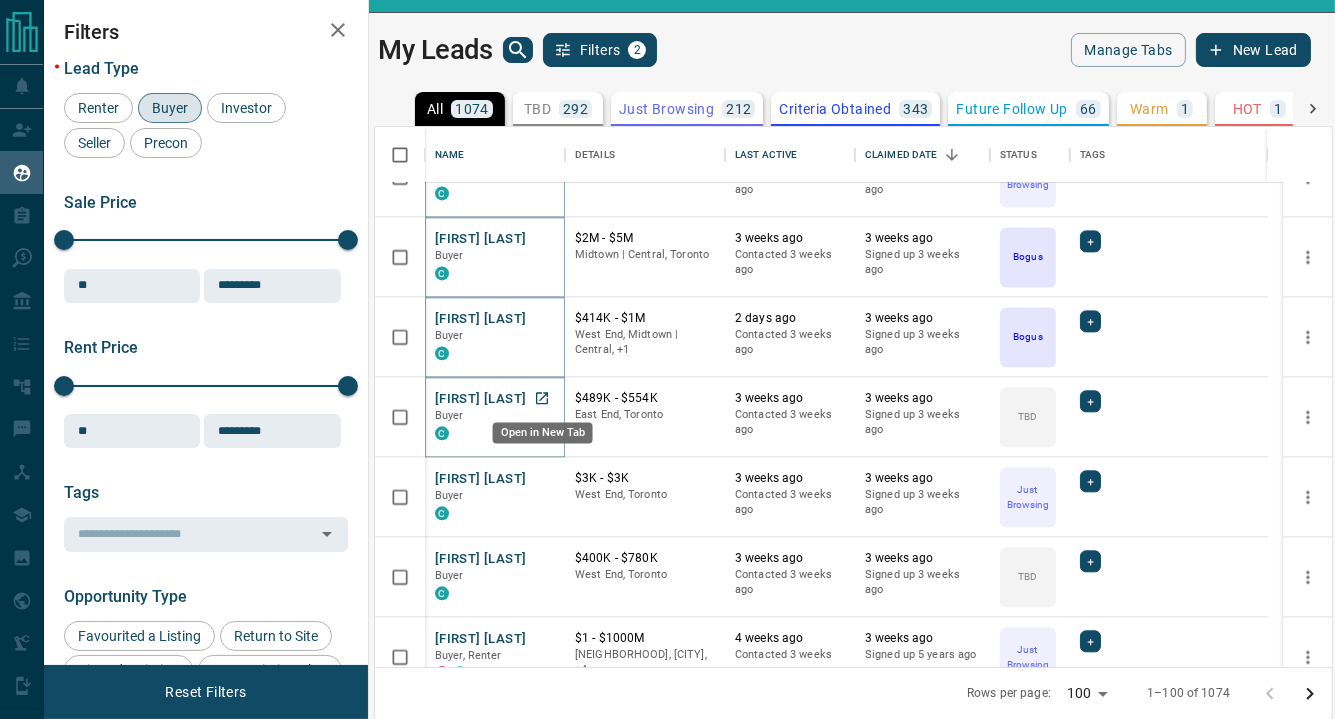 click 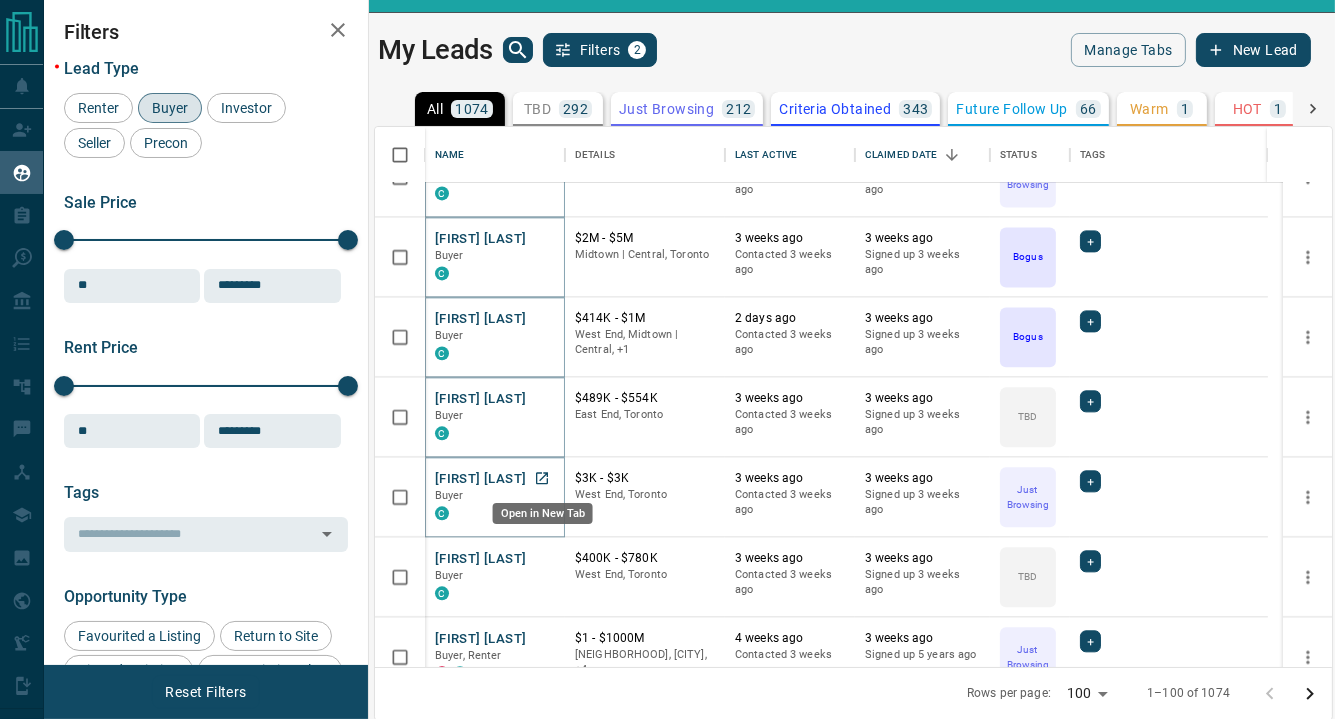 click 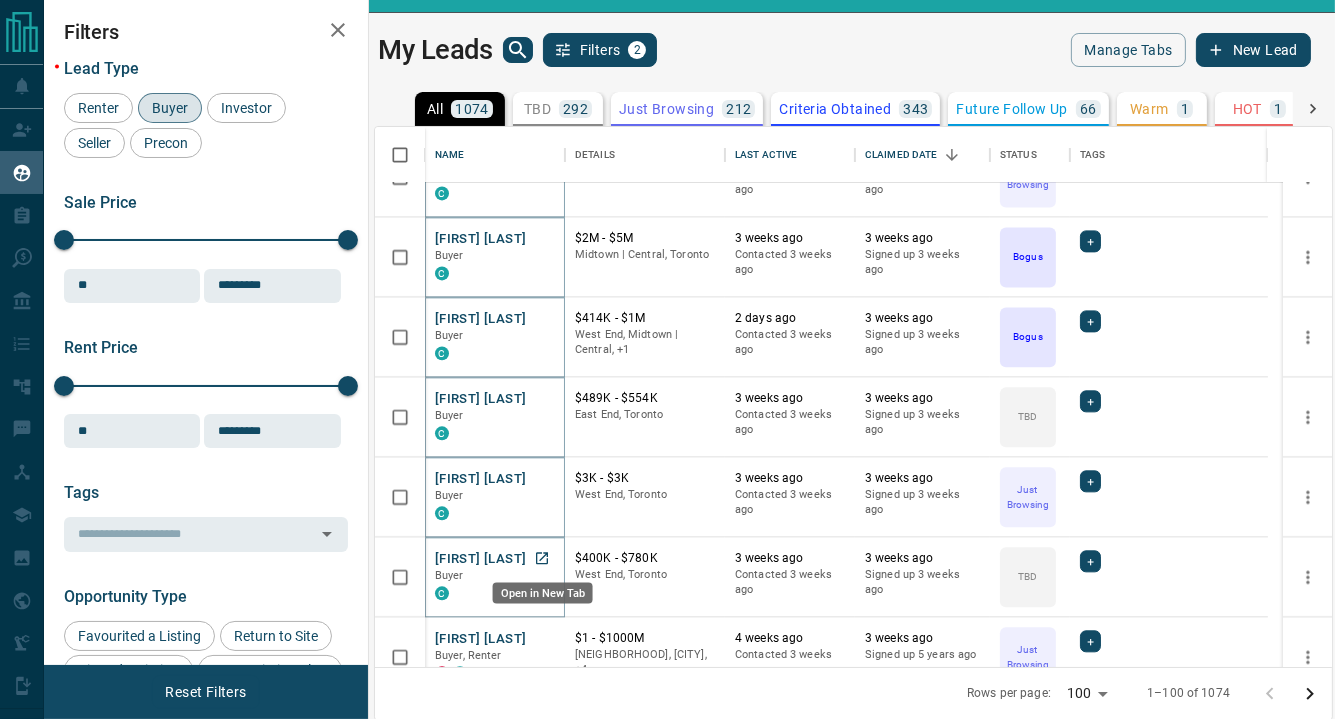 click 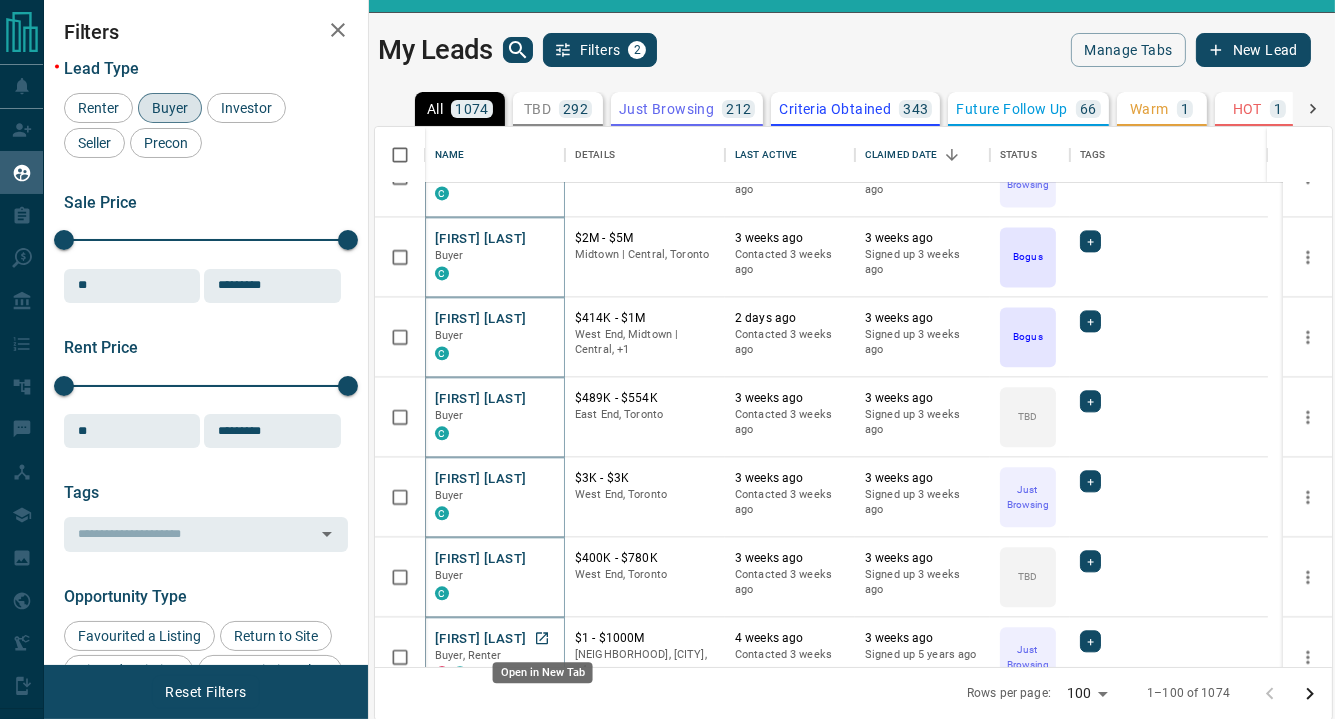 click 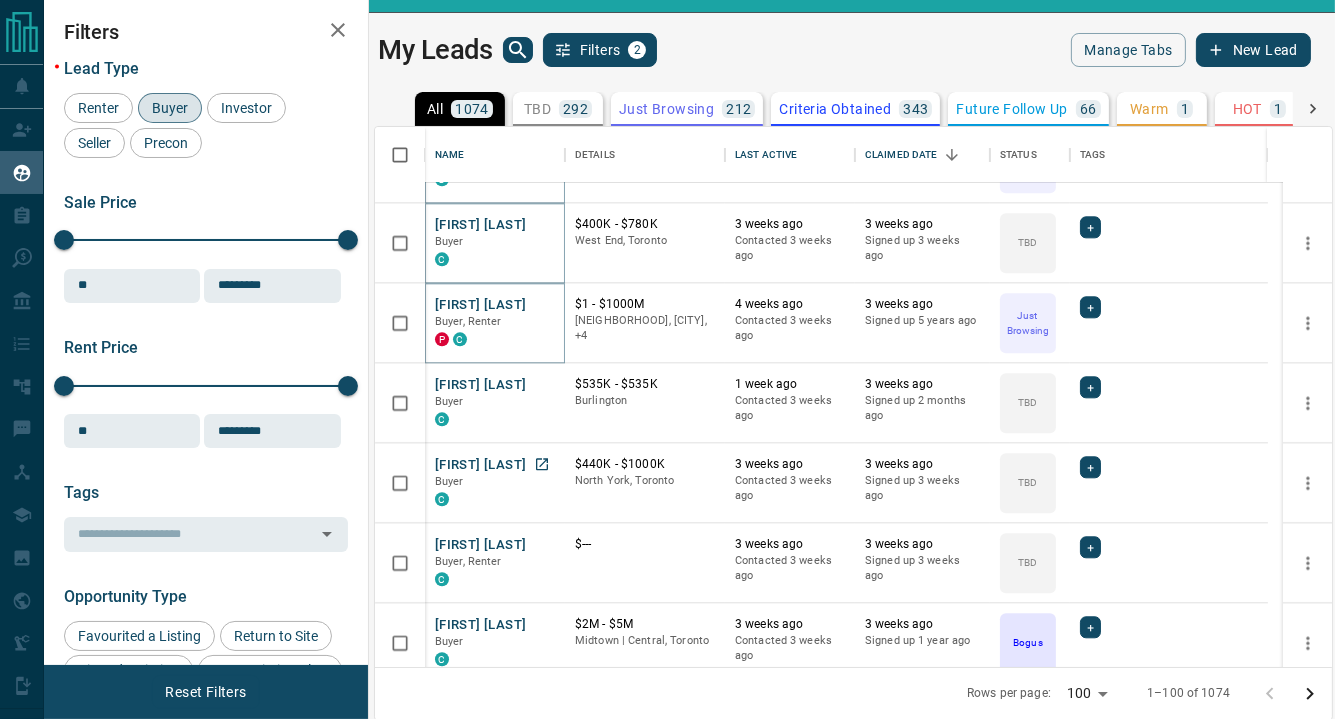 scroll, scrollTop: 5666, scrollLeft: 0, axis: vertical 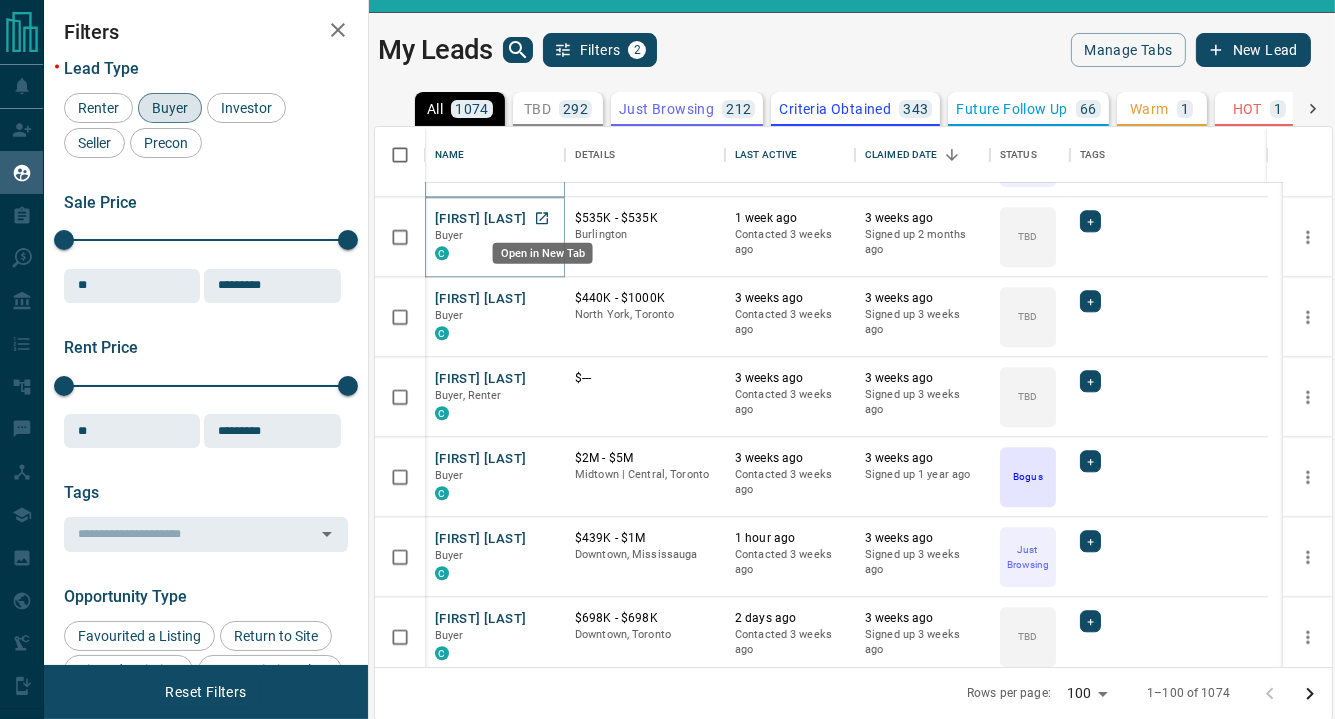click 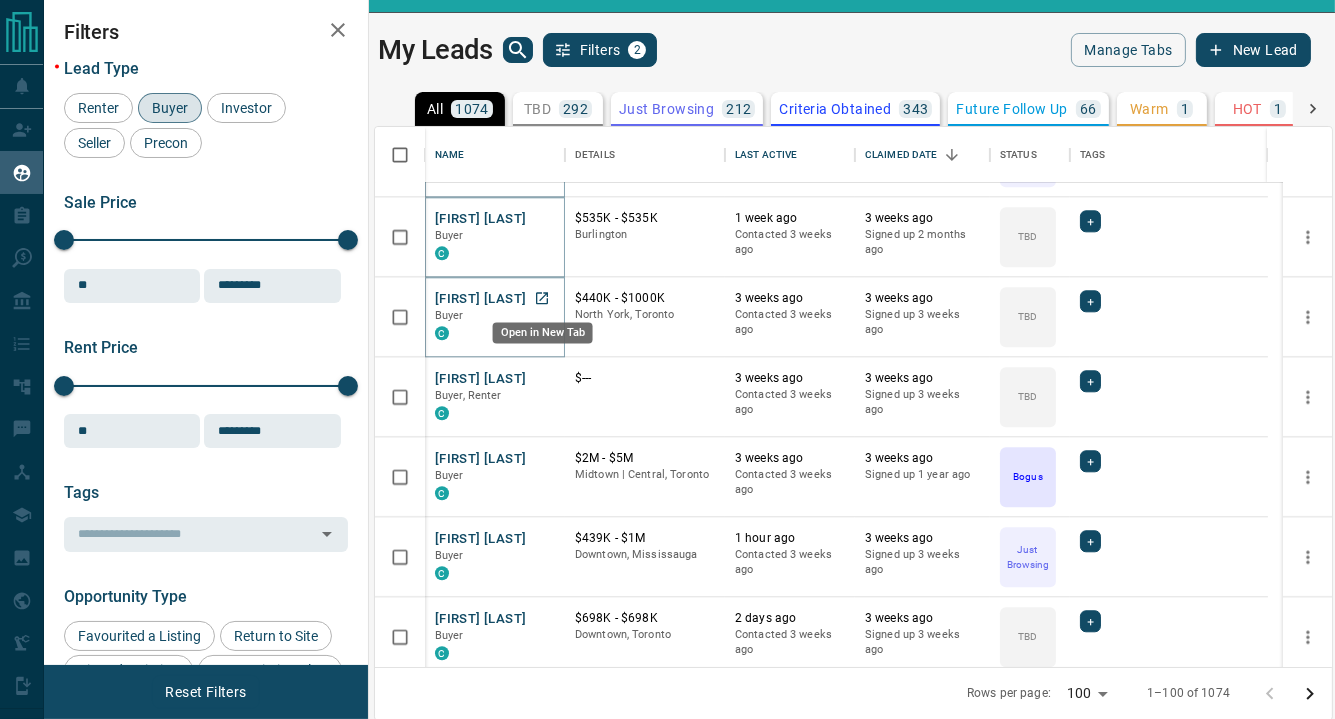 click 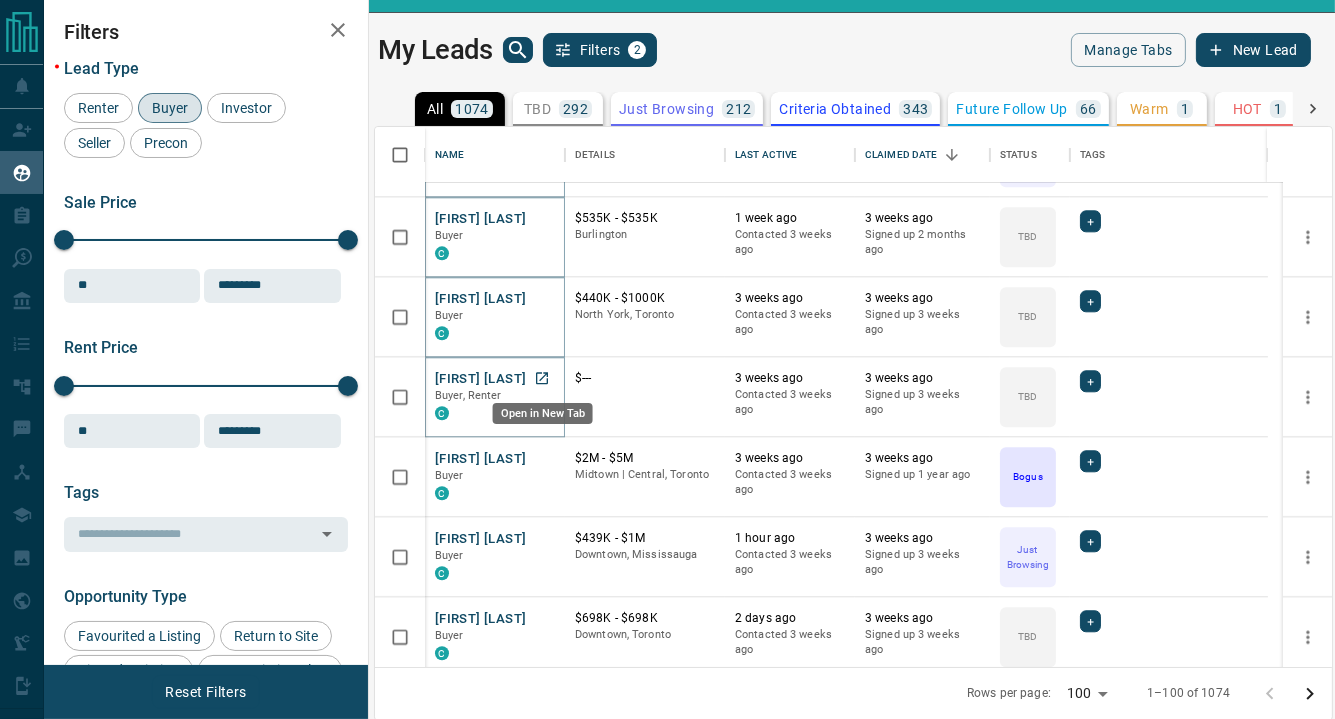 click 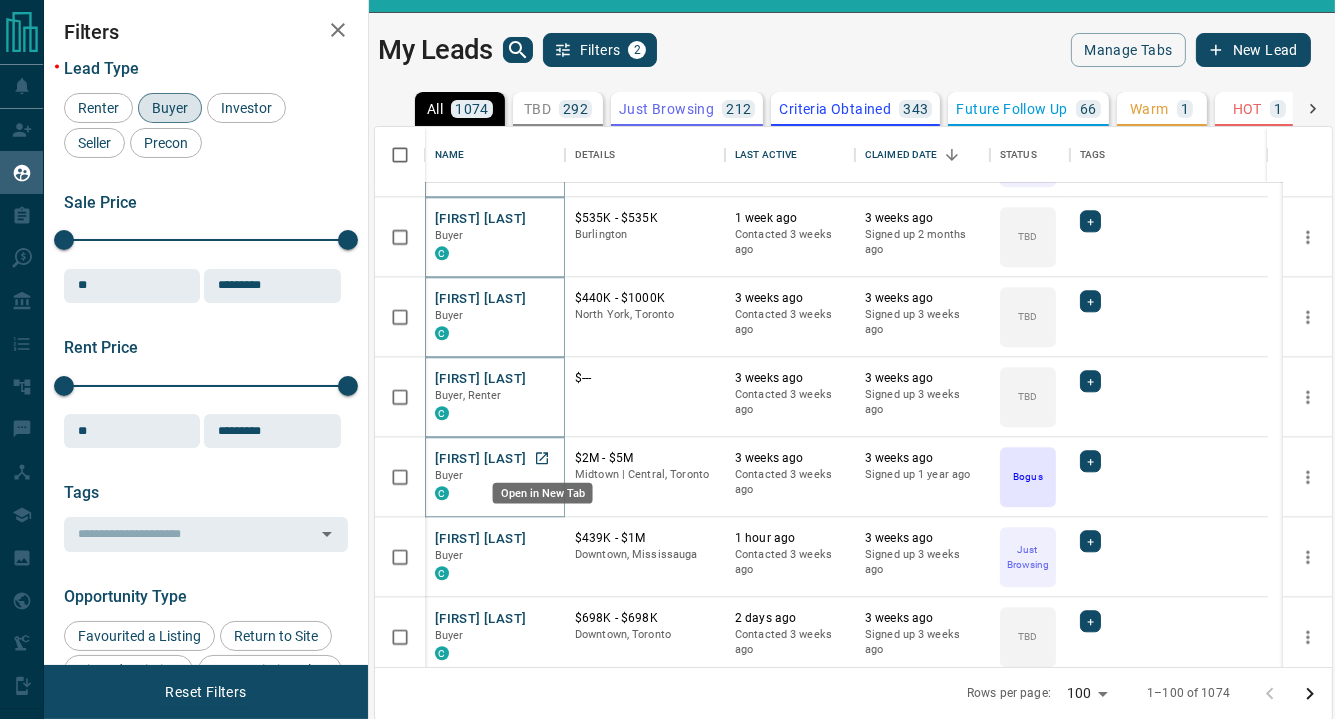 click 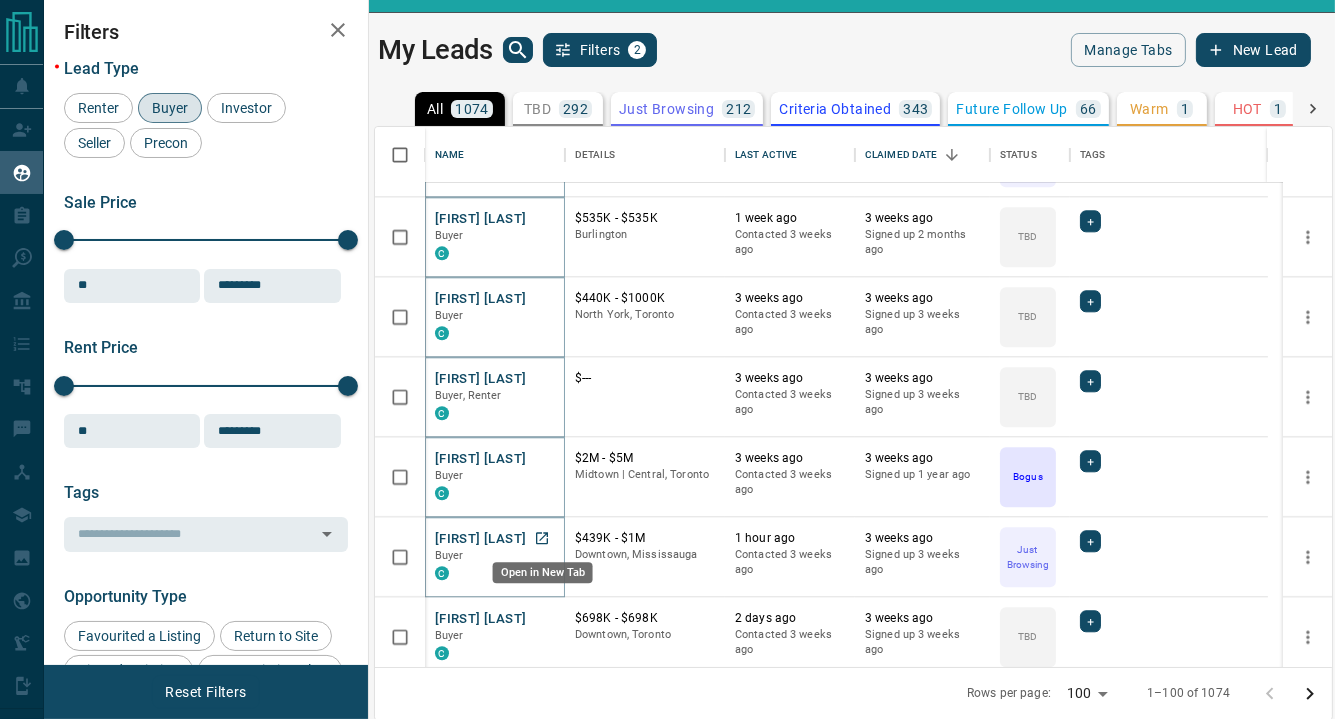 click 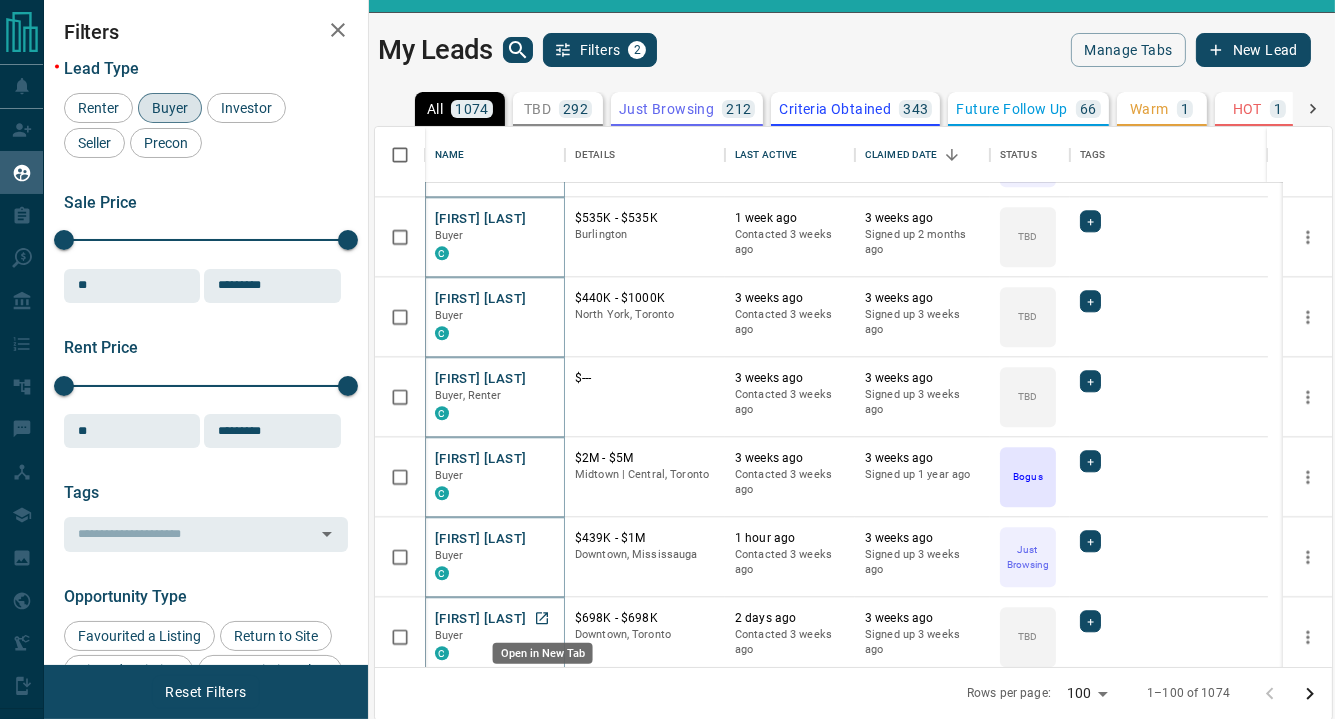 click 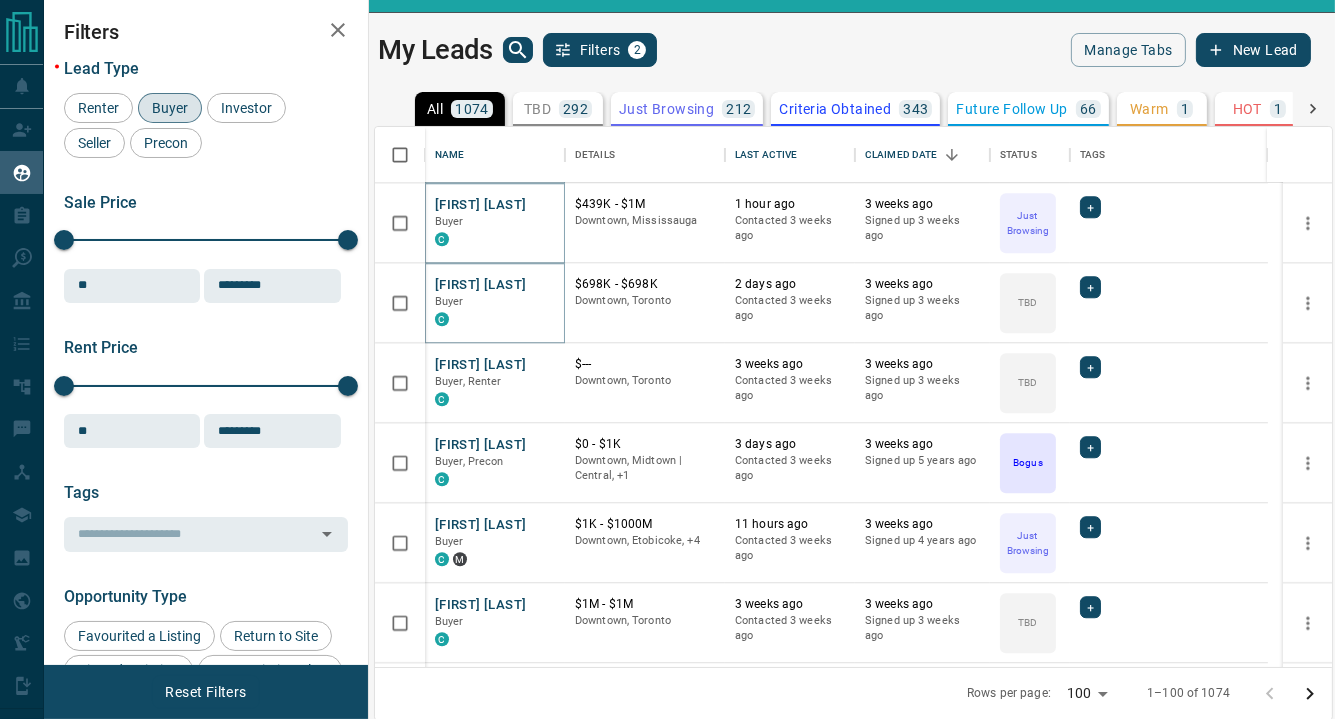 scroll, scrollTop: 6166, scrollLeft: 0, axis: vertical 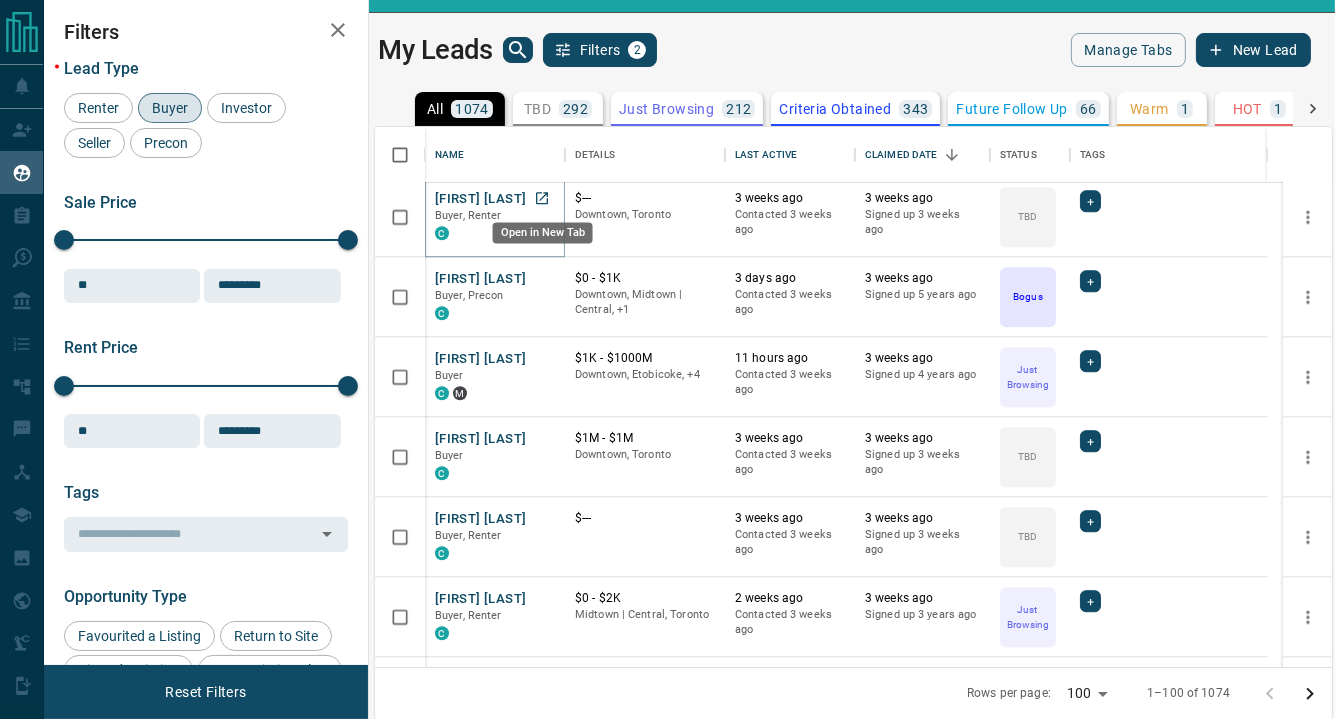 click 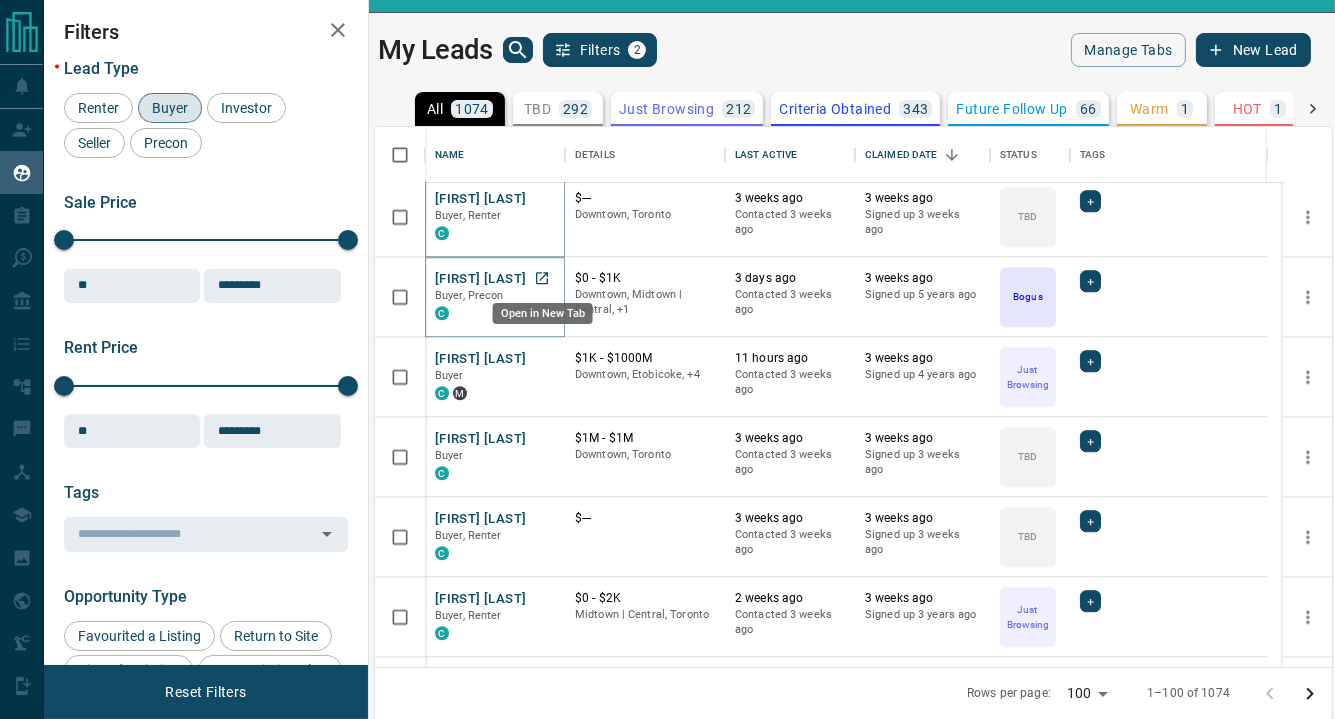 click 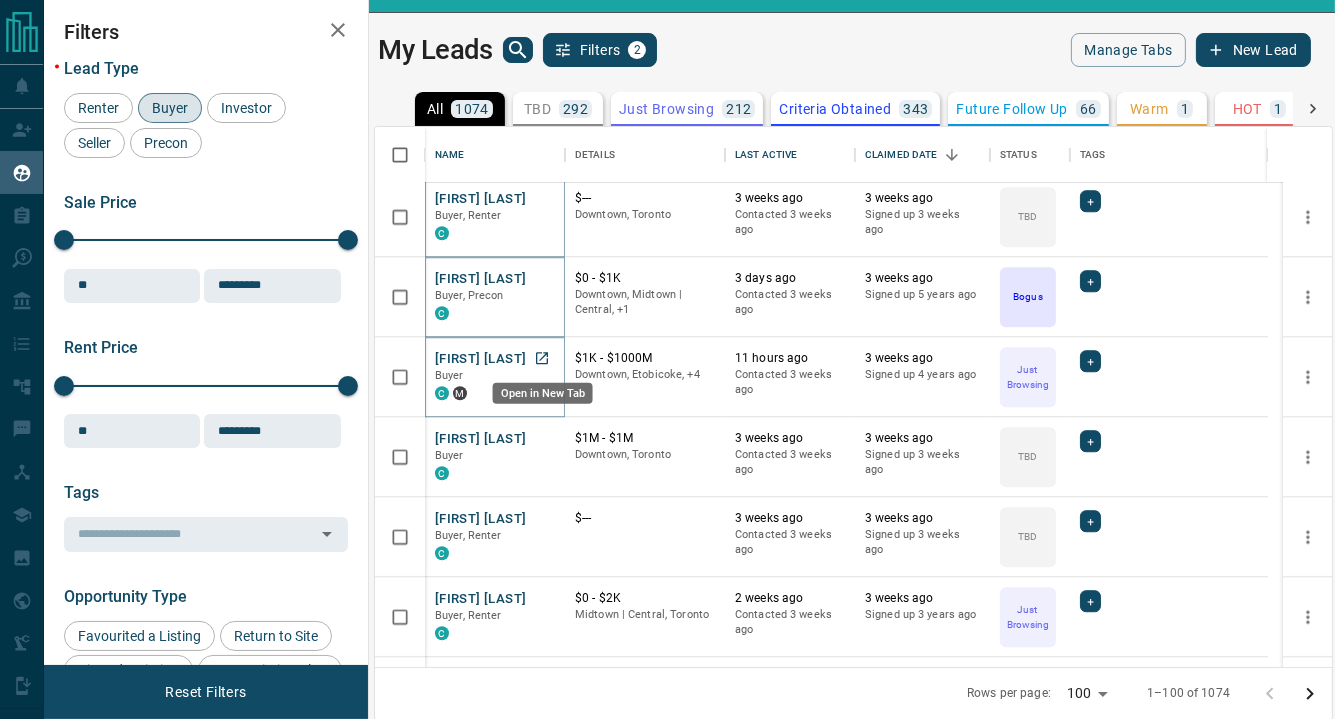 click 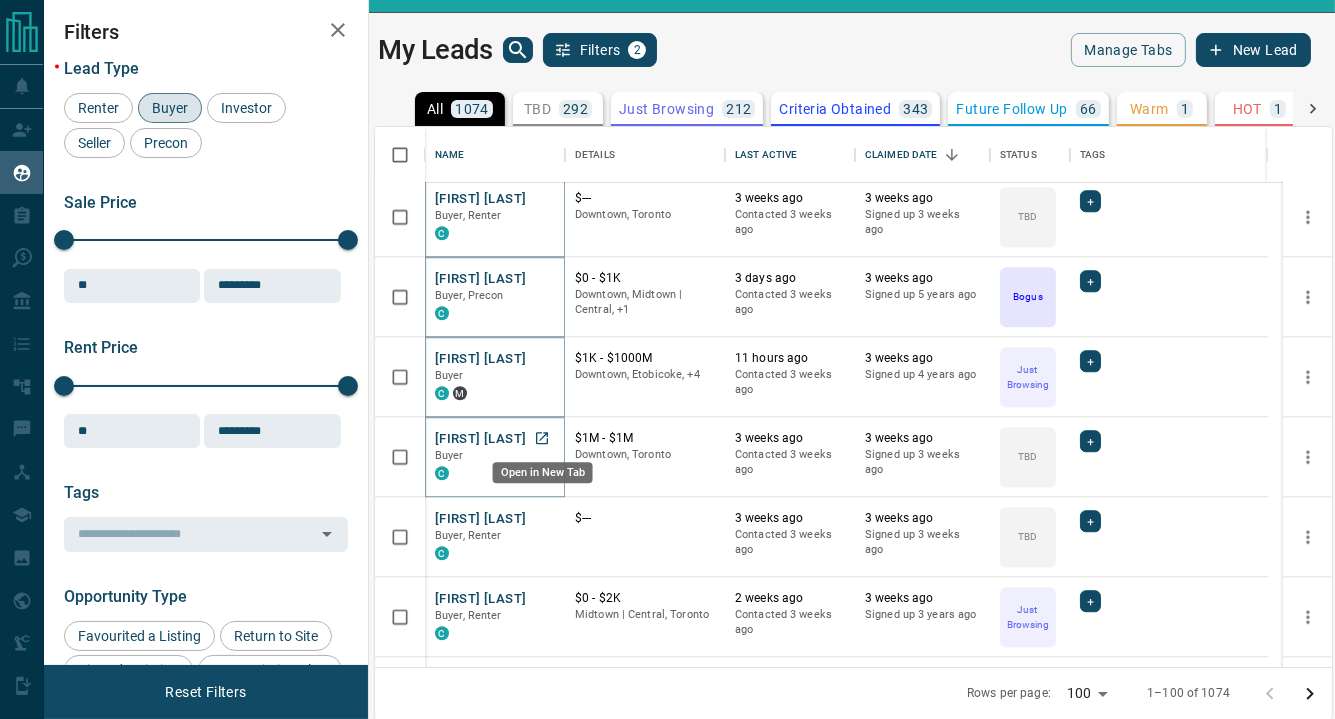 click 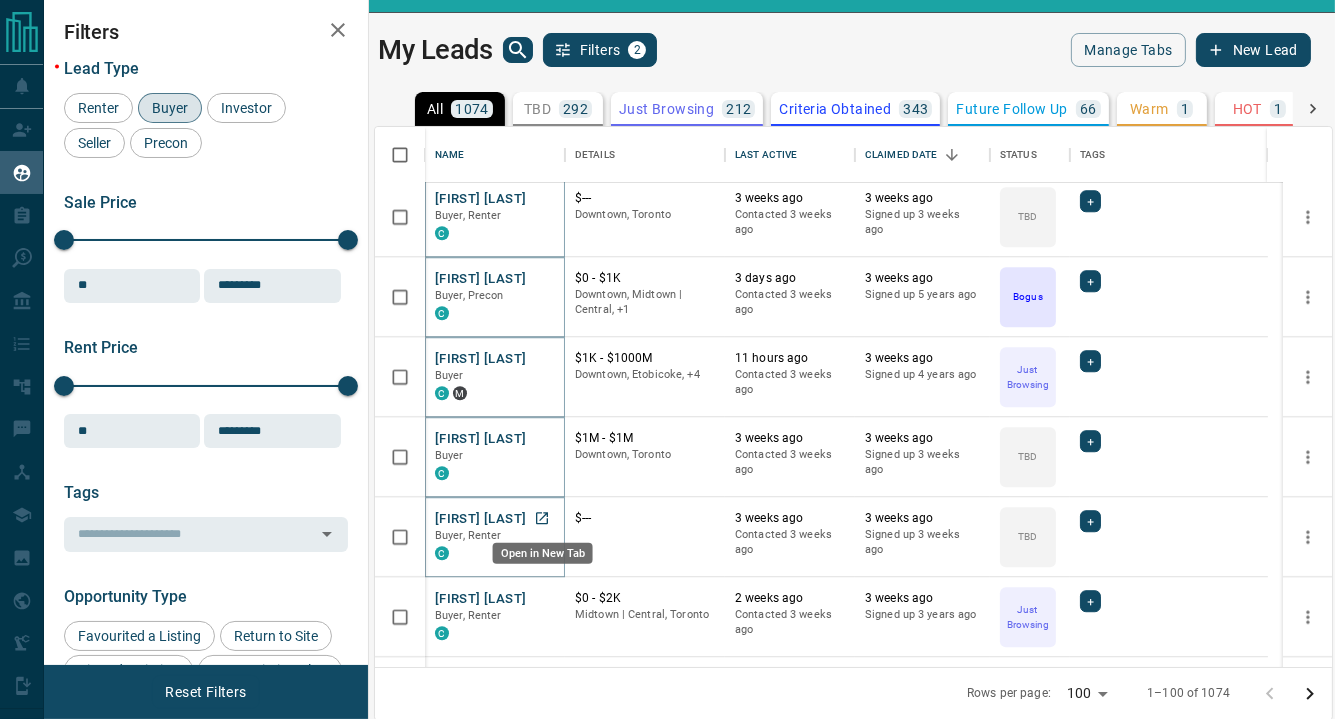click 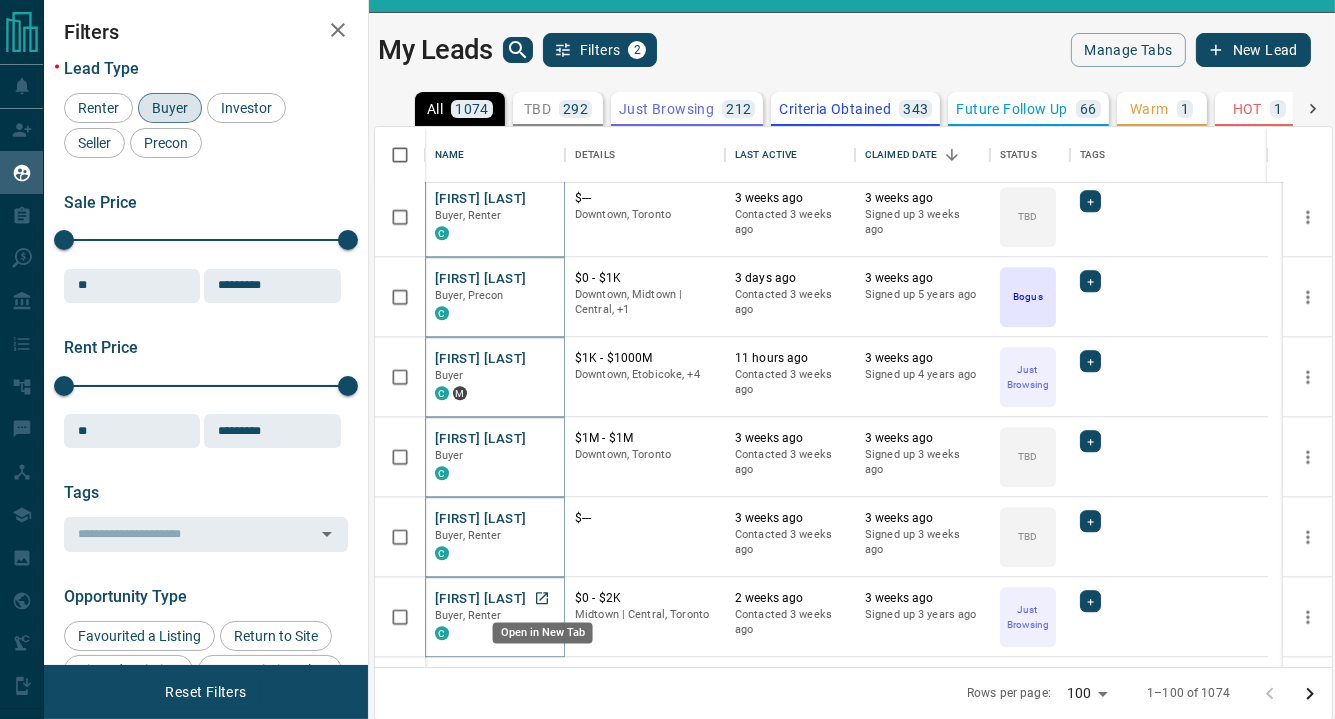 click 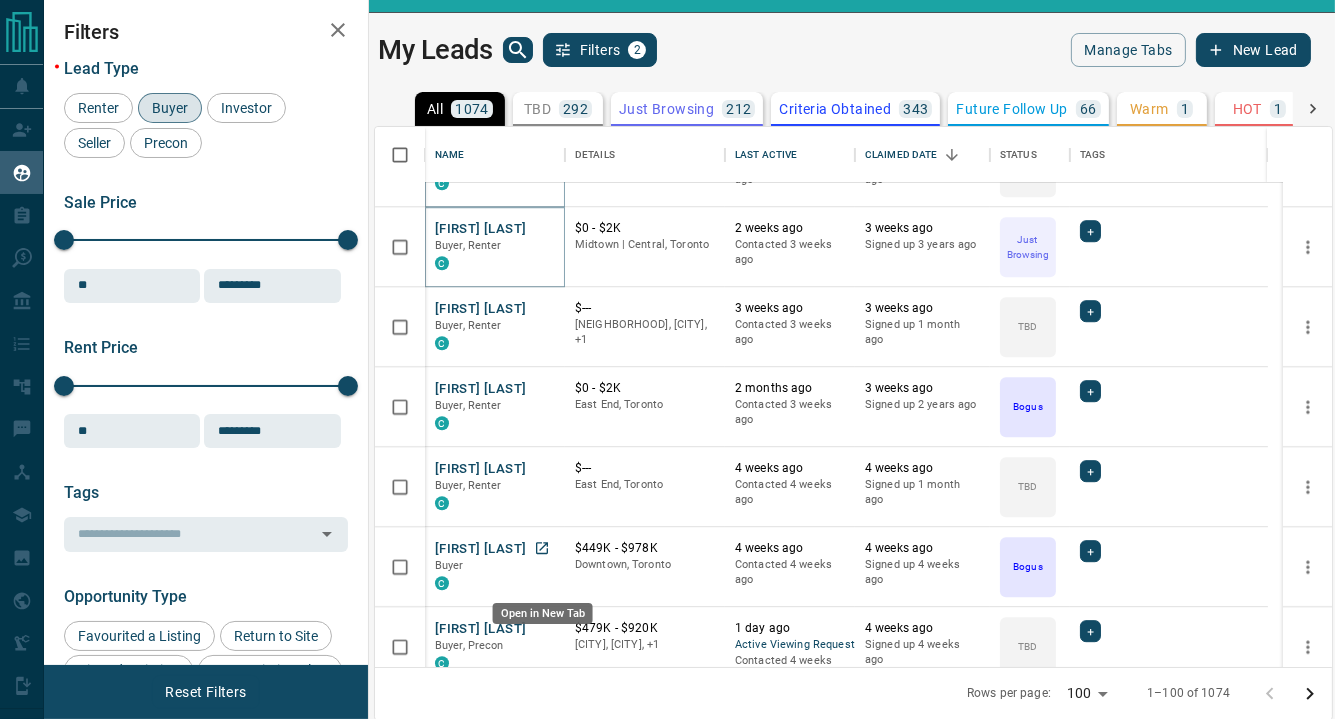 scroll, scrollTop: 6500, scrollLeft: 0, axis: vertical 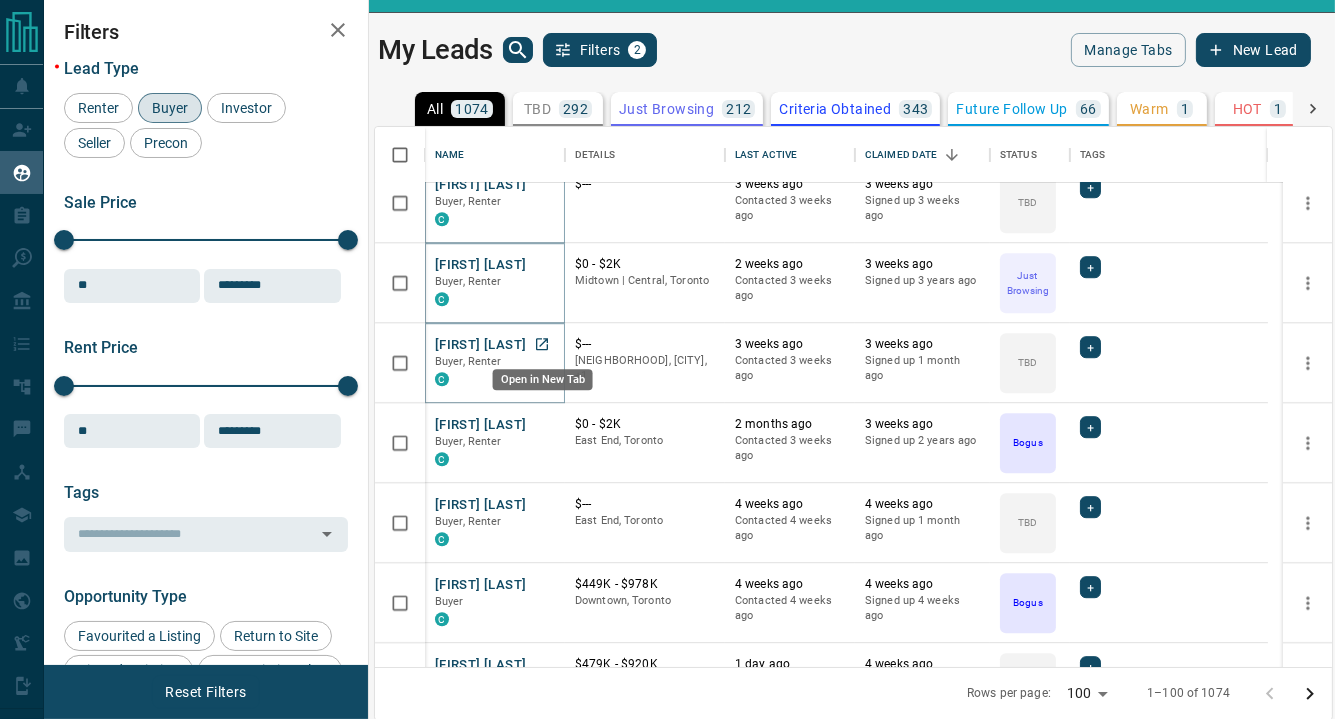 click 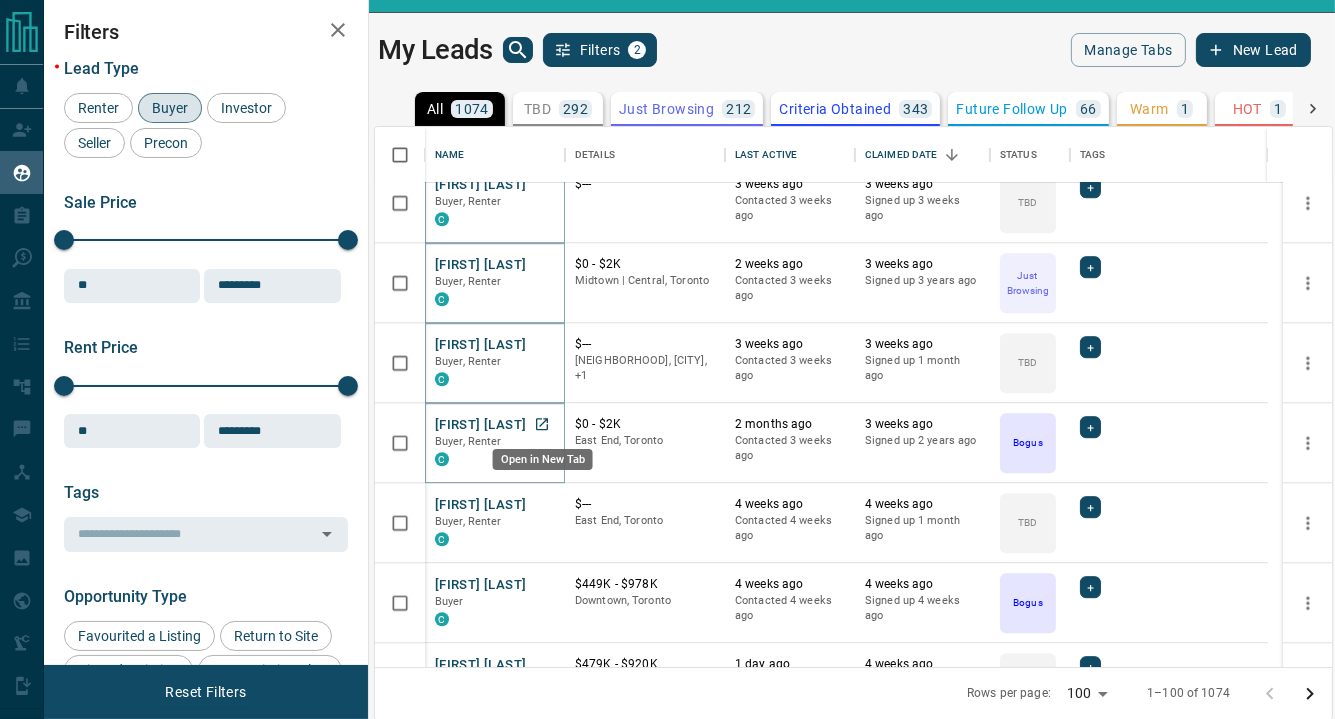 click 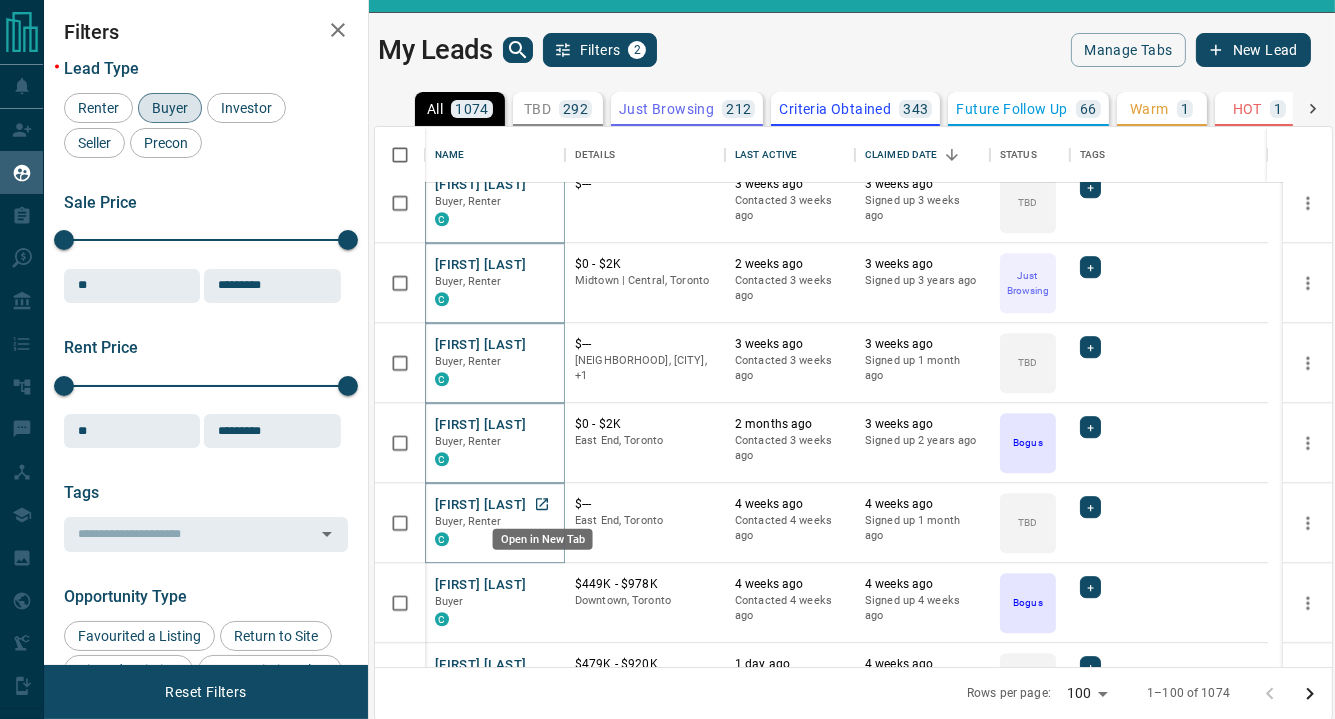 click 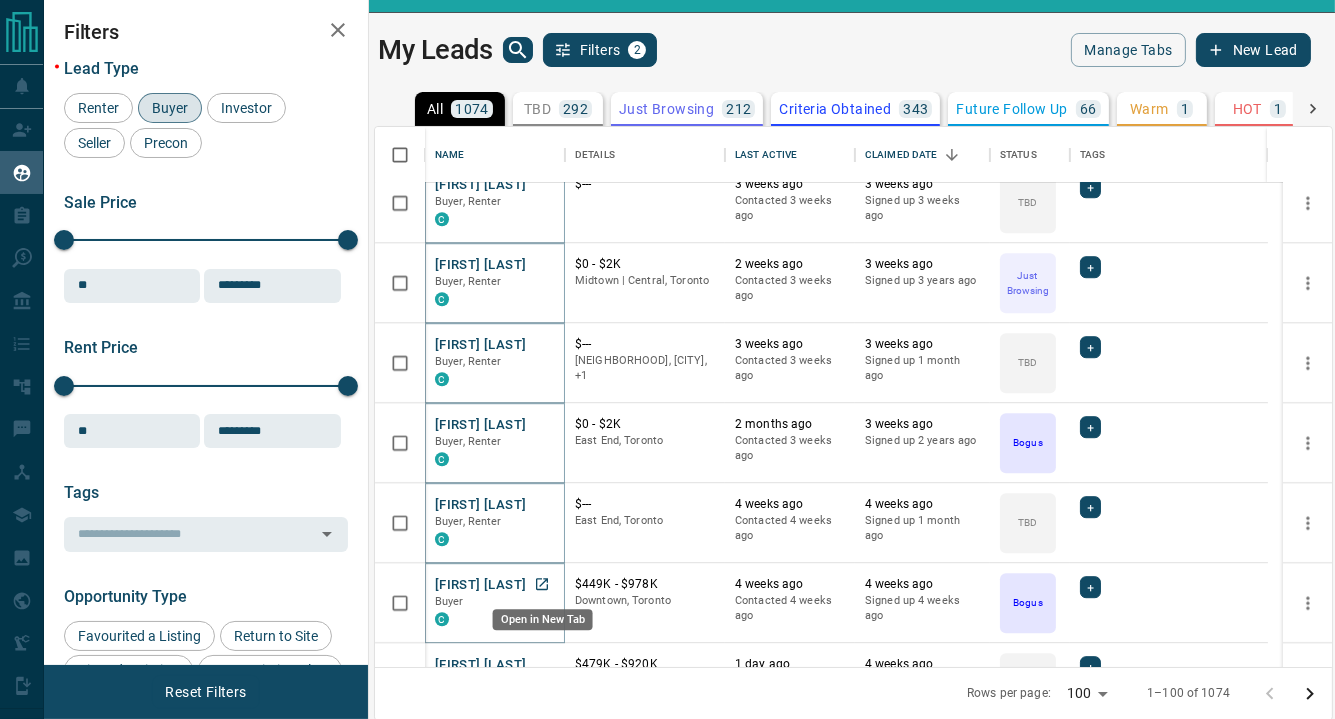 click 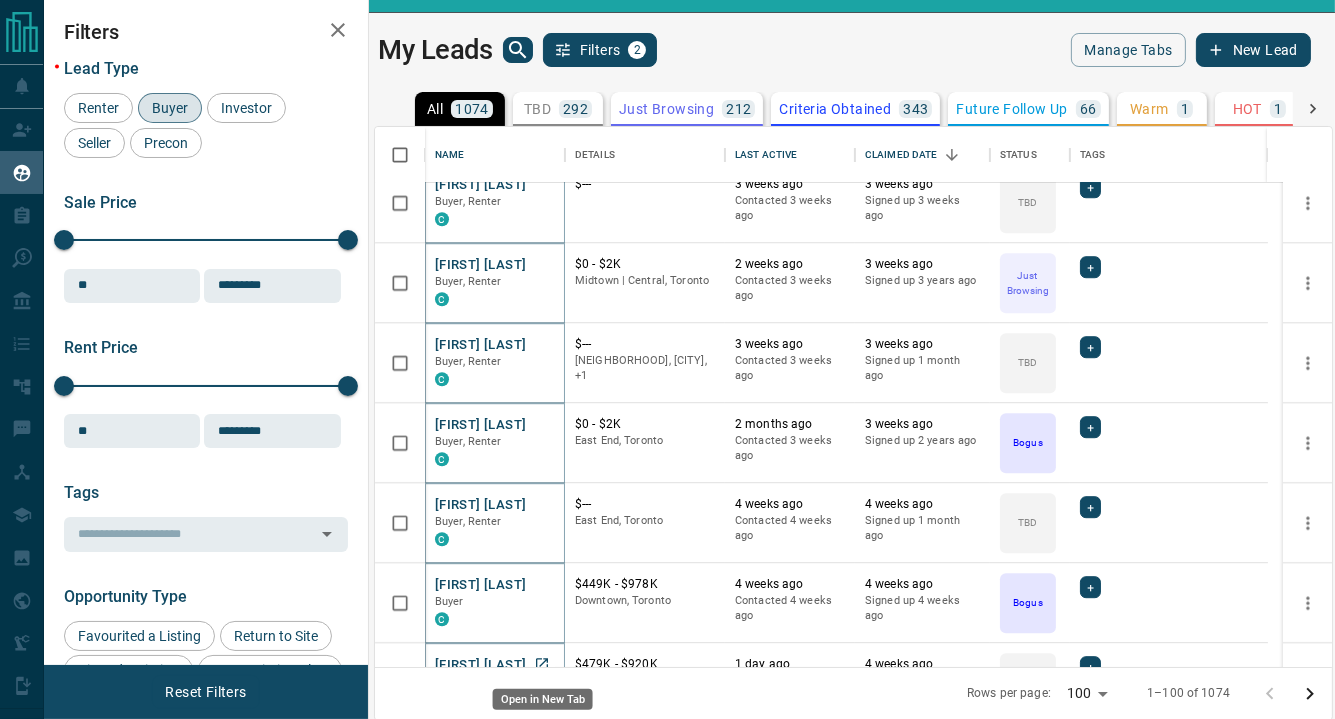 click 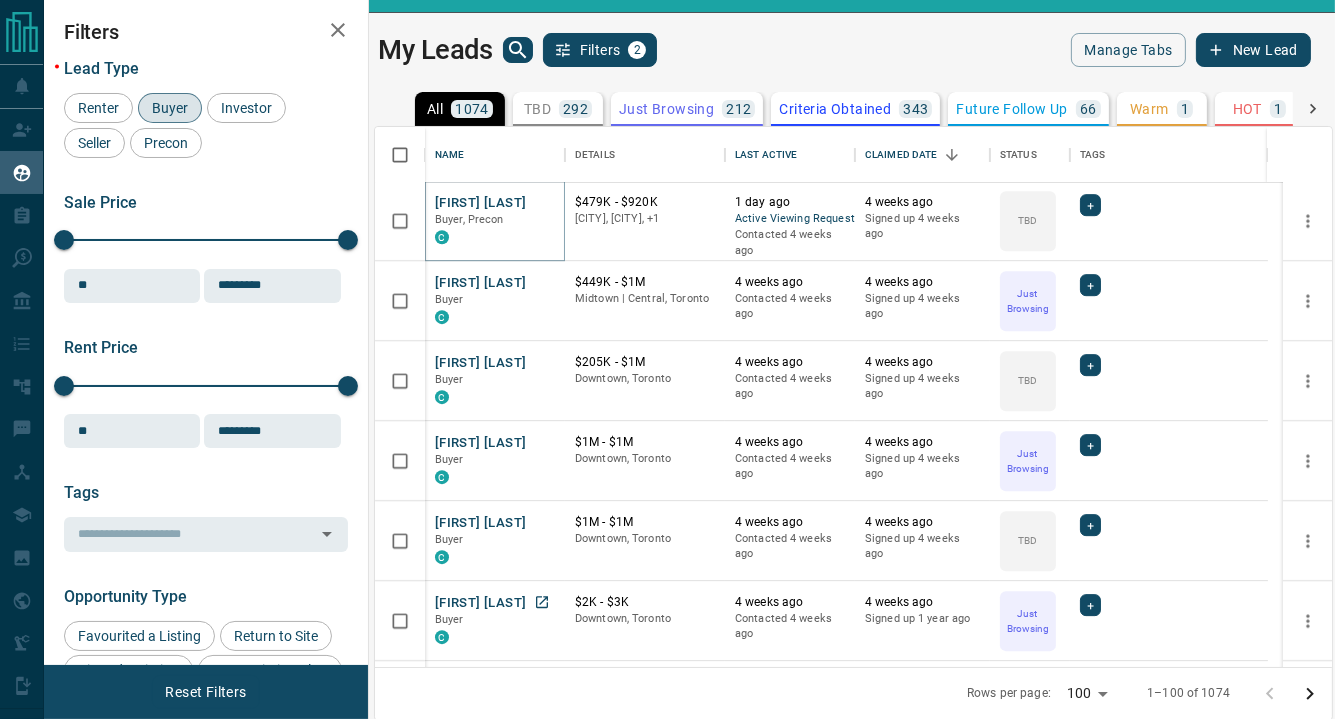 scroll, scrollTop: 7000, scrollLeft: 0, axis: vertical 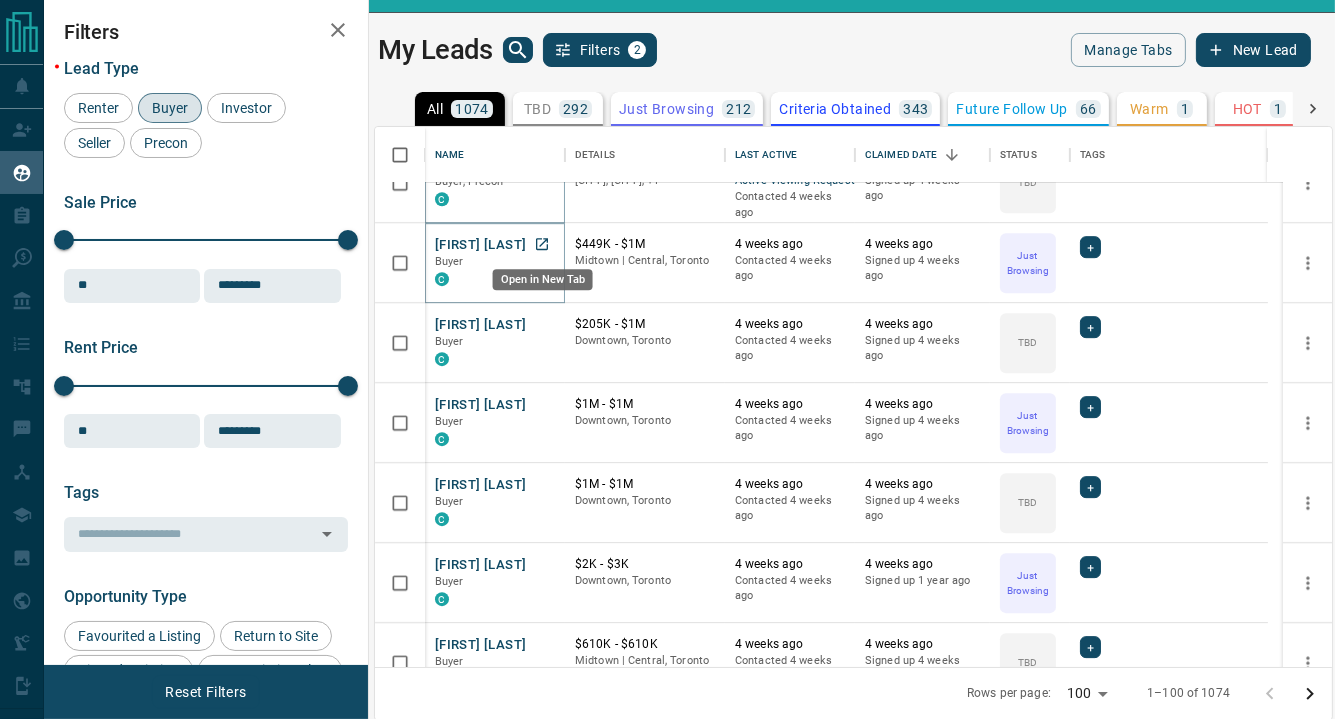 click 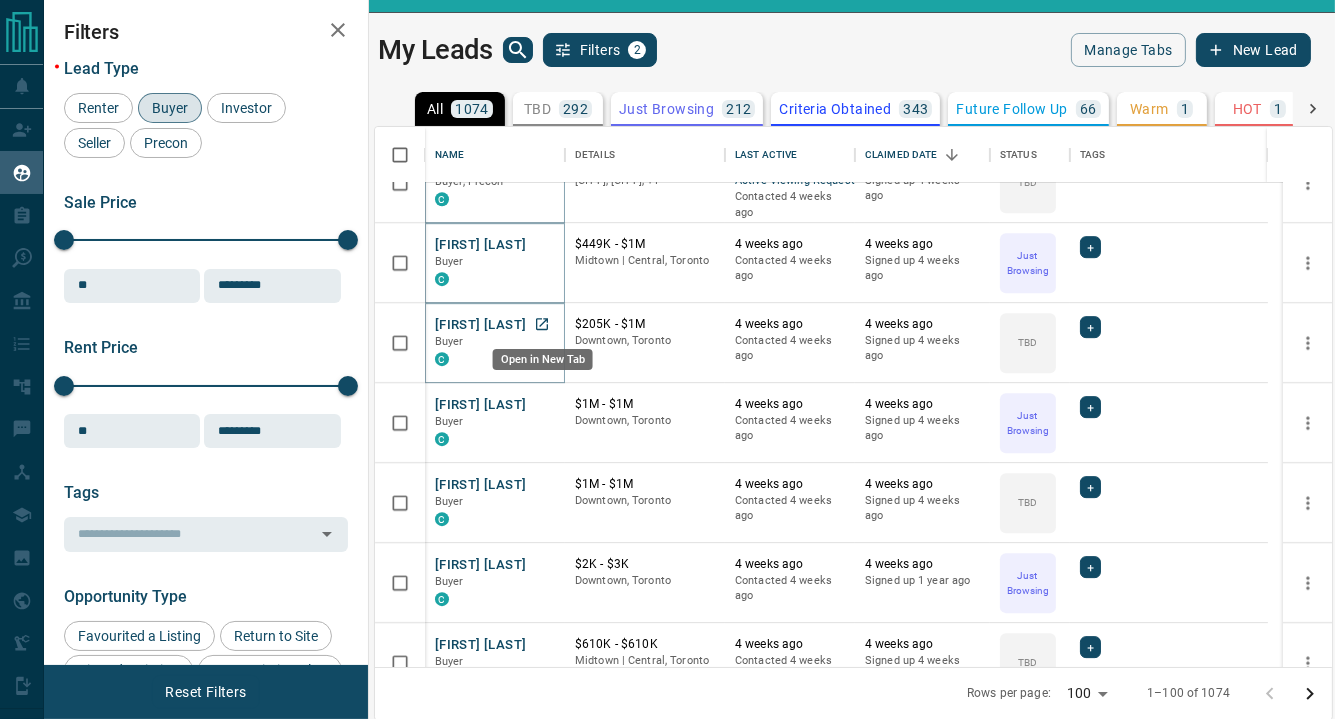 click 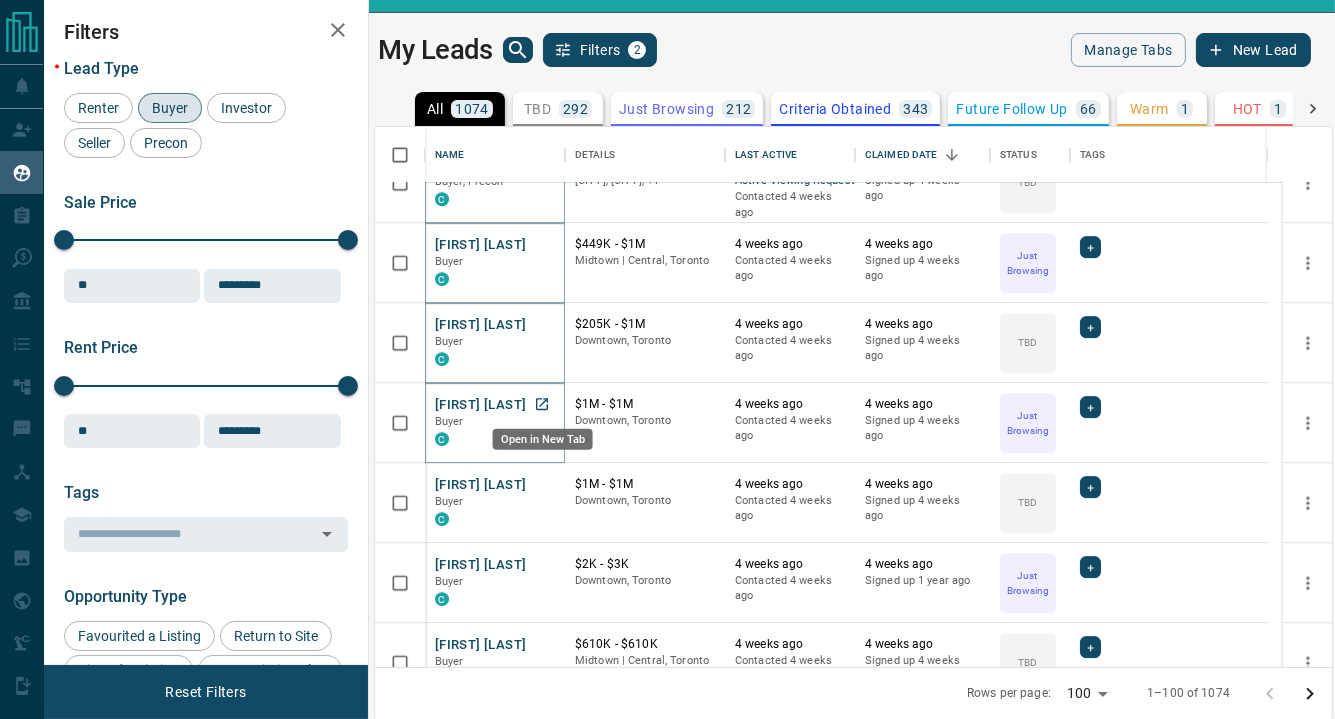 click 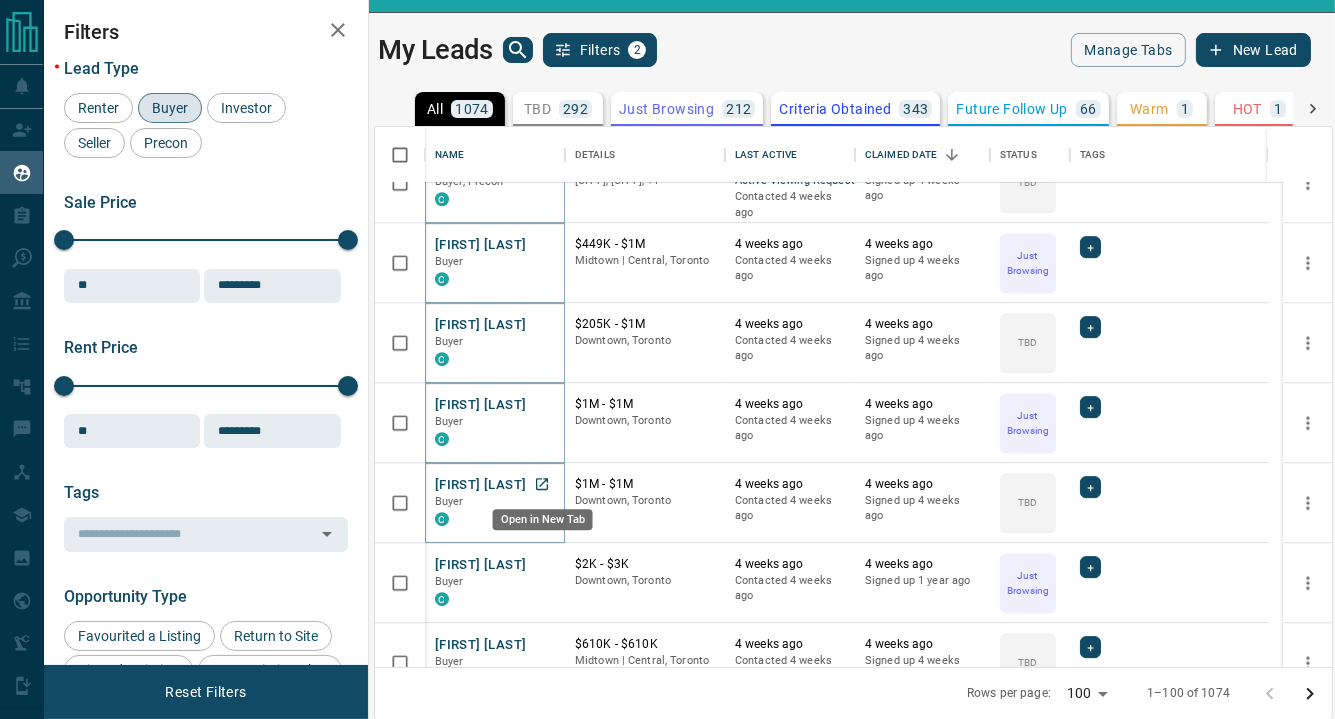 click 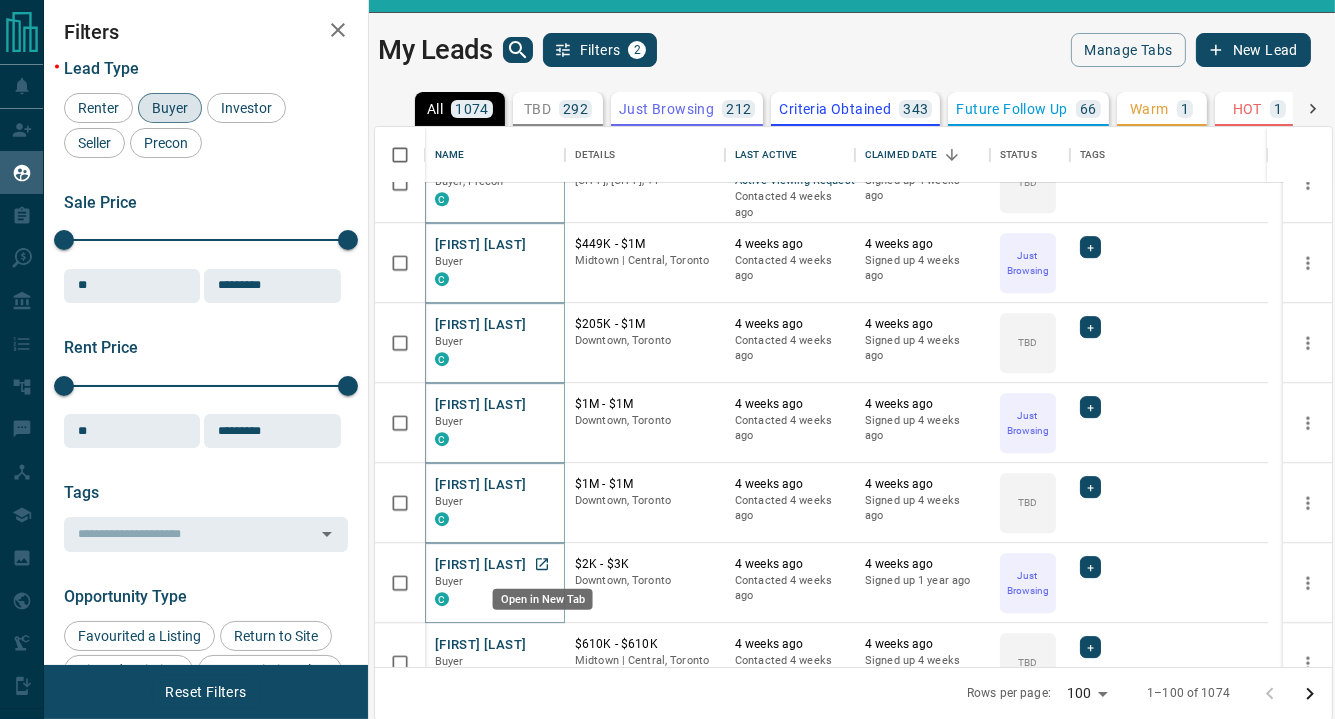 click 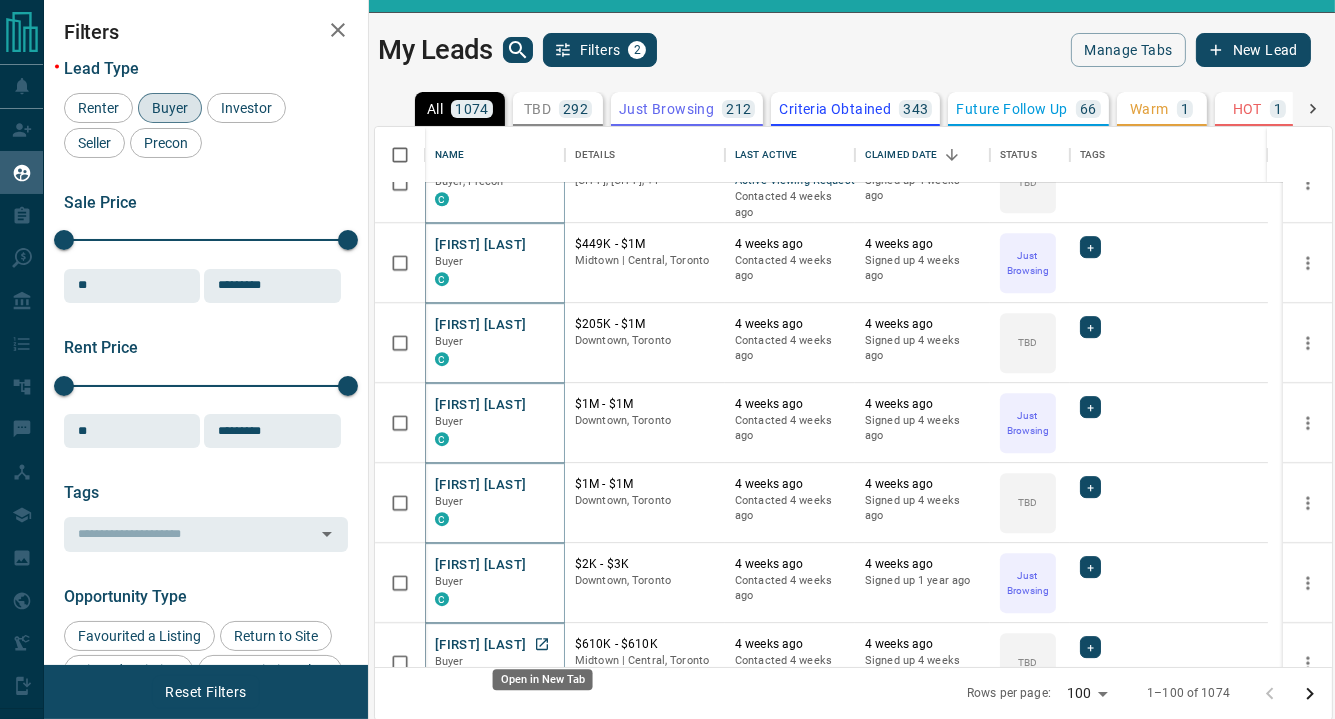 click 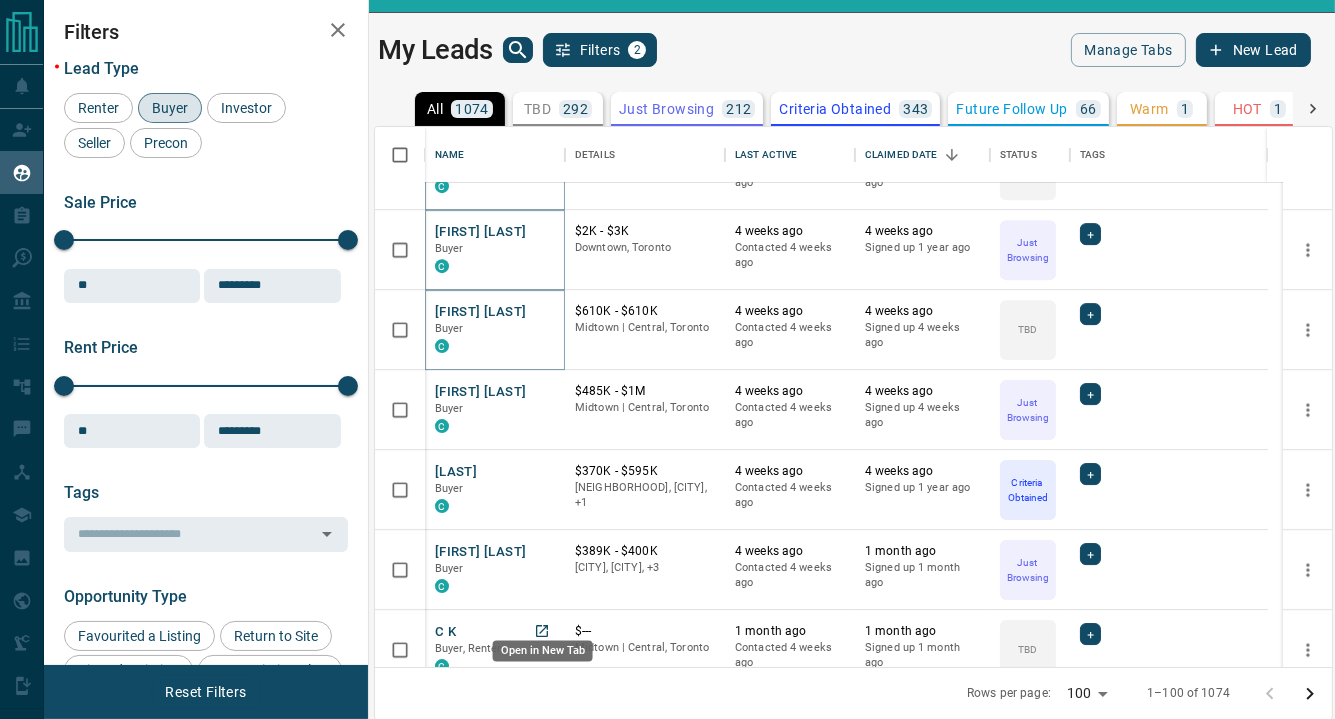 scroll, scrollTop: 7500, scrollLeft: 0, axis: vertical 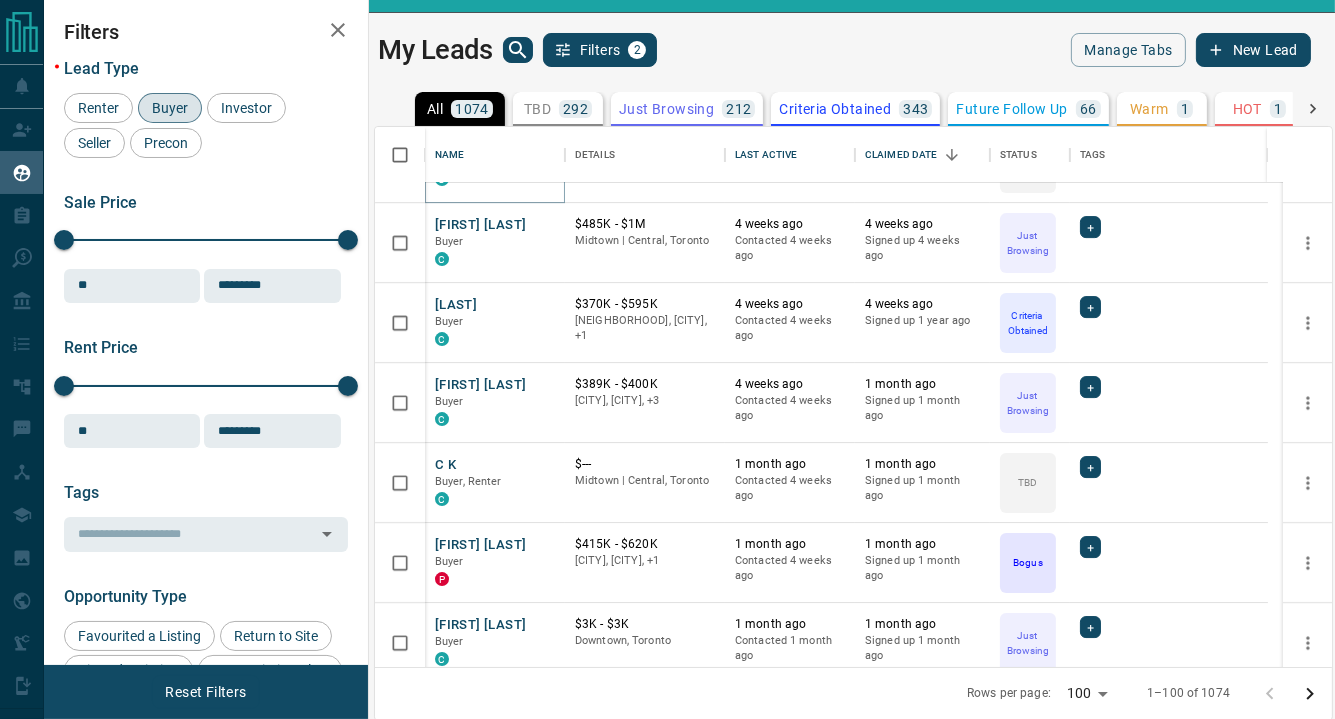 click on "My Leads Filters 2 Manage Tabs New Lead" at bounding box center (844, 50) 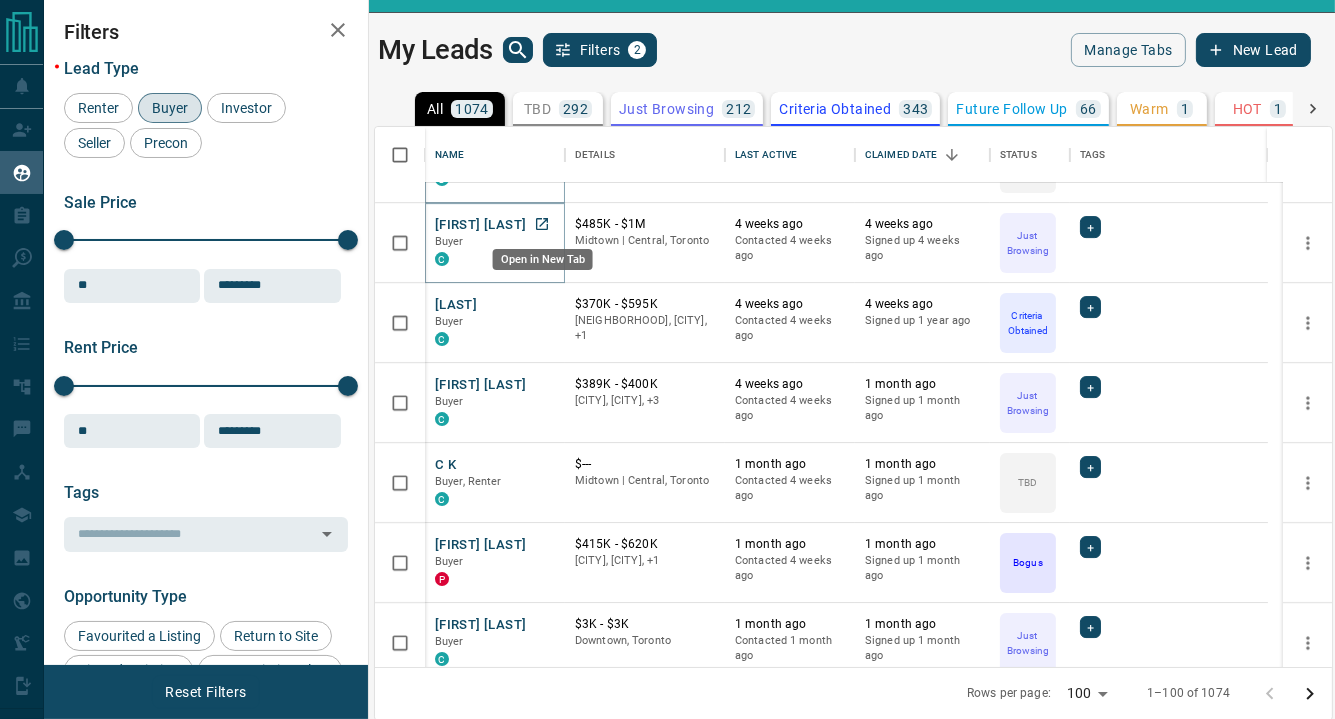 click 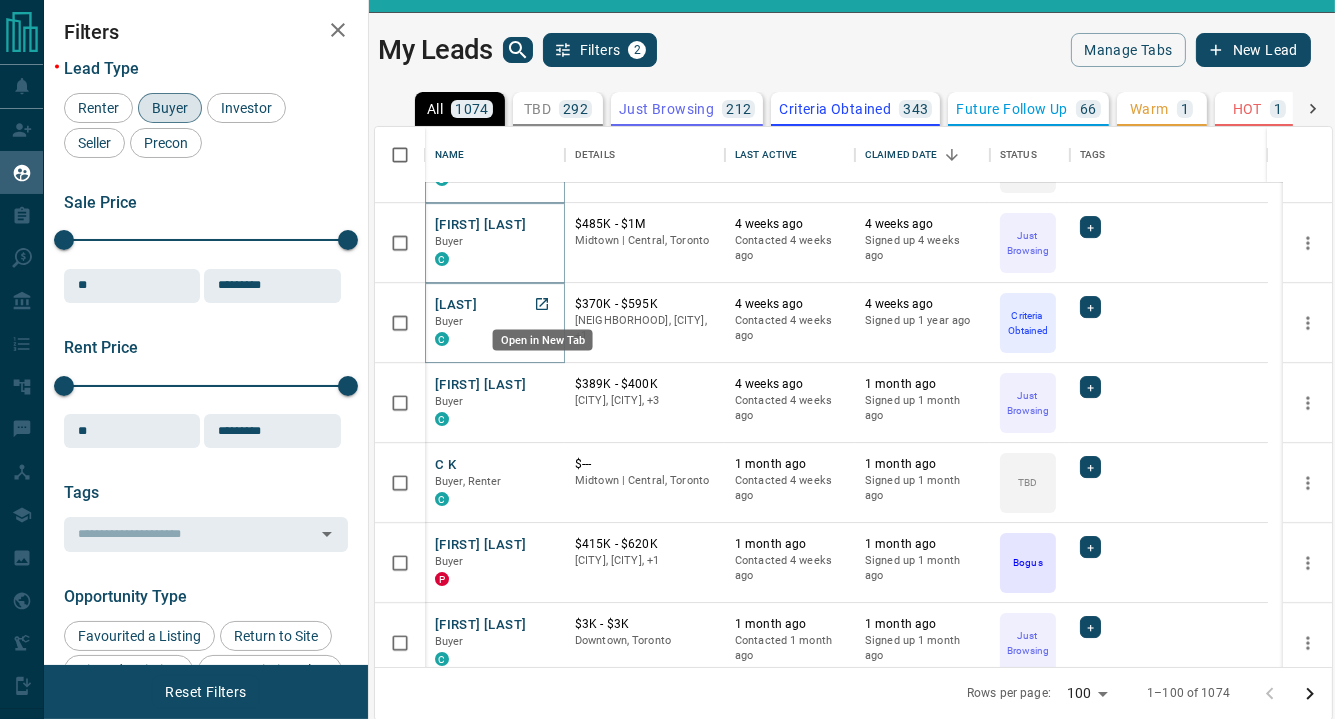 click 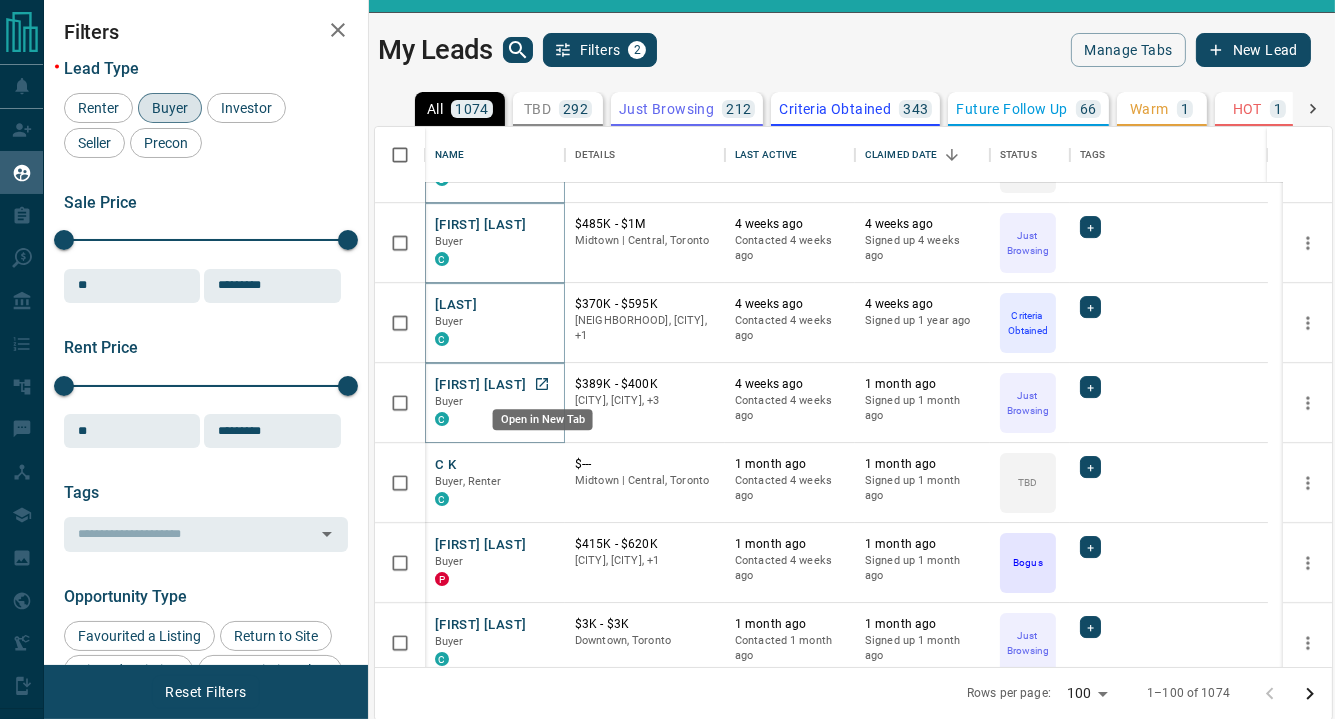 click 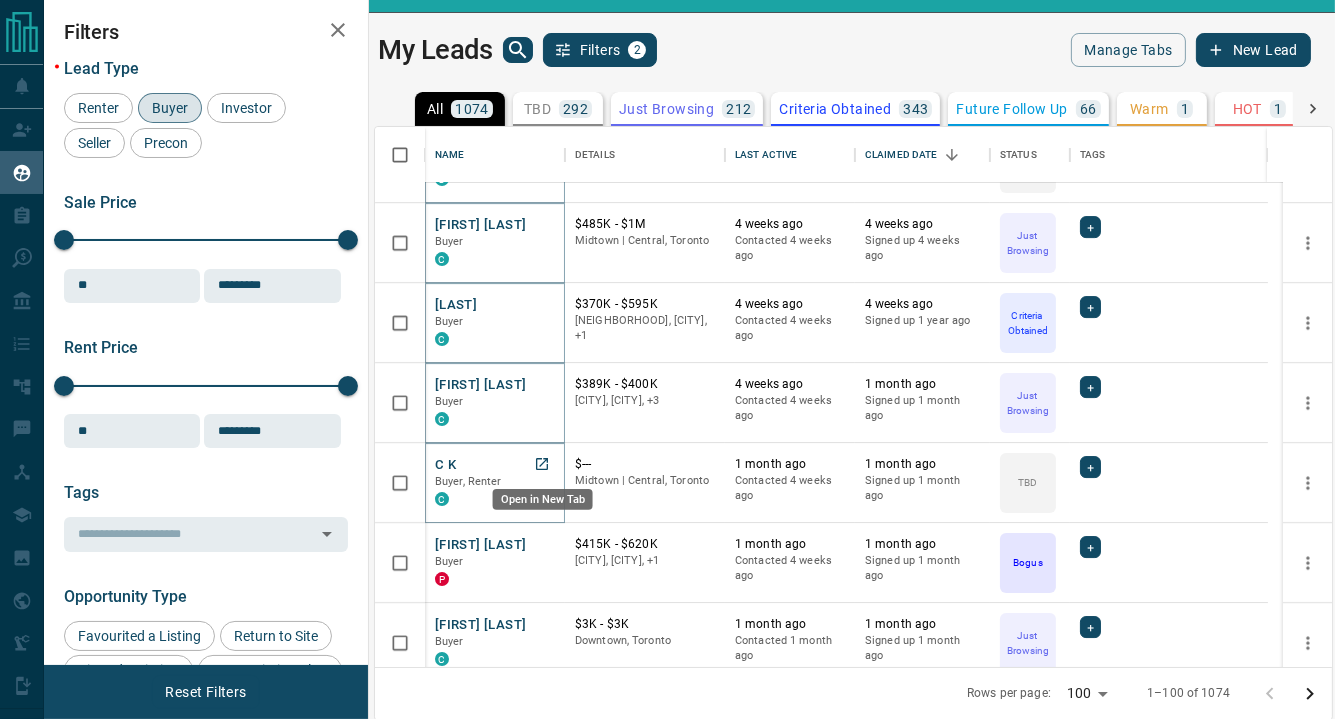 click 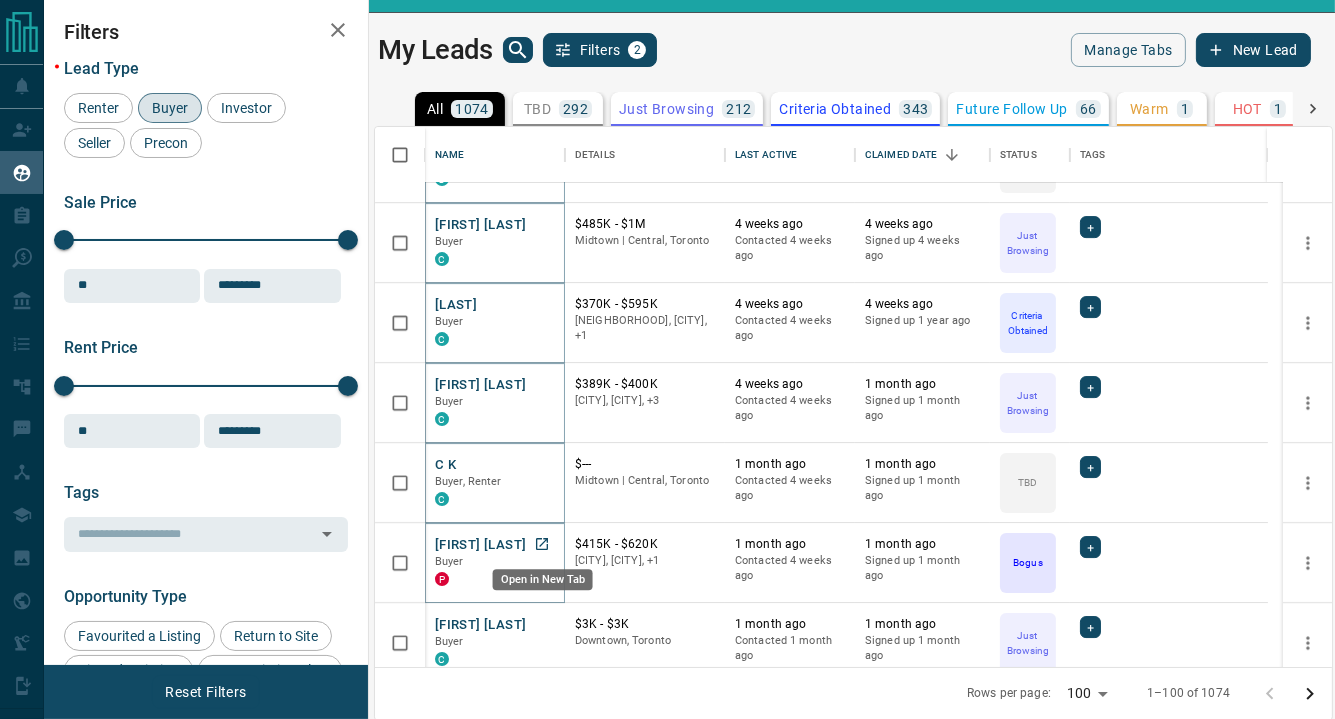 click 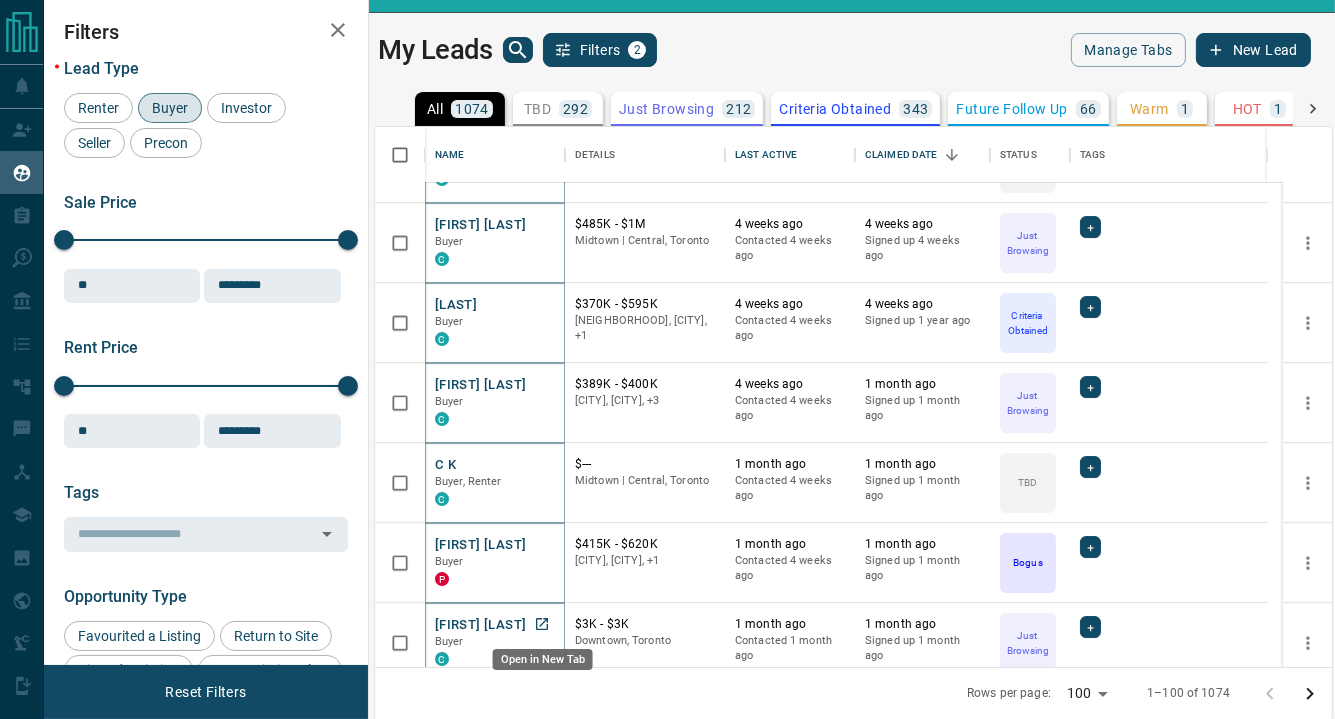 click 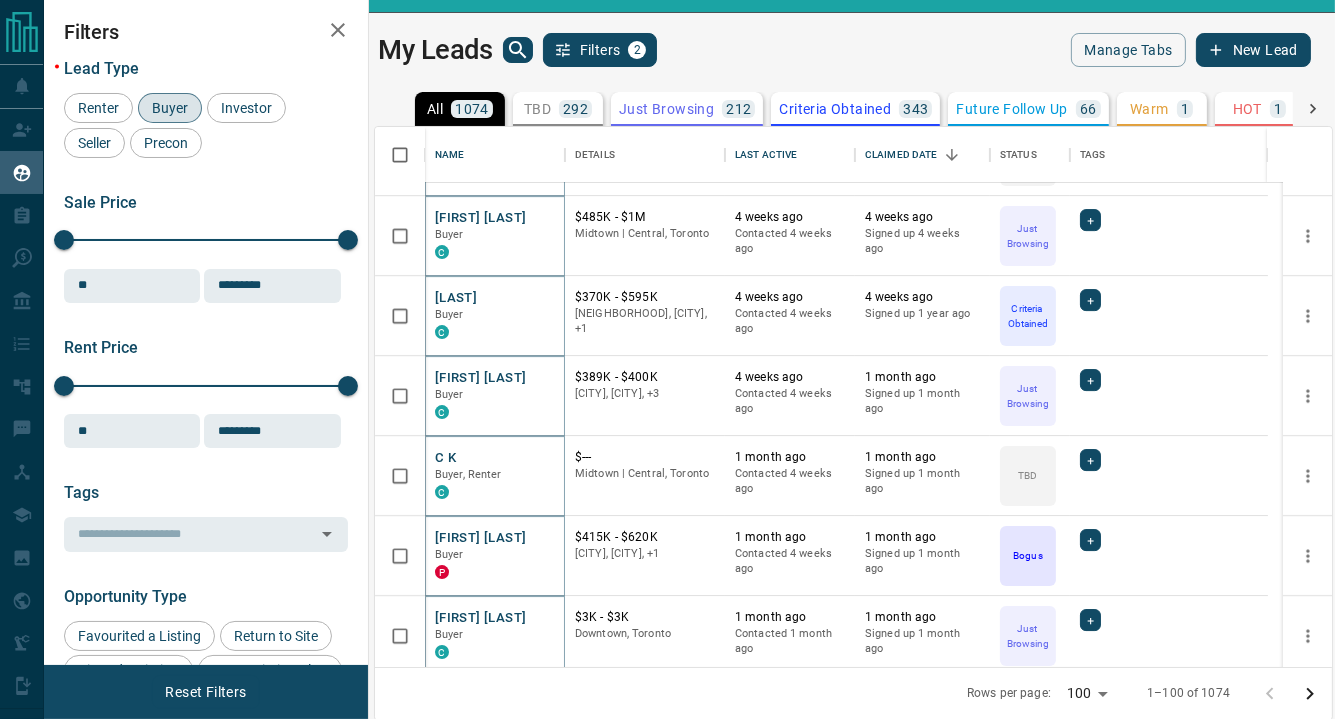 scroll, scrollTop: 7514, scrollLeft: 0, axis: vertical 